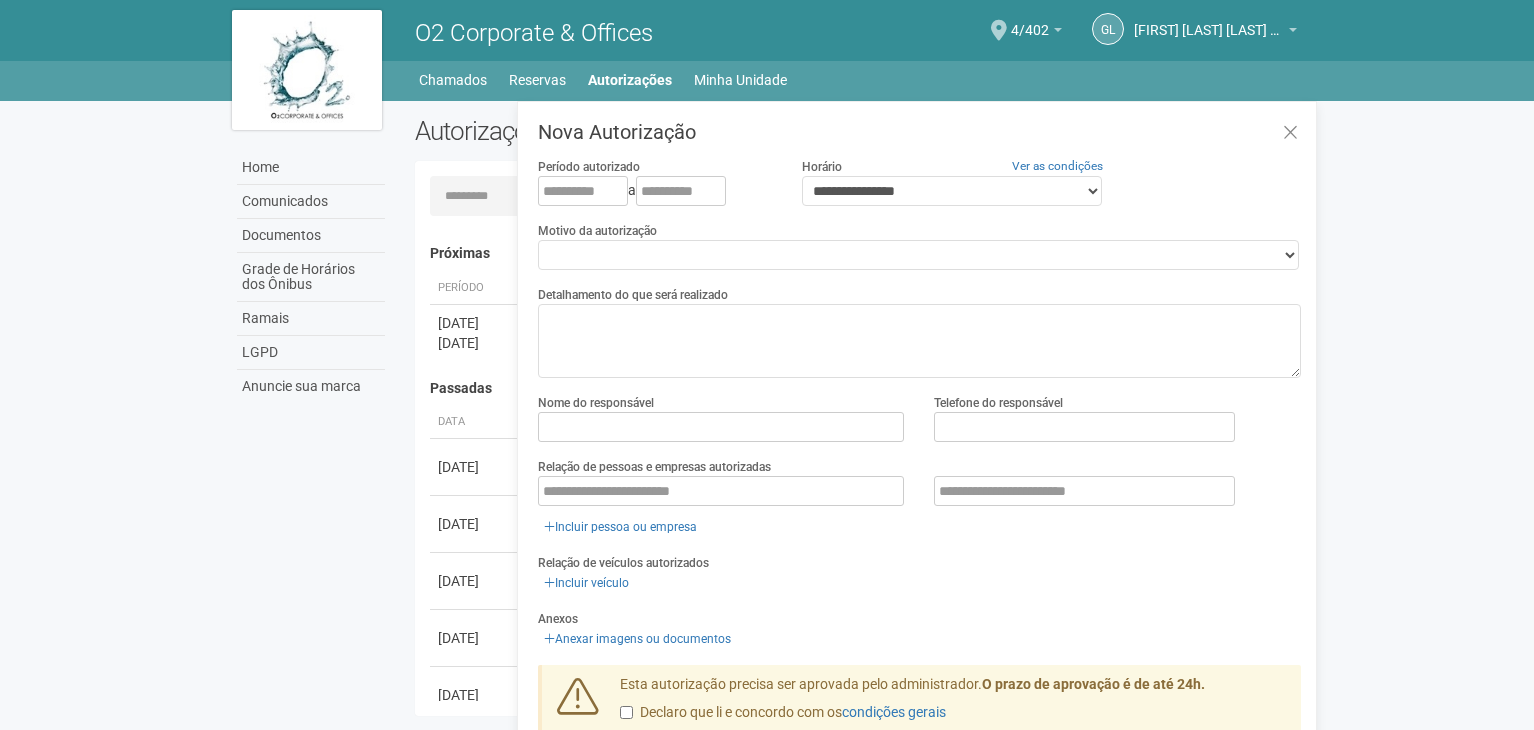 scroll, scrollTop: 31, scrollLeft: 0, axis: vertical 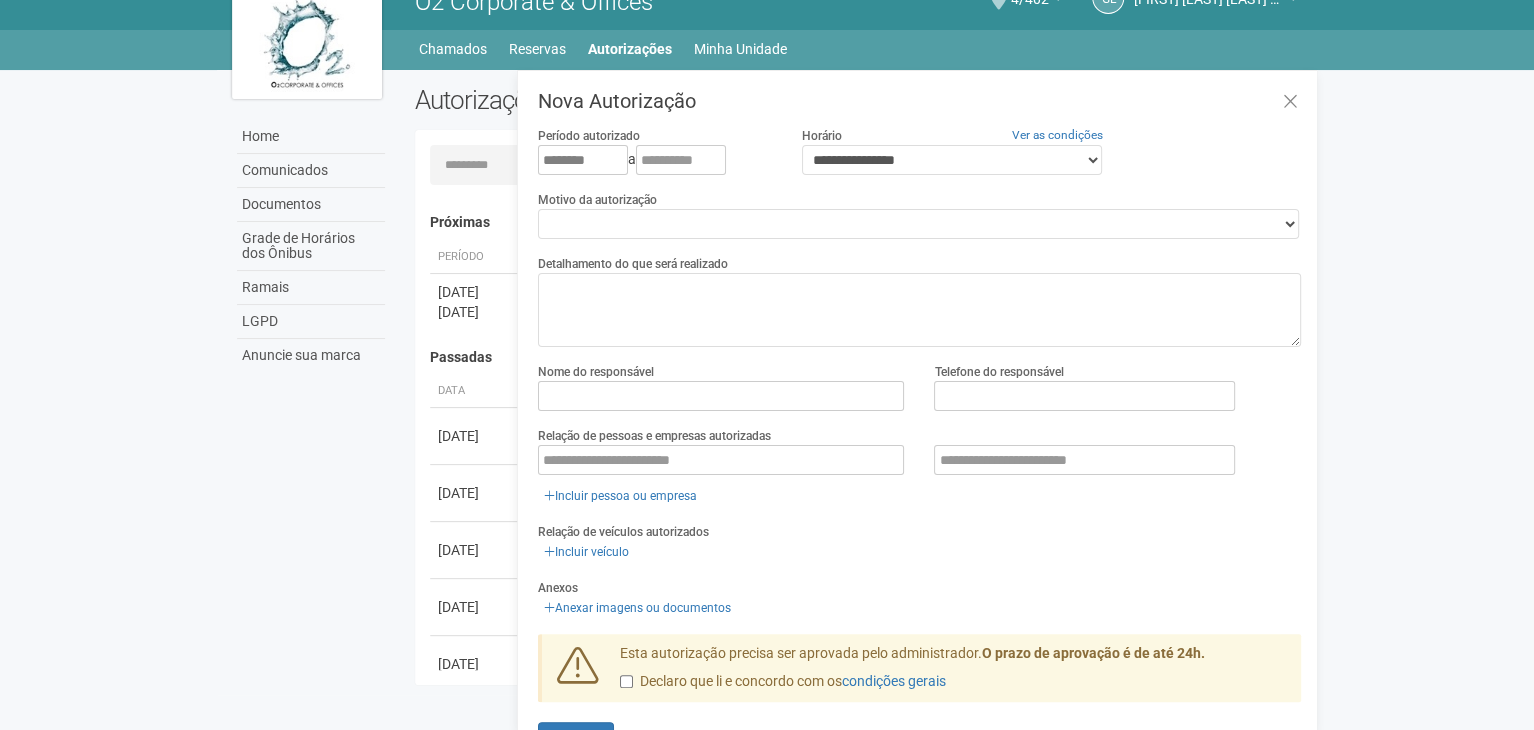 type on "********" 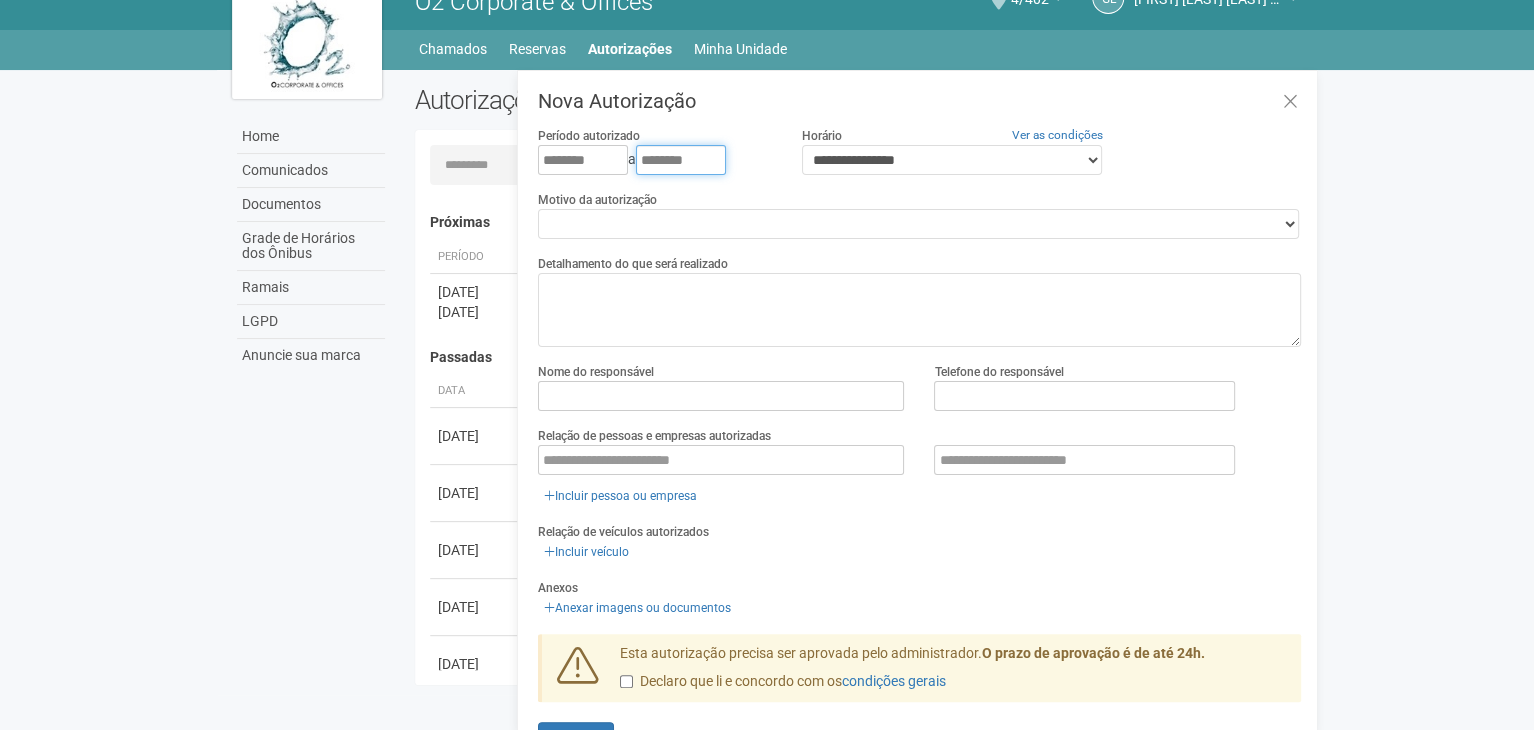 type on "********" 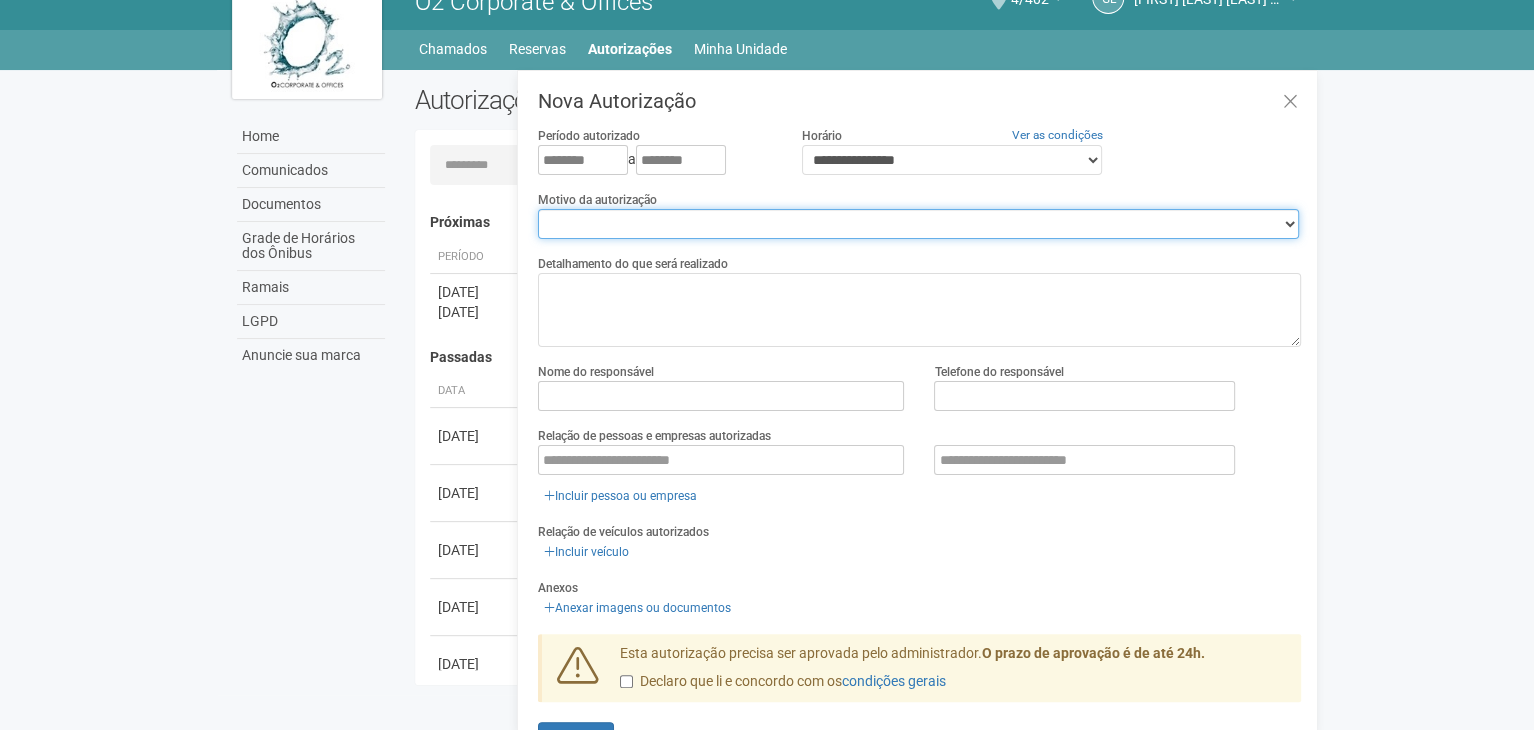 click on "**********" at bounding box center [918, 224] 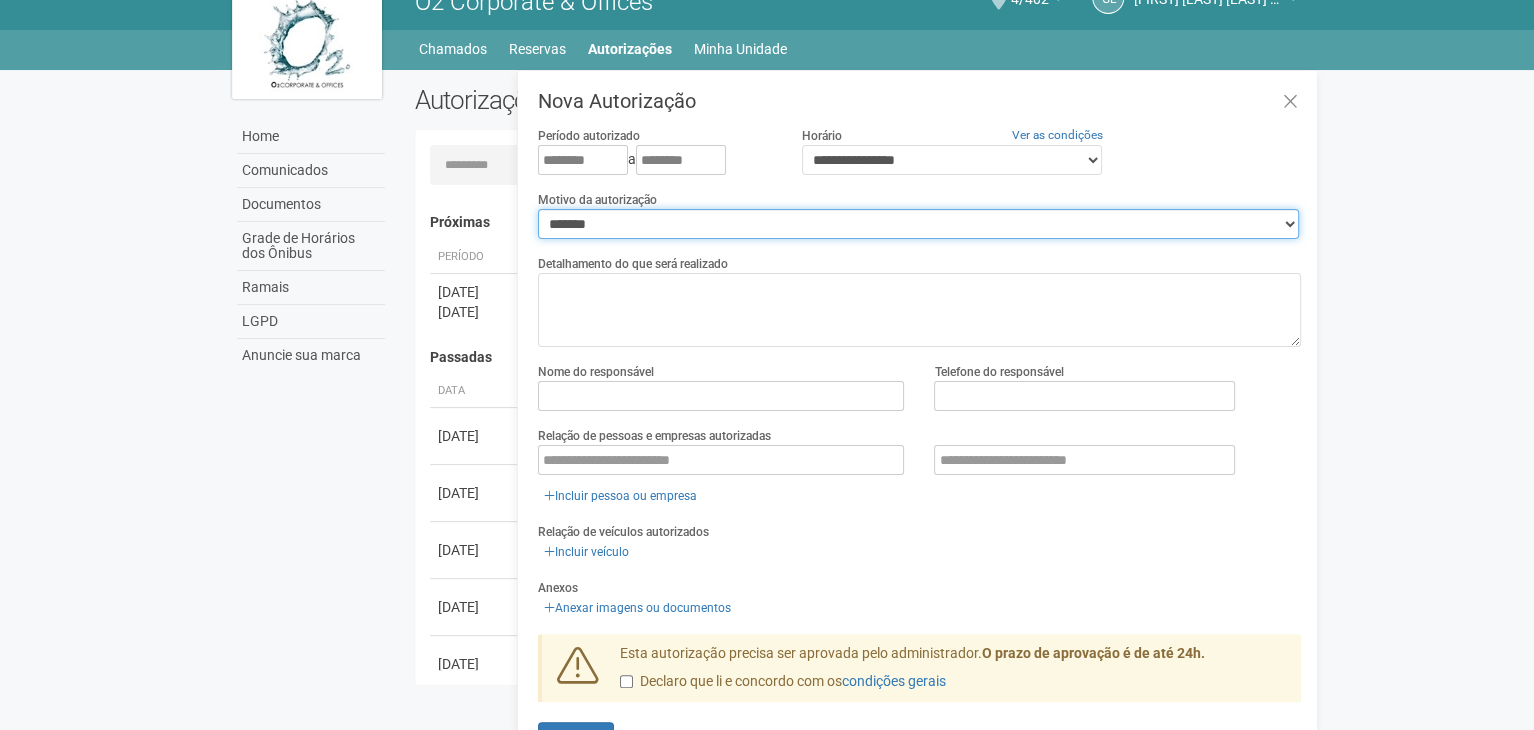 click on "**********" at bounding box center [918, 224] 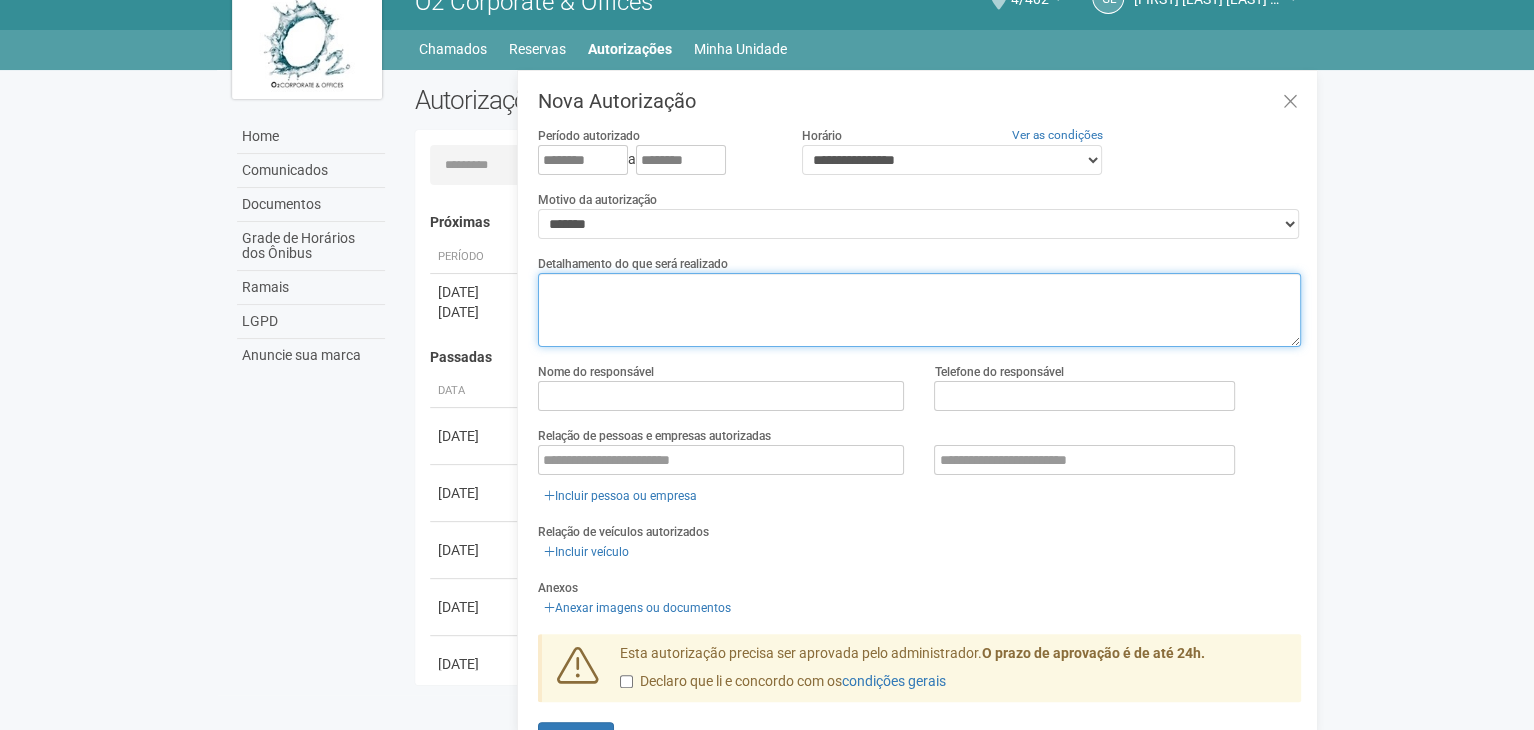 click at bounding box center (919, 310) 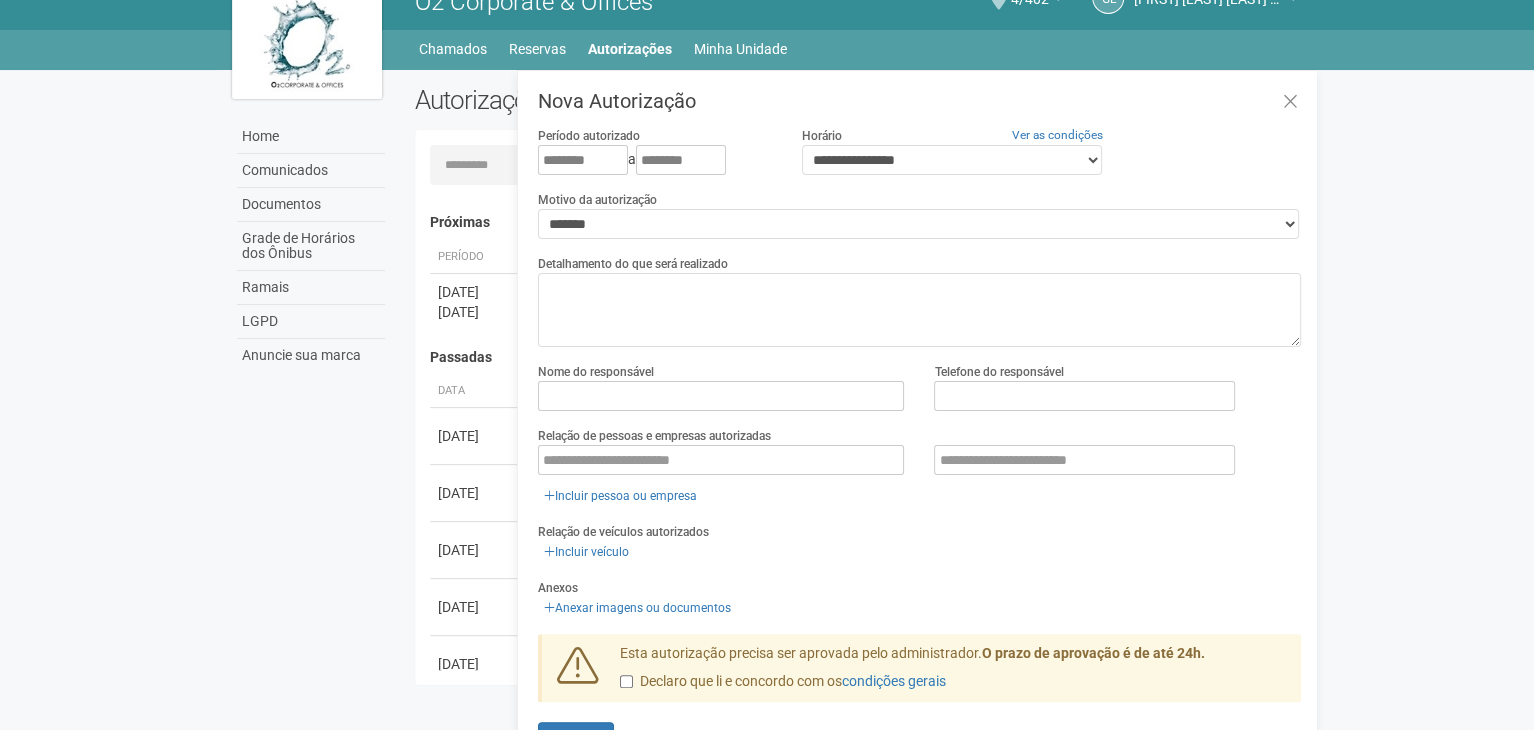 click on "**********" at bounding box center (919, 440) 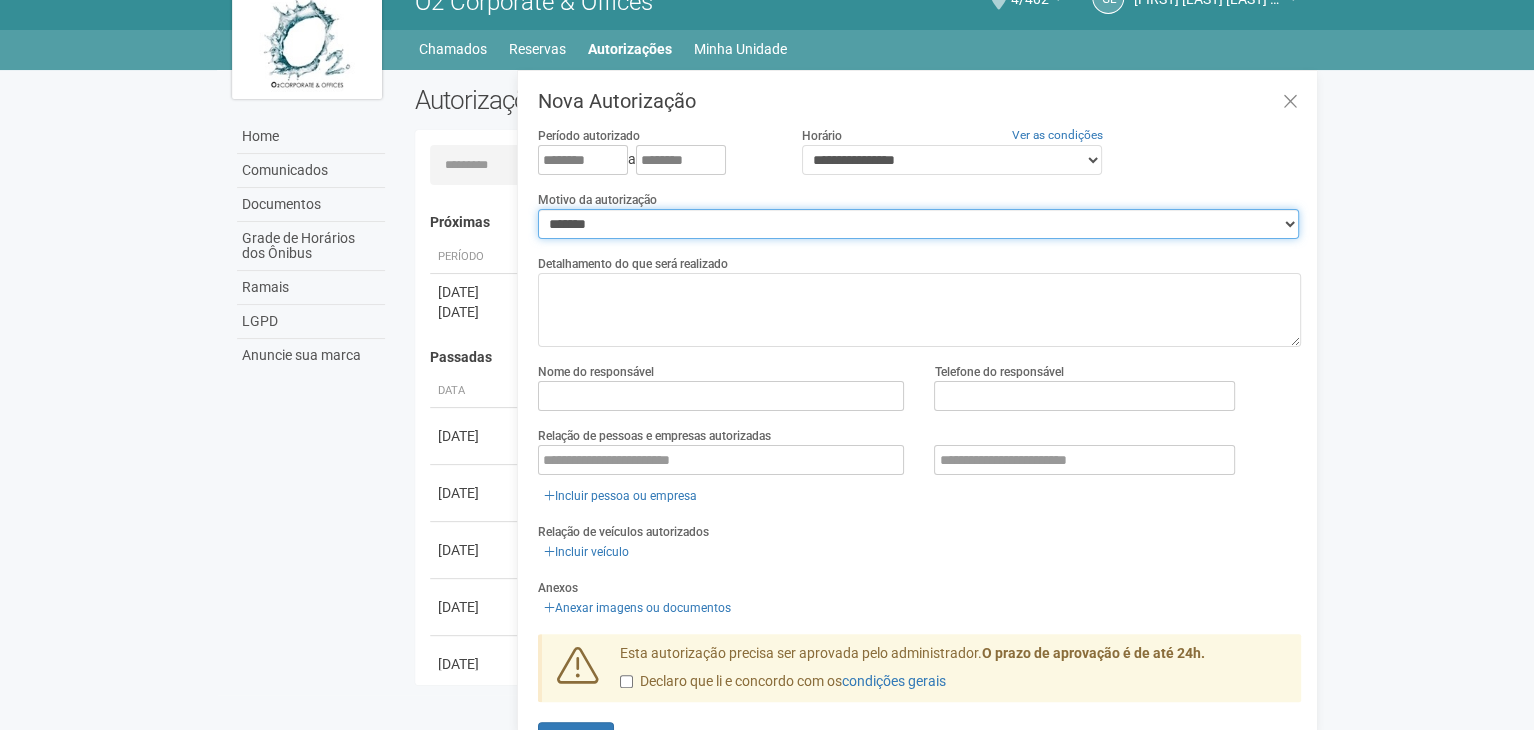 click on "**********" at bounding box center [918, 224] 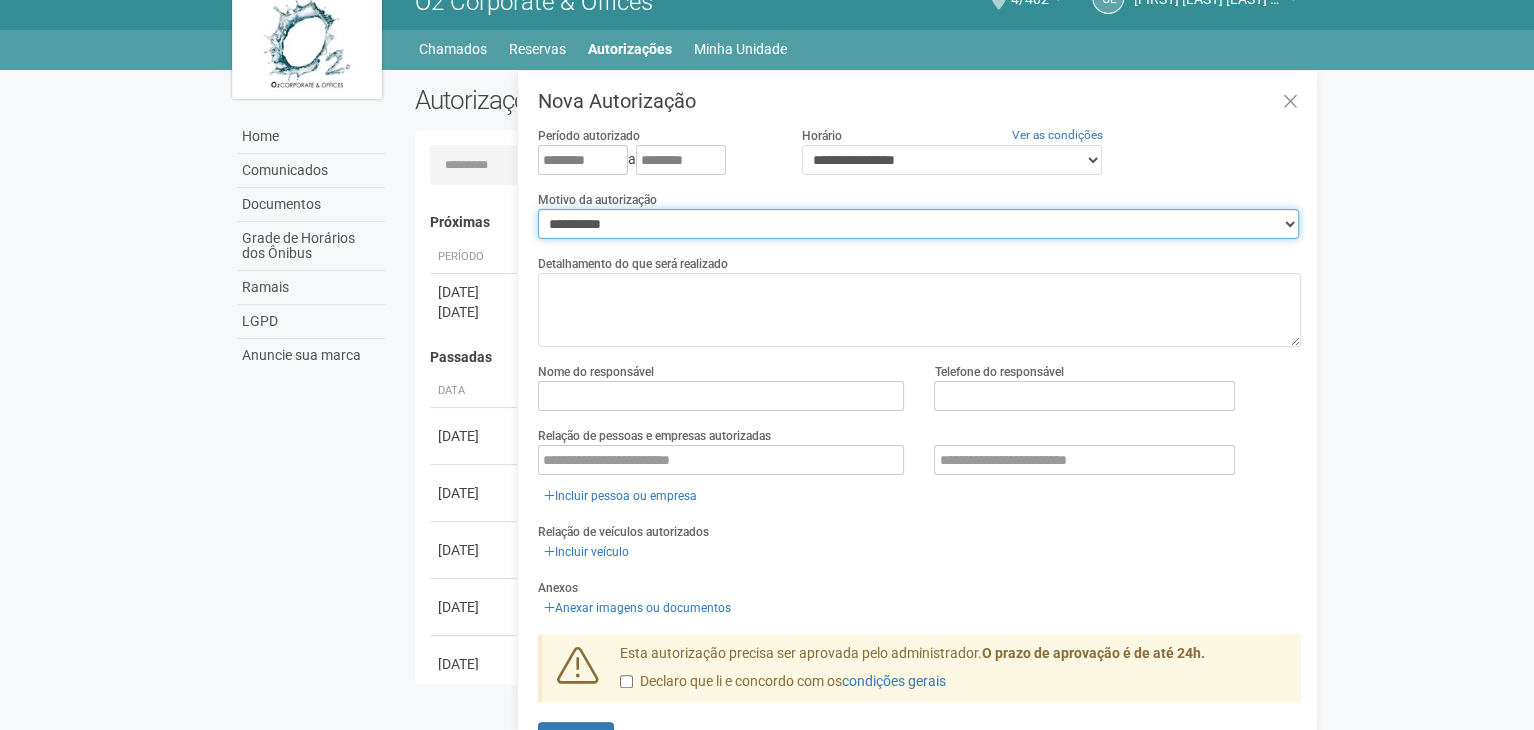 click on "**********" at bounding box center [918, 224] 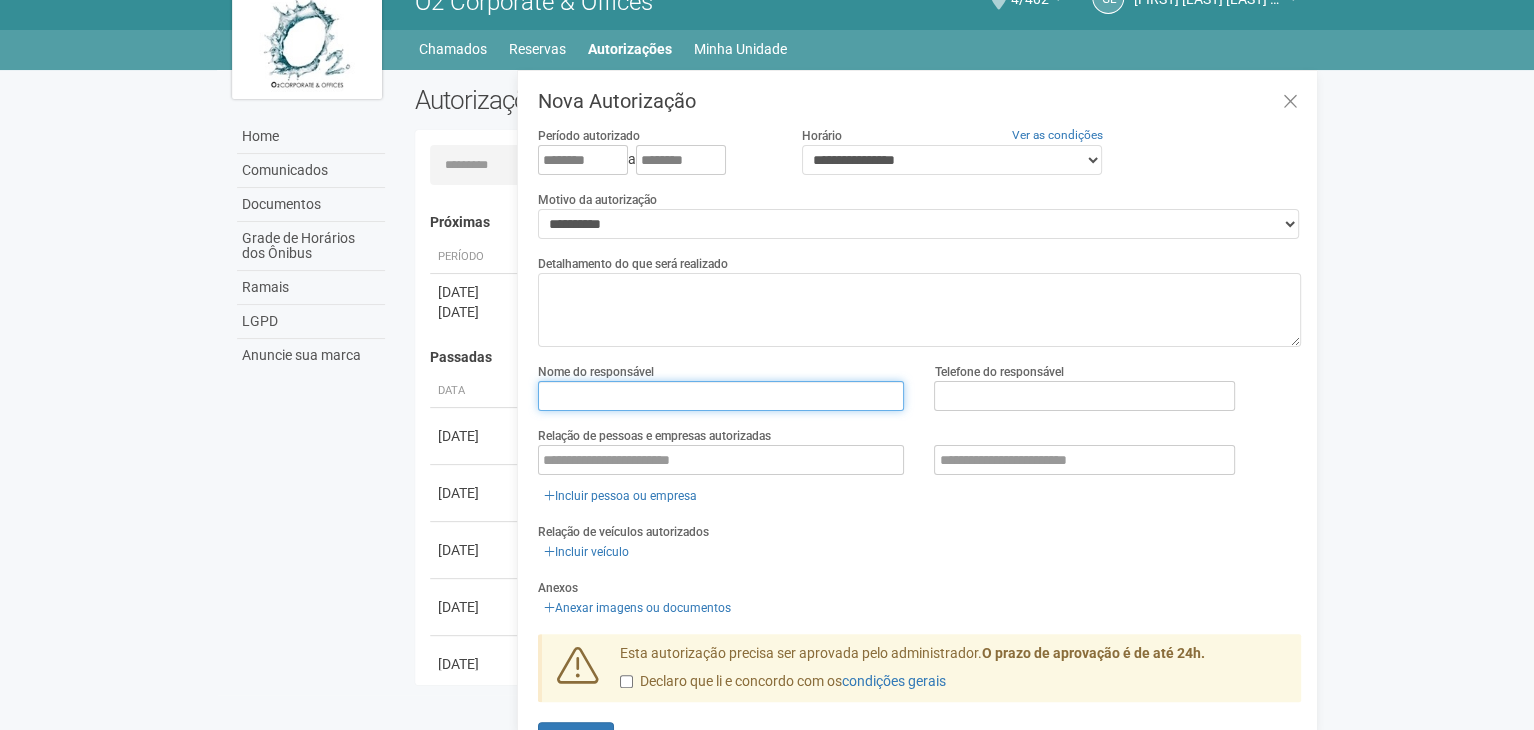 click at bounding box center (721, 396) 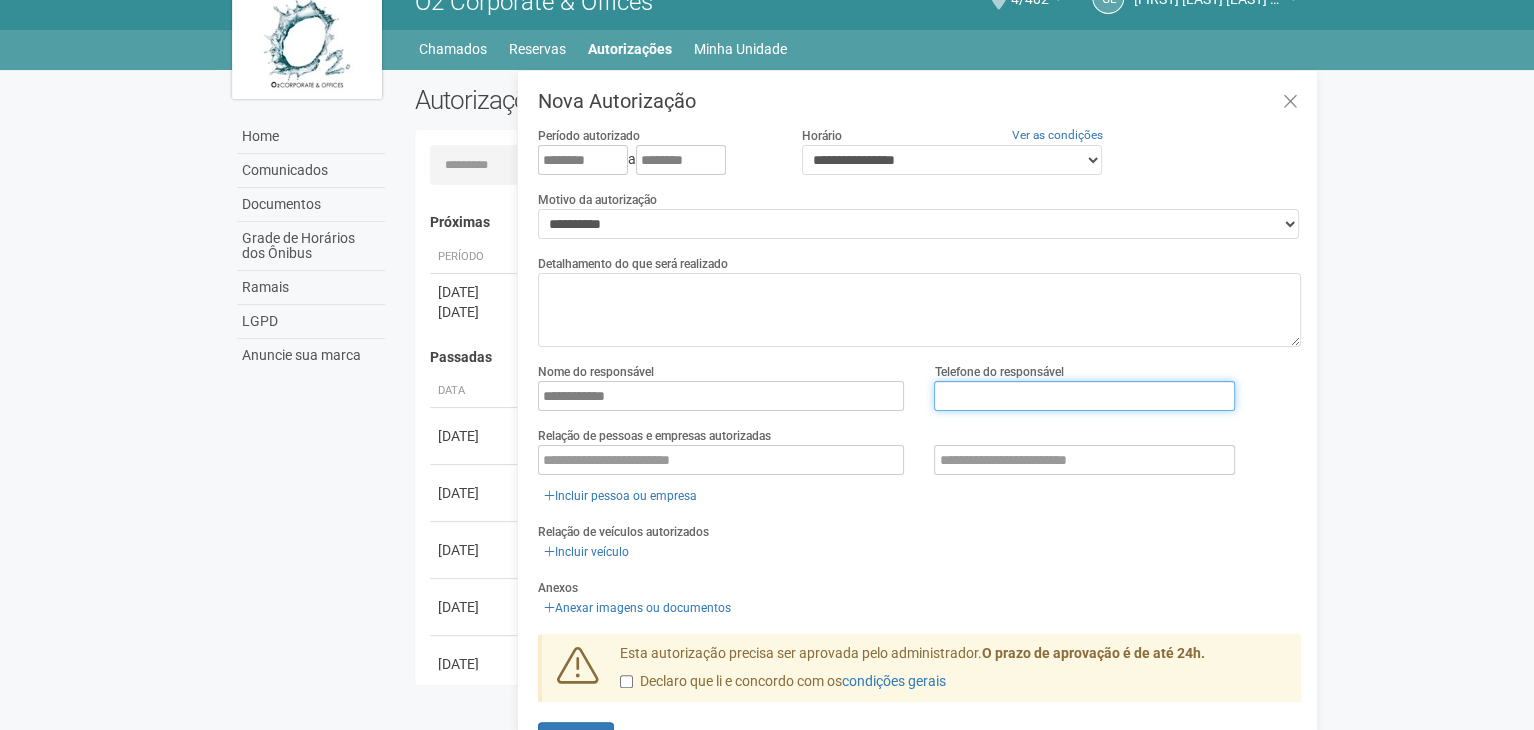 click at bounding box center (1084, 396) 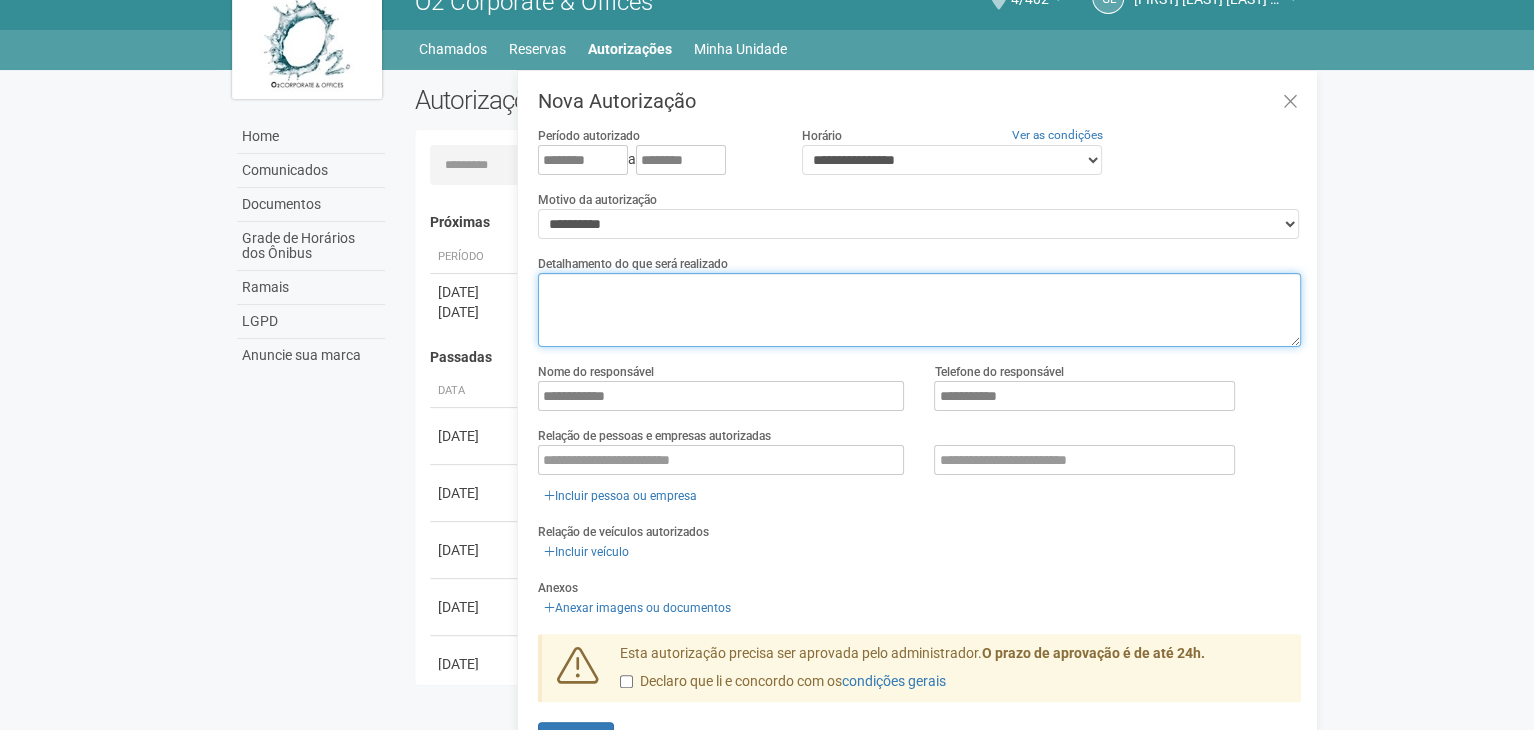 click at bounding box center (919, 310) 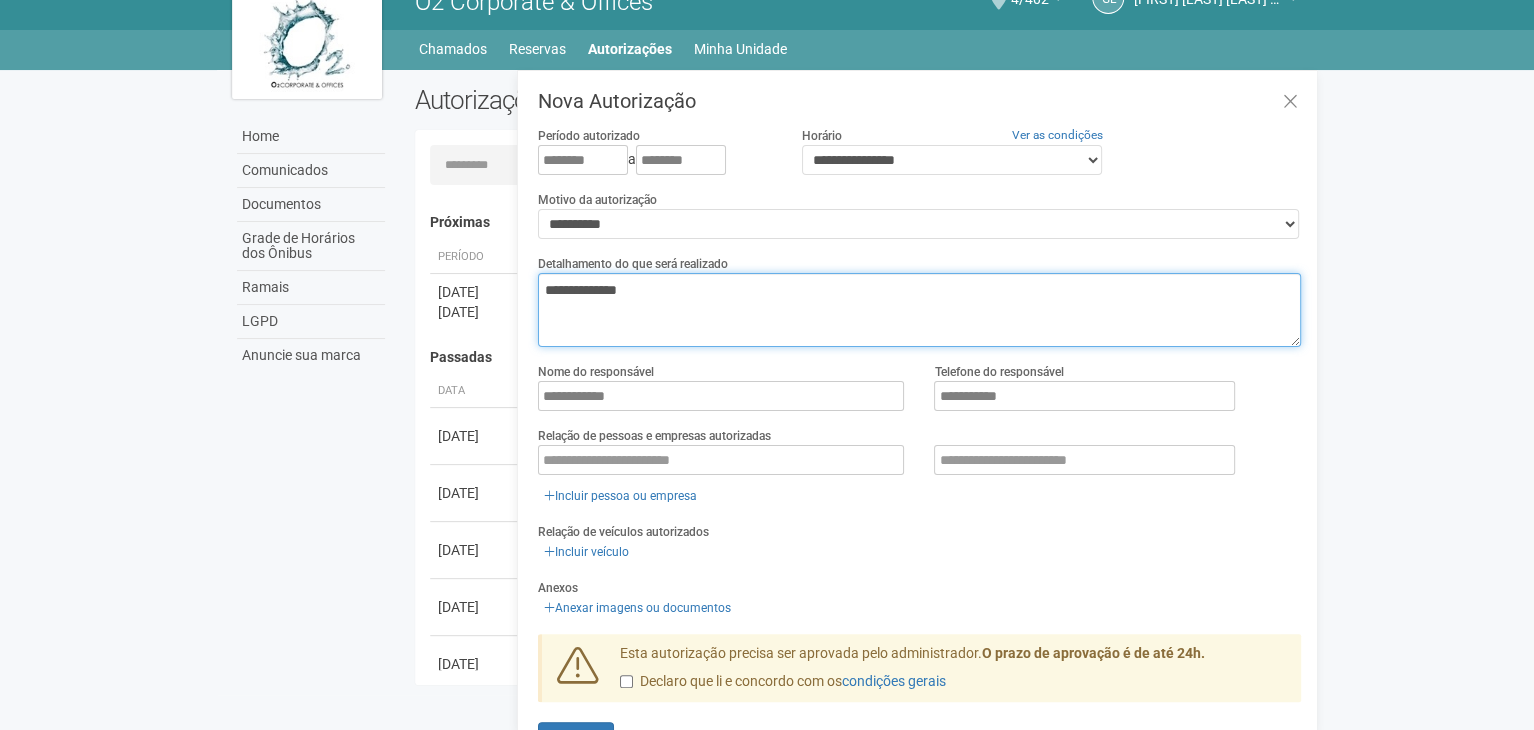 type on "**********" 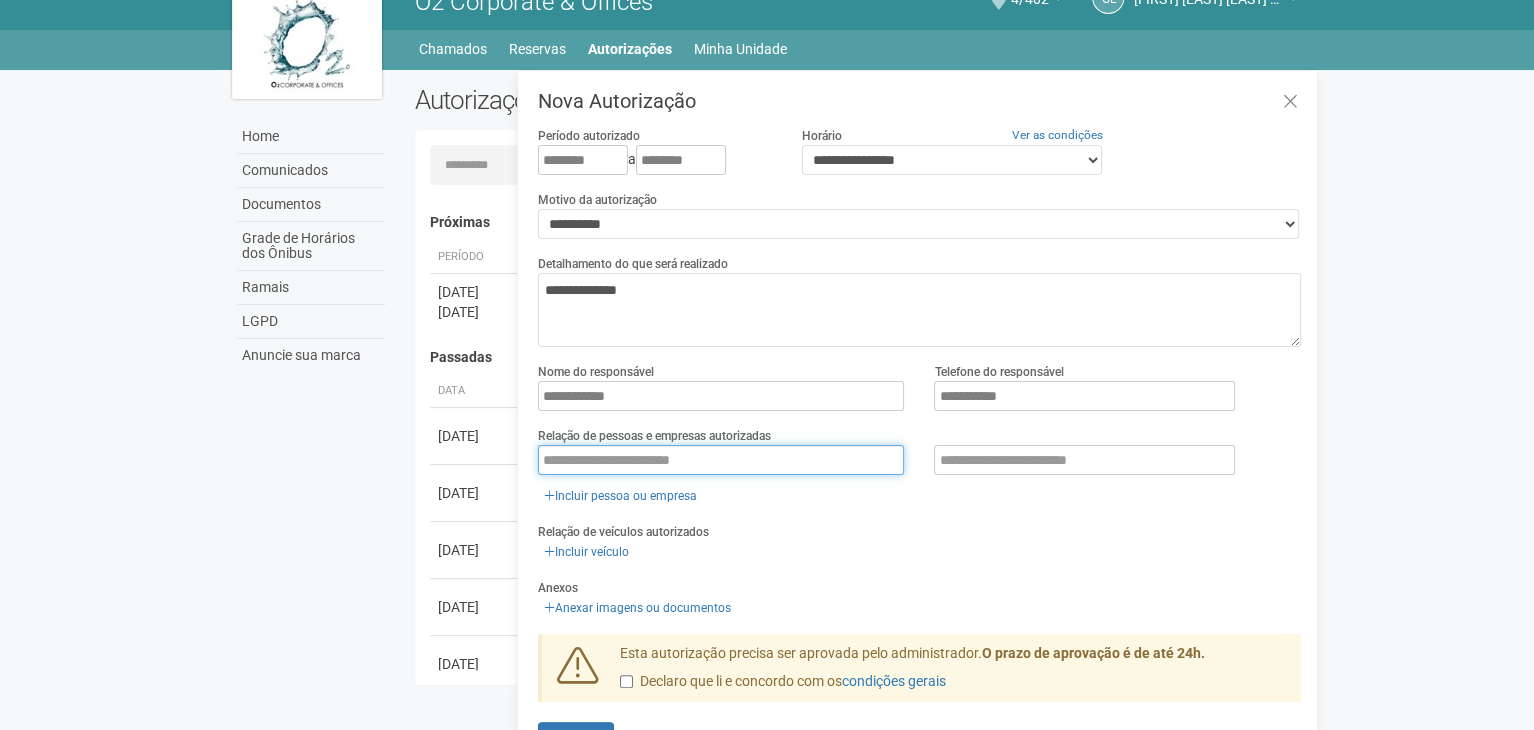 click at bounding box center (721, 460) 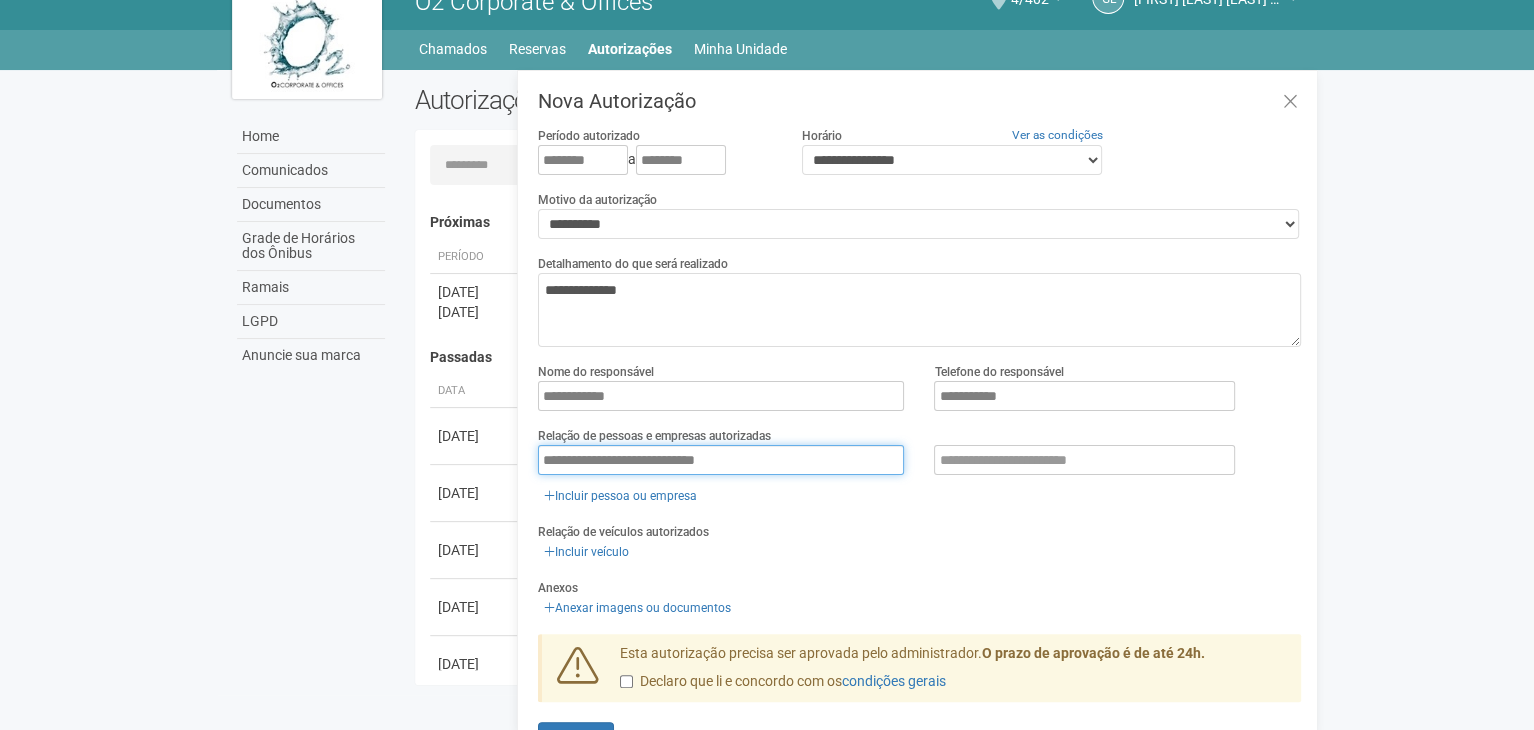 type on "**********" 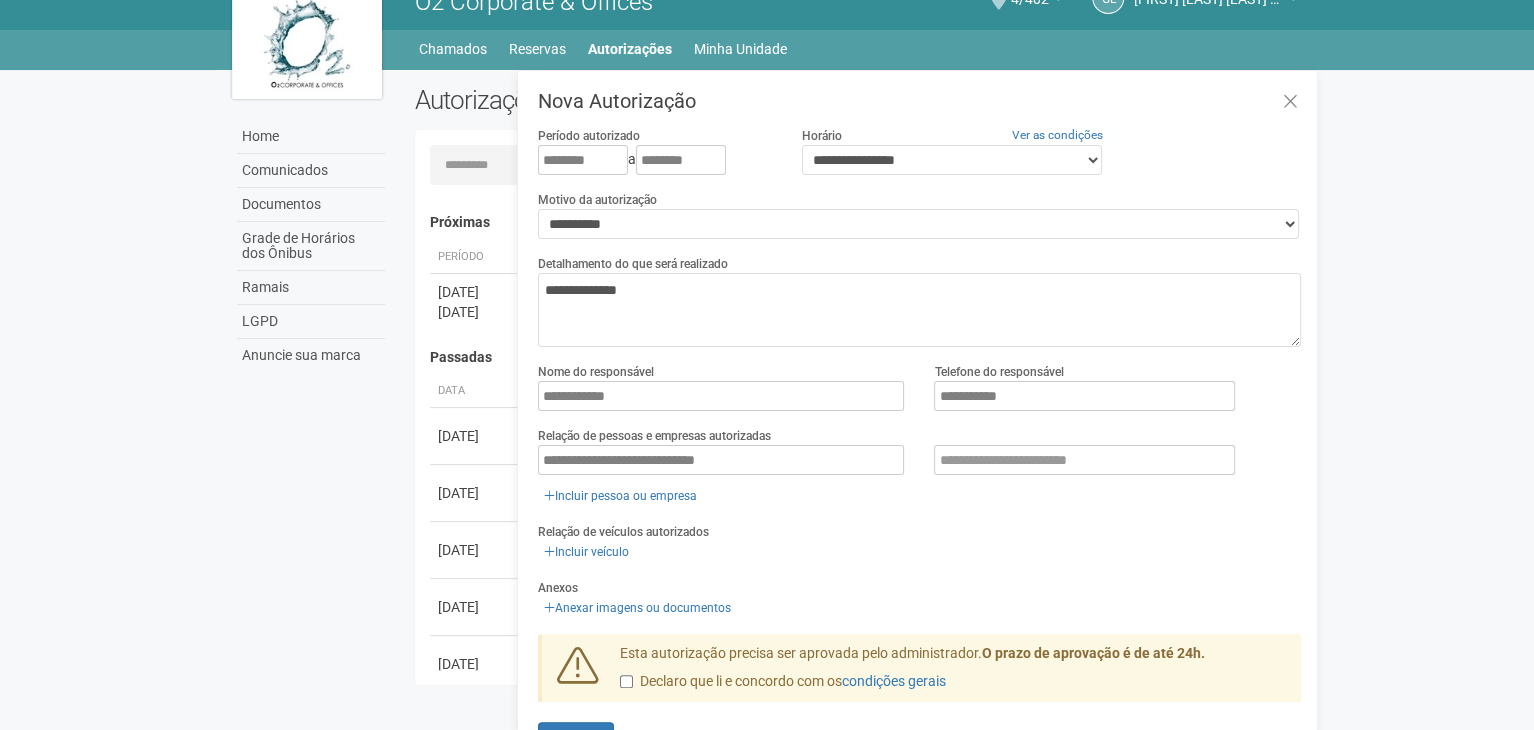 click on "**********" at bounding box center (919, 440) 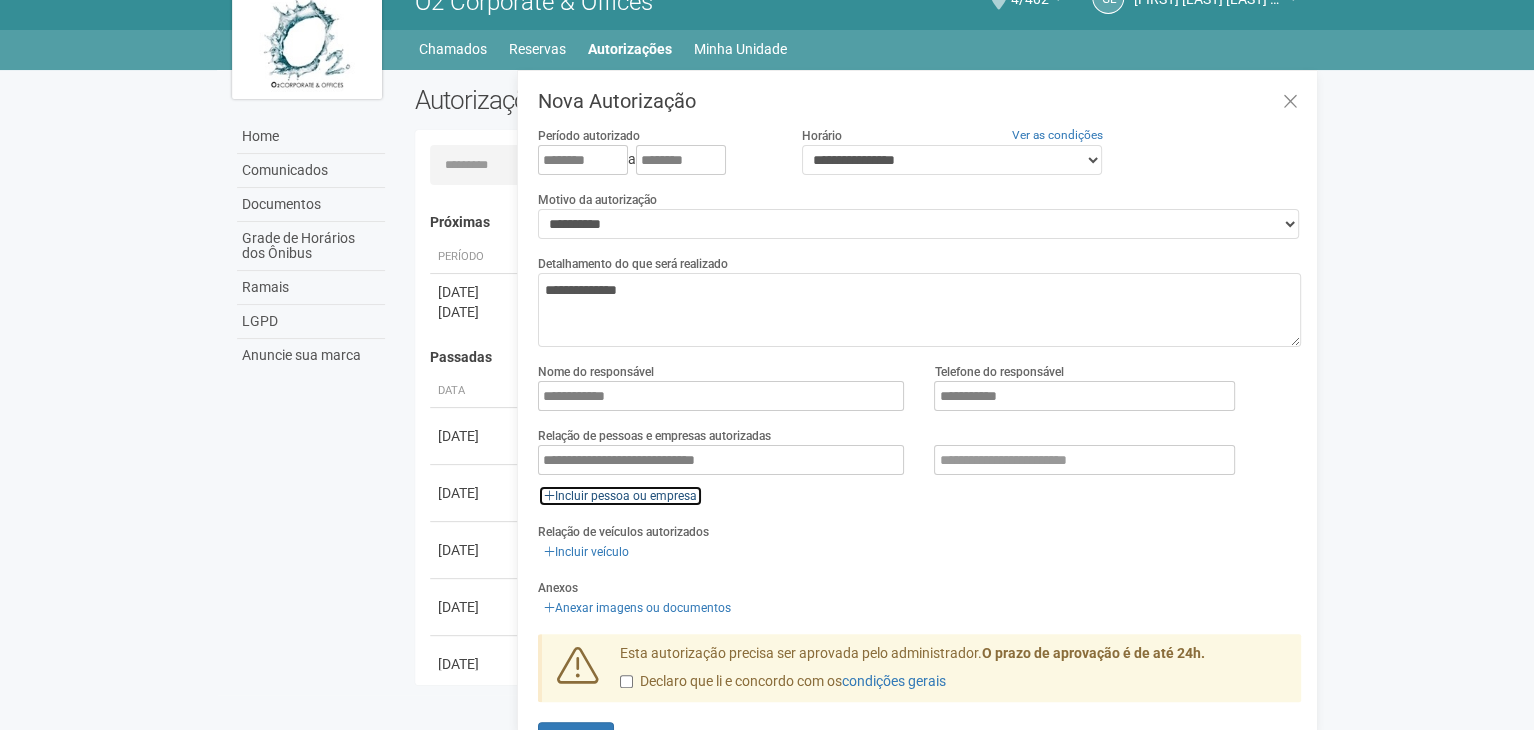 click on "Incluir pessoa ou empresa" at bounding box center [620, 496] 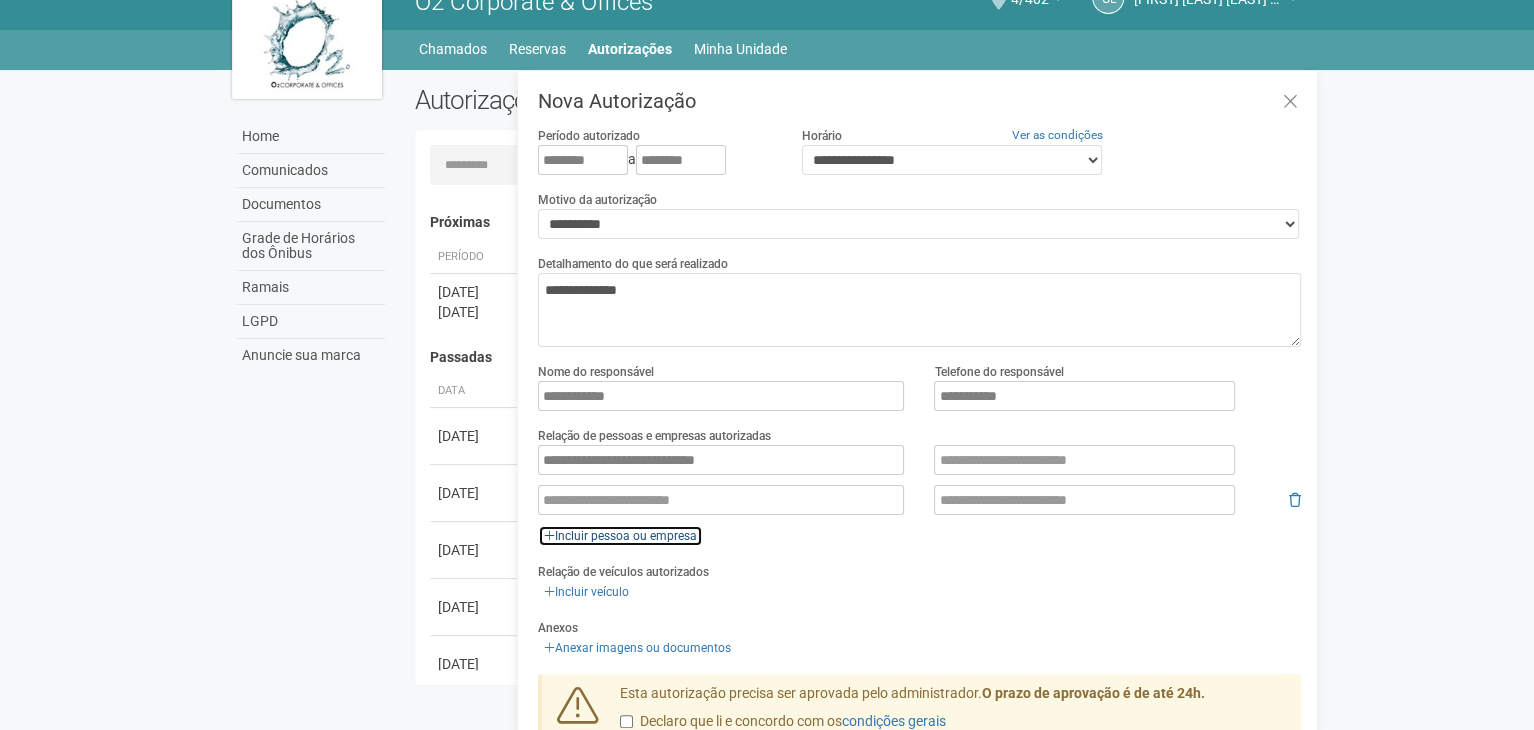 click on "Incluir pessoa ou empresa" at bounding box center [620, 536] 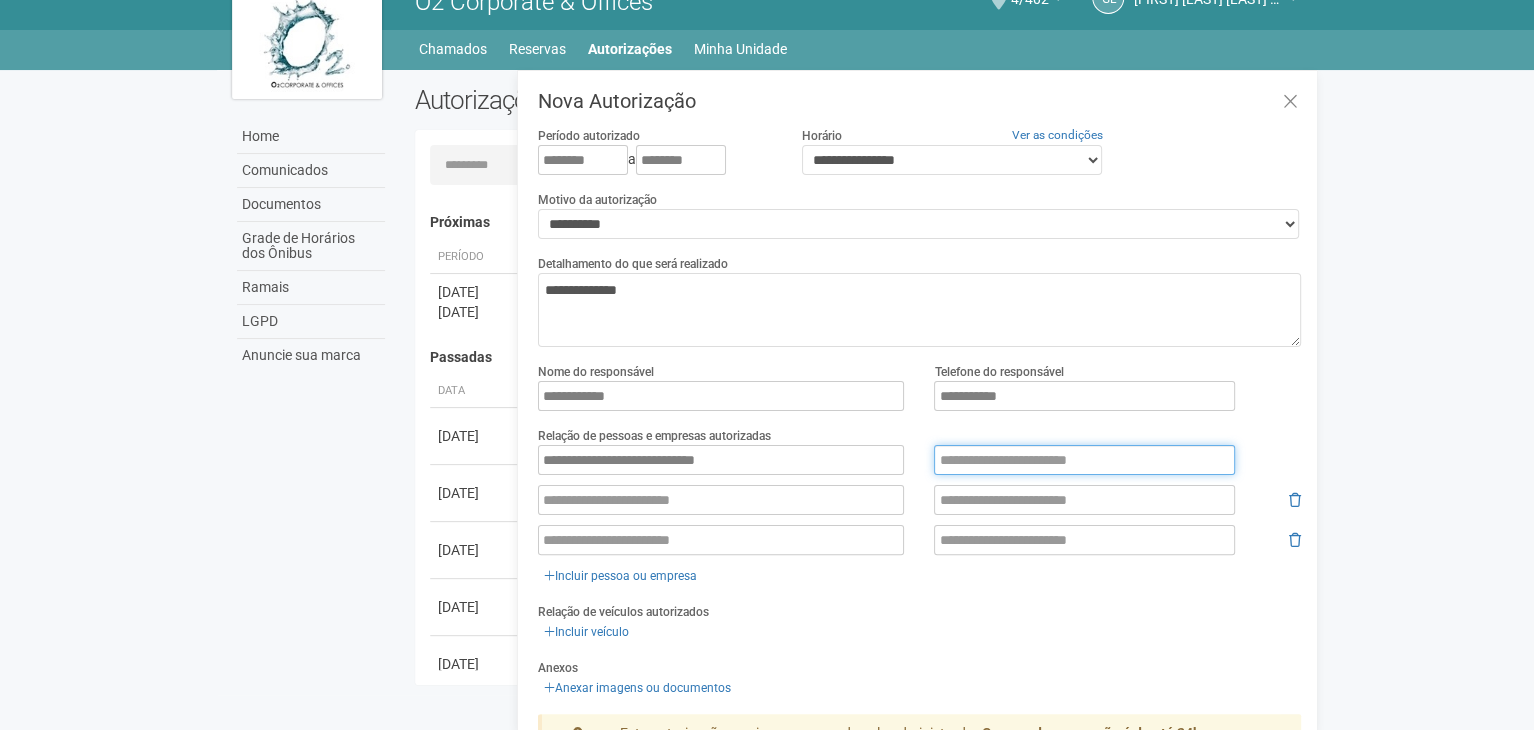 click at bounding box center (1084, 460) 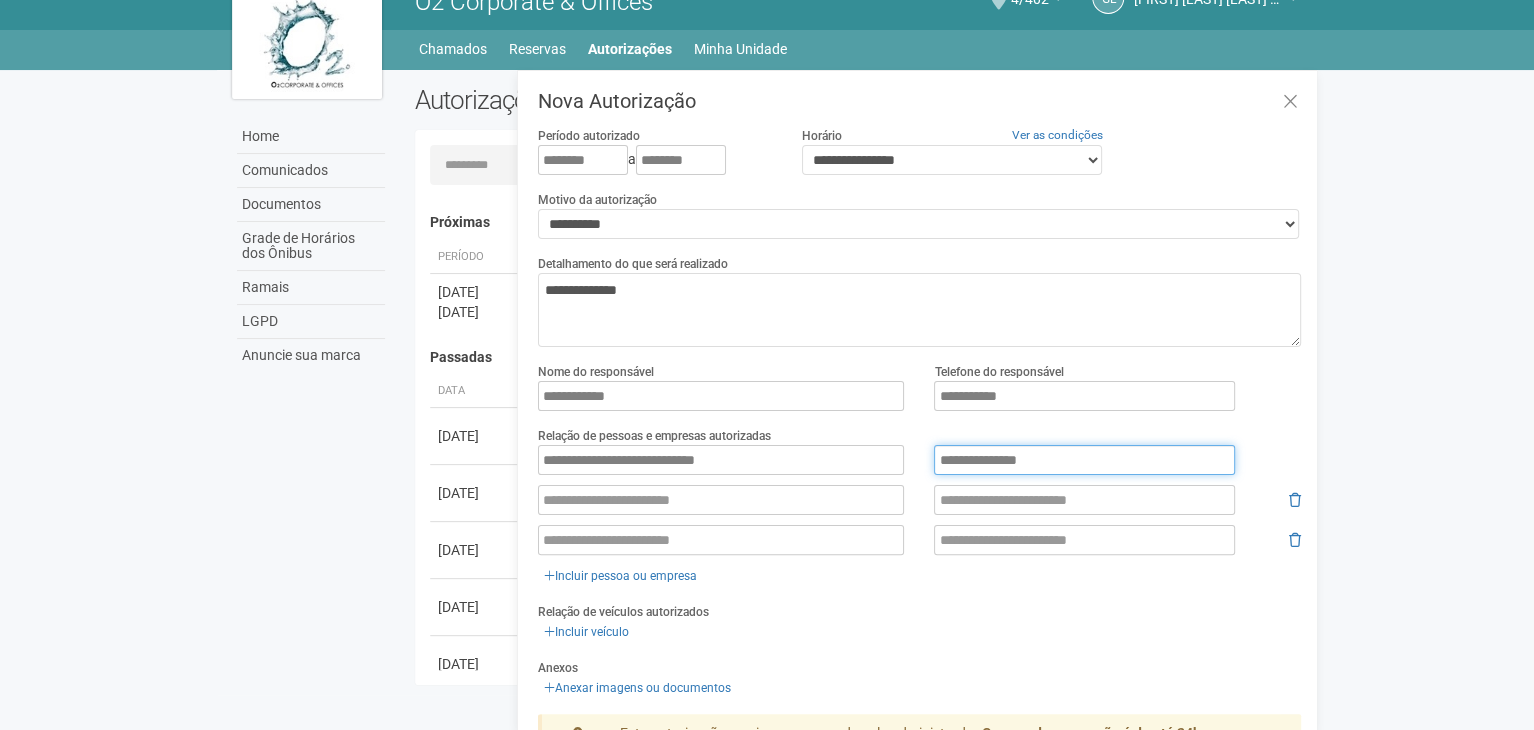 type on "**********" 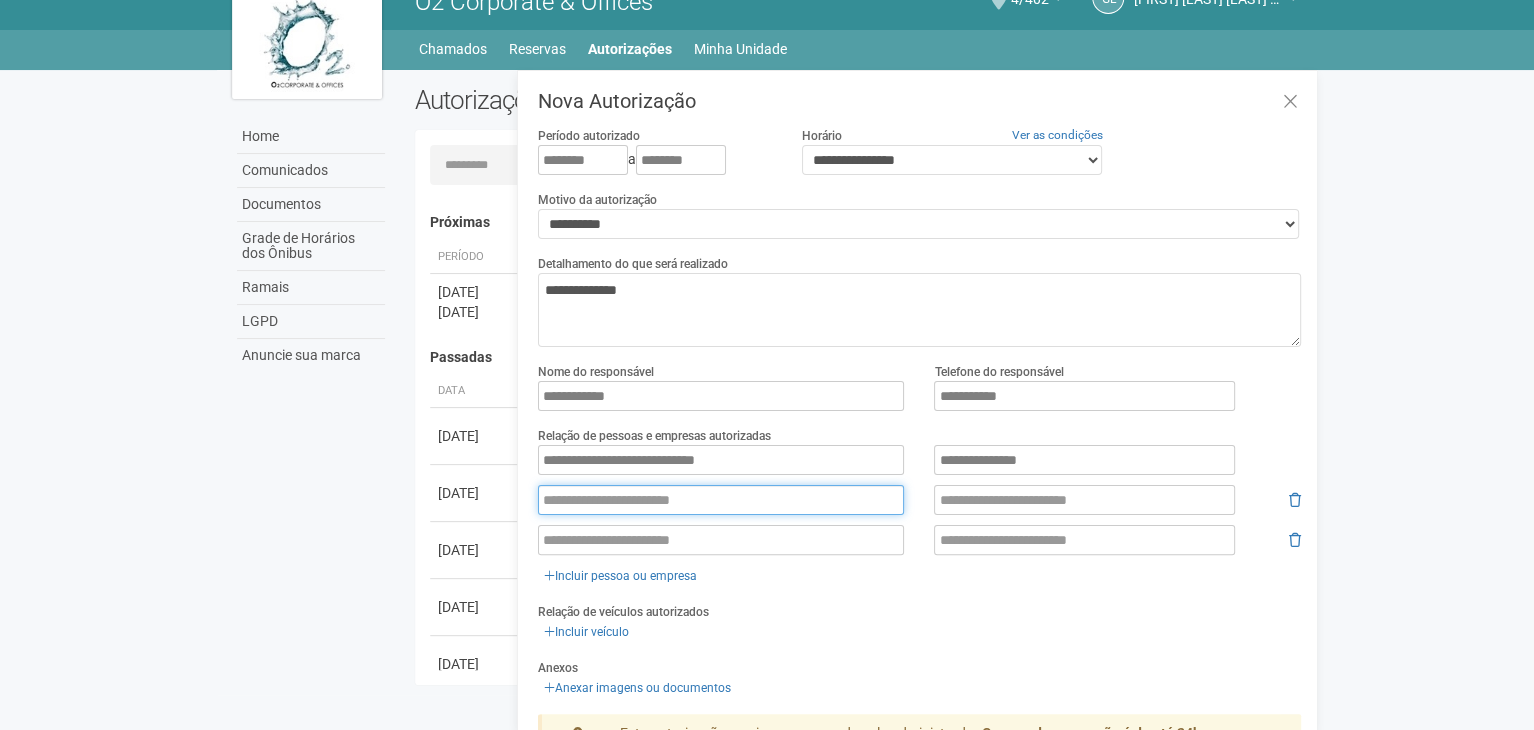 click at bounding box center [721, 500] 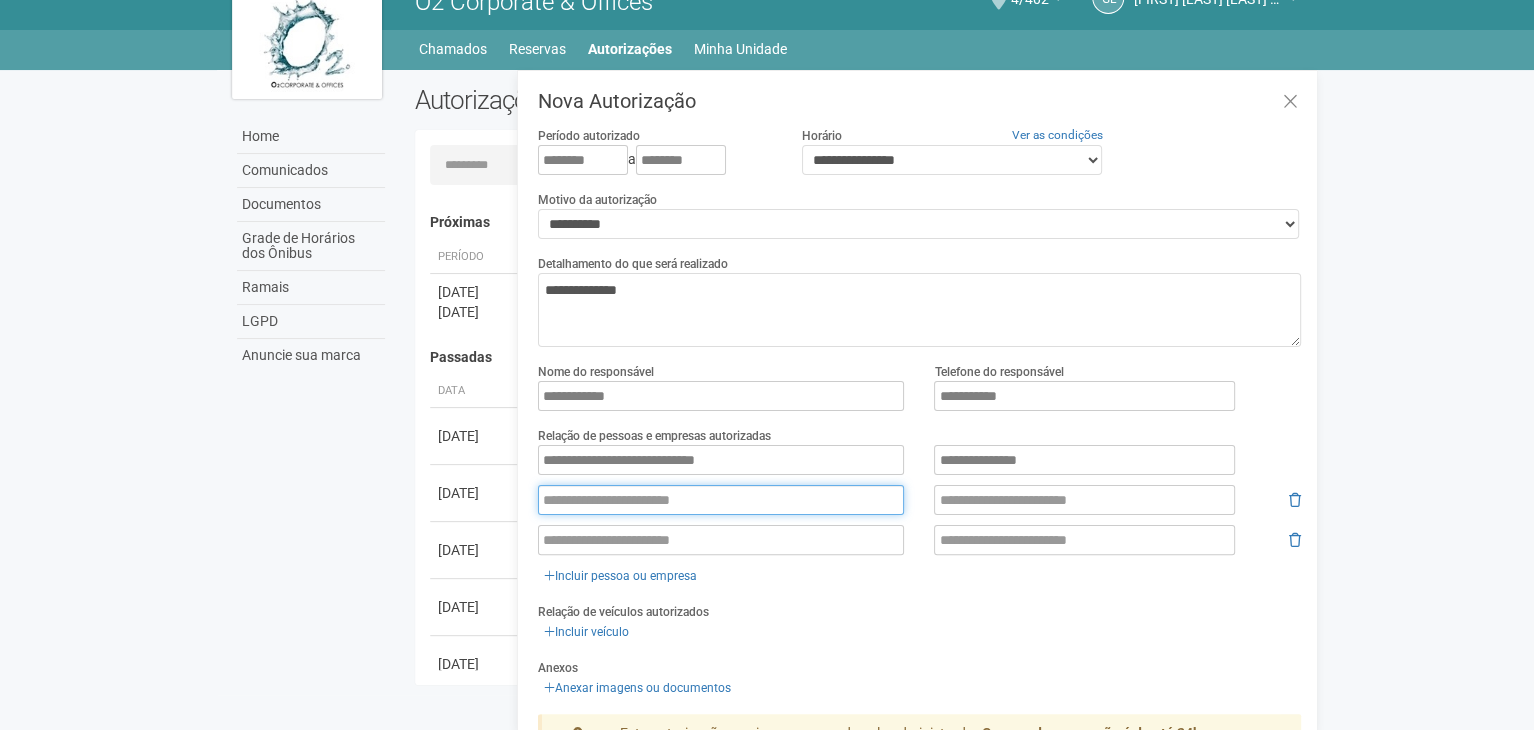 paste on "**********" 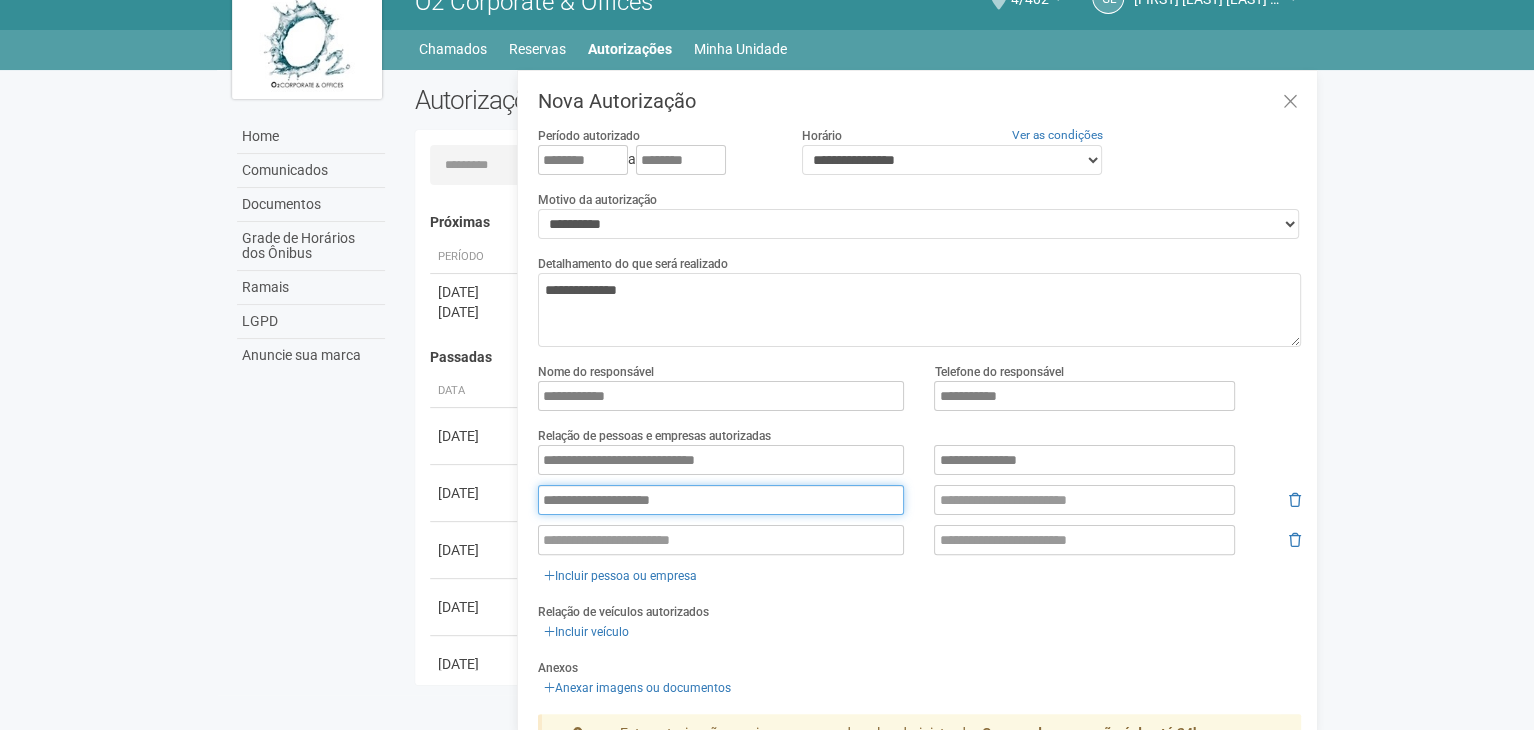 type on "**********" 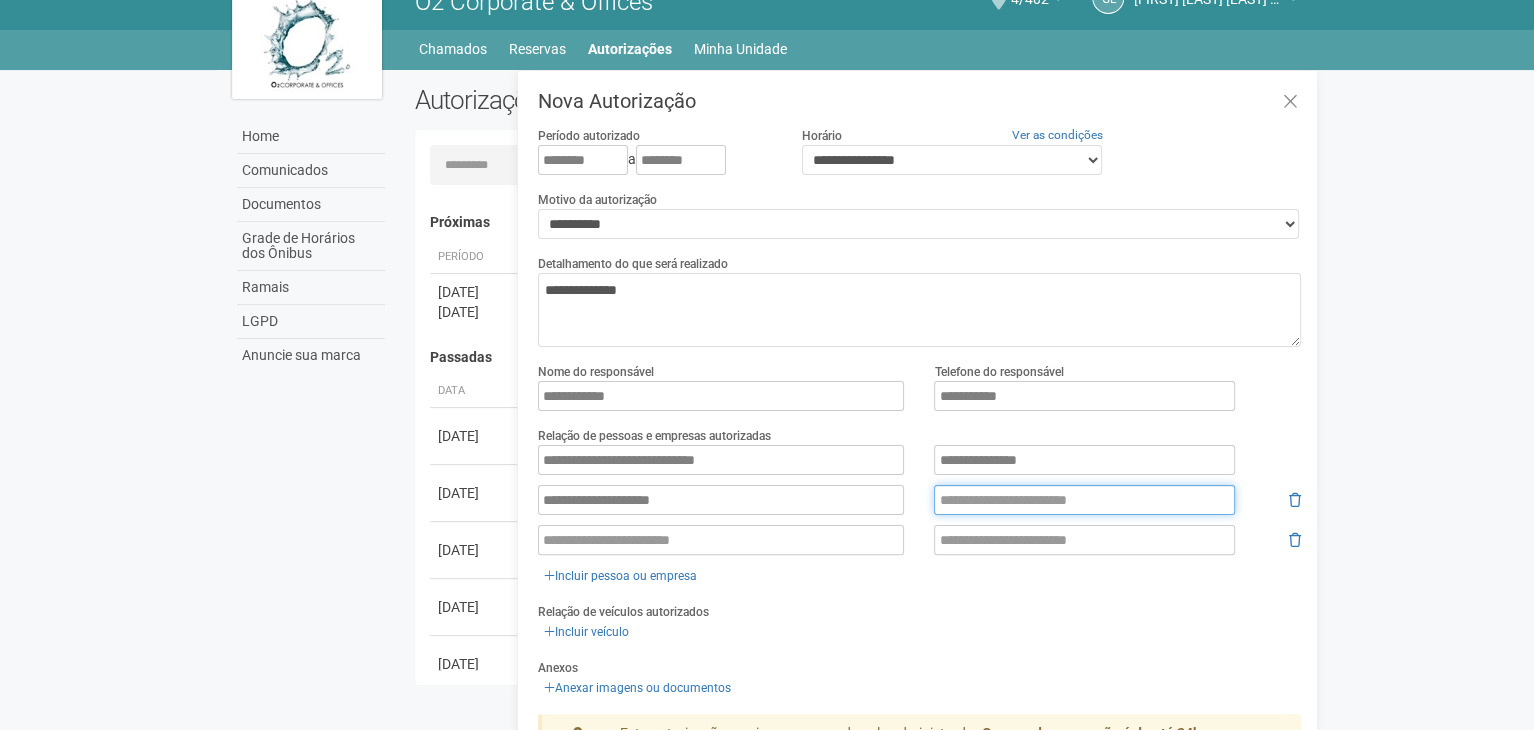 paste on "**********" 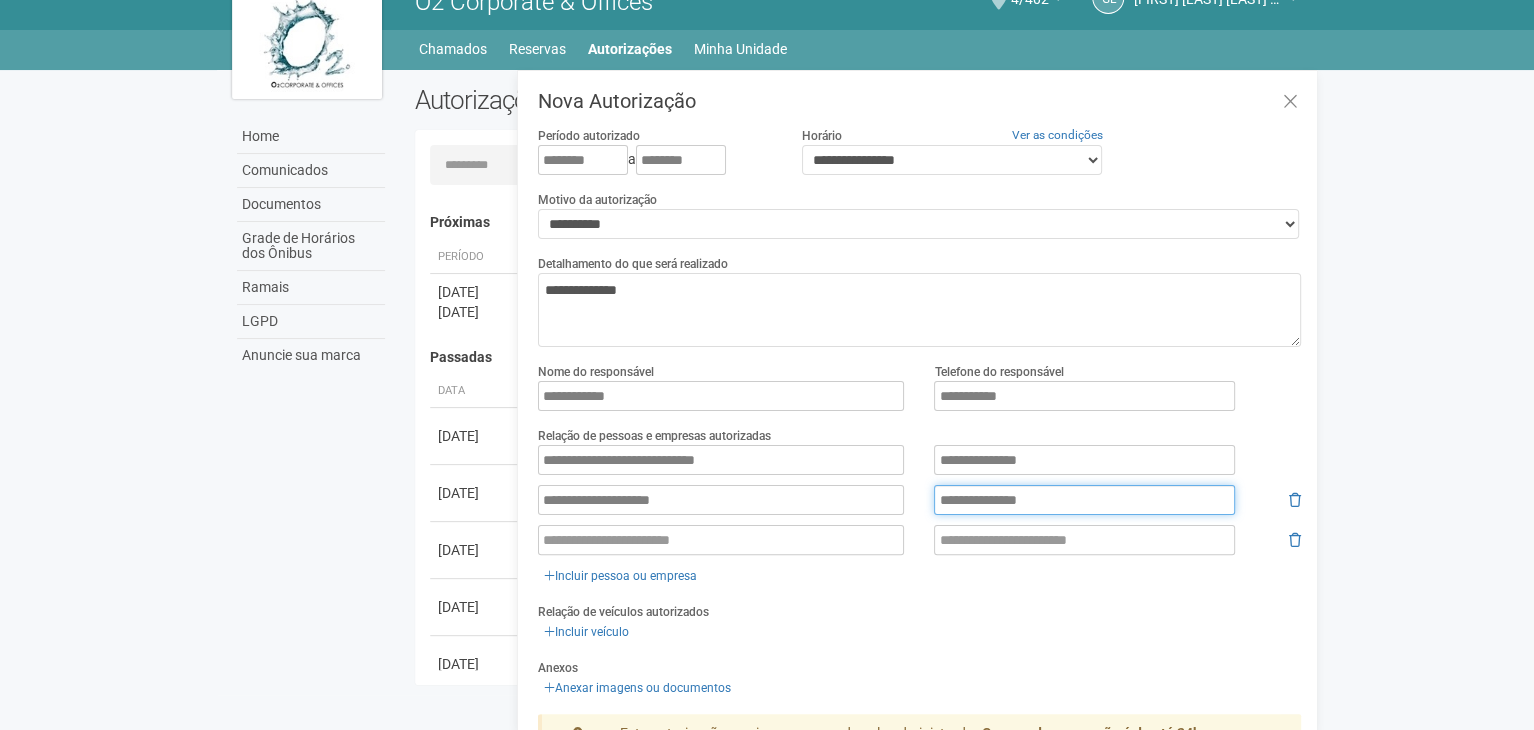 scroll, scrollTop: 136, scrollLeft: 0, axis: vertical 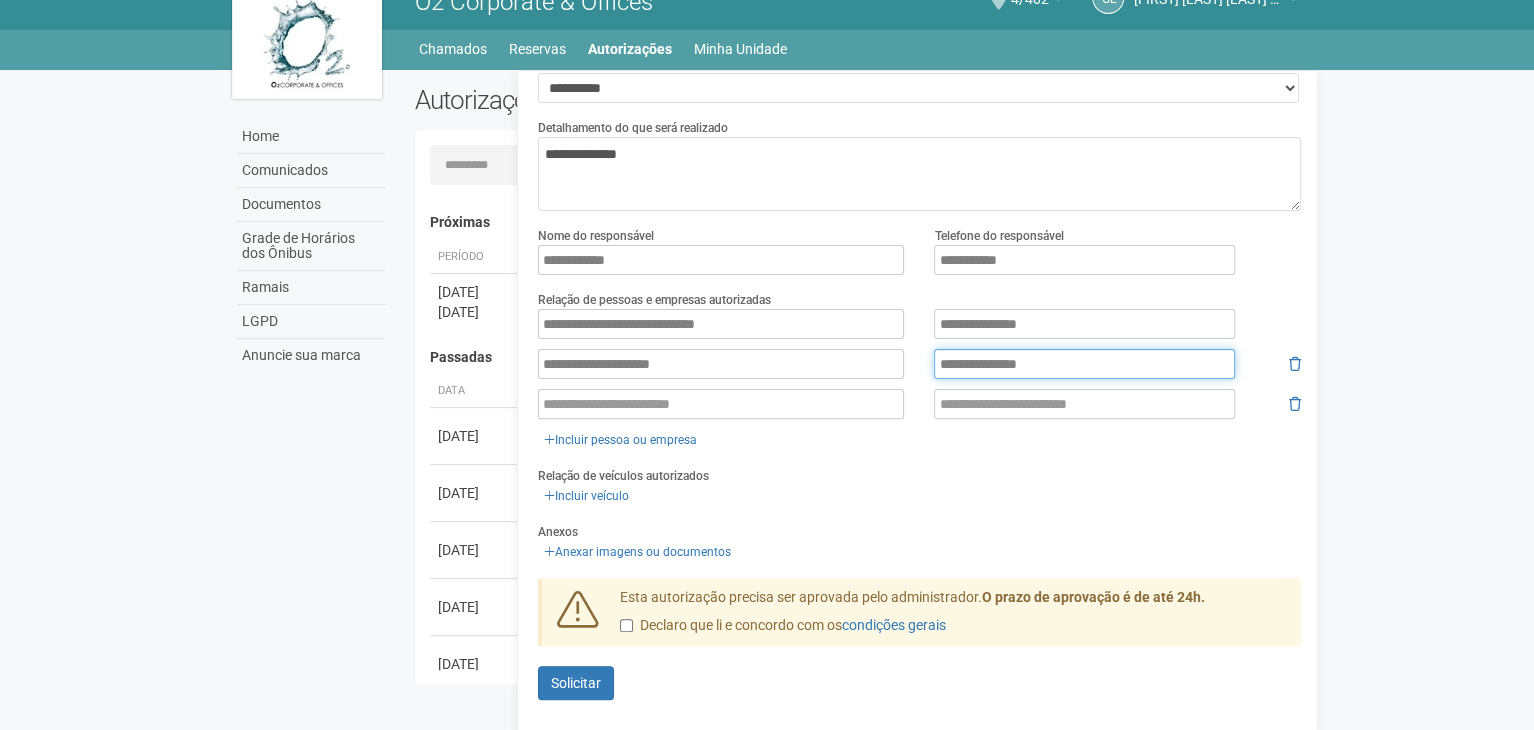 type on "**********" 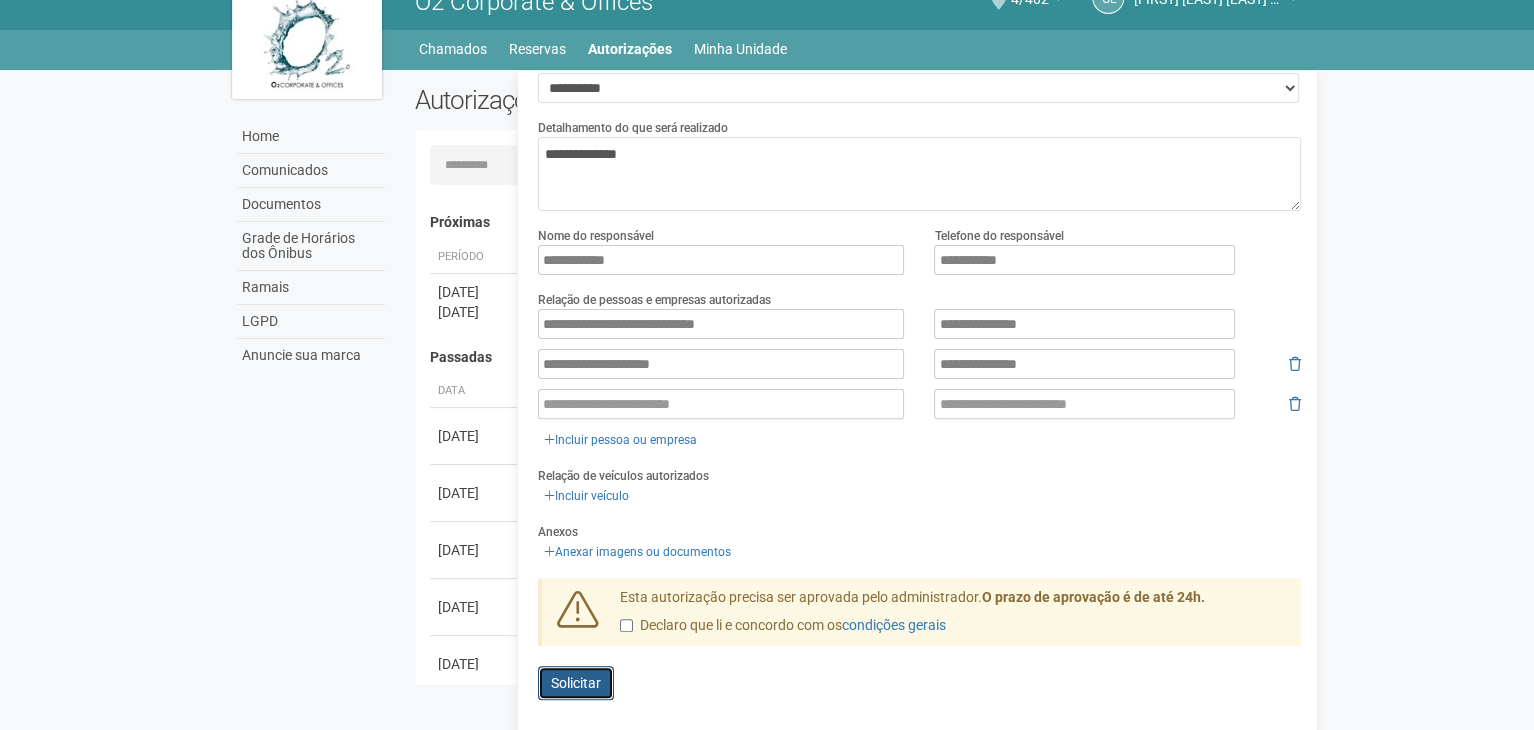 click on "Solicitar" at bounding box center [576, 683] 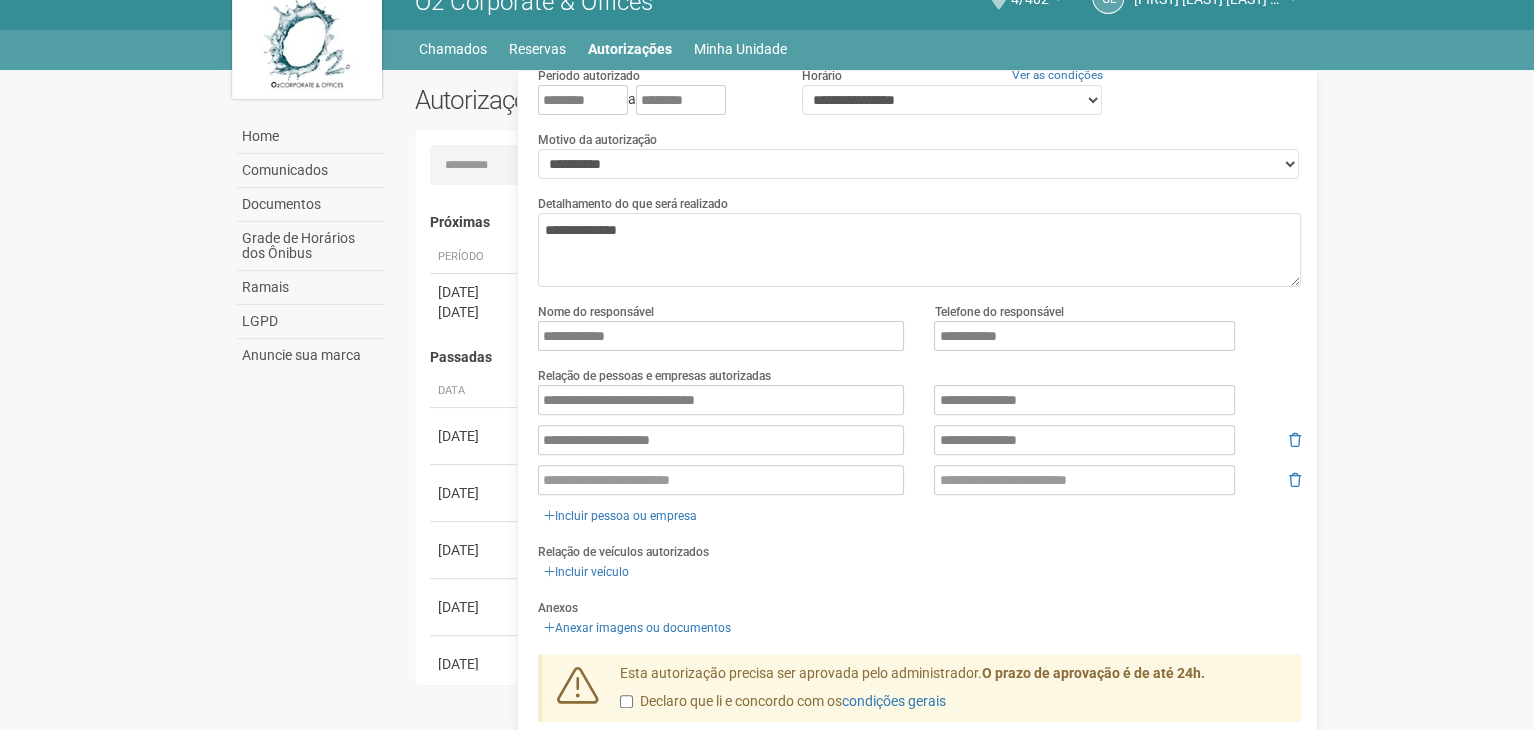 scroll, scrollTop: 55, scrollLeft: 0, axis: vertical 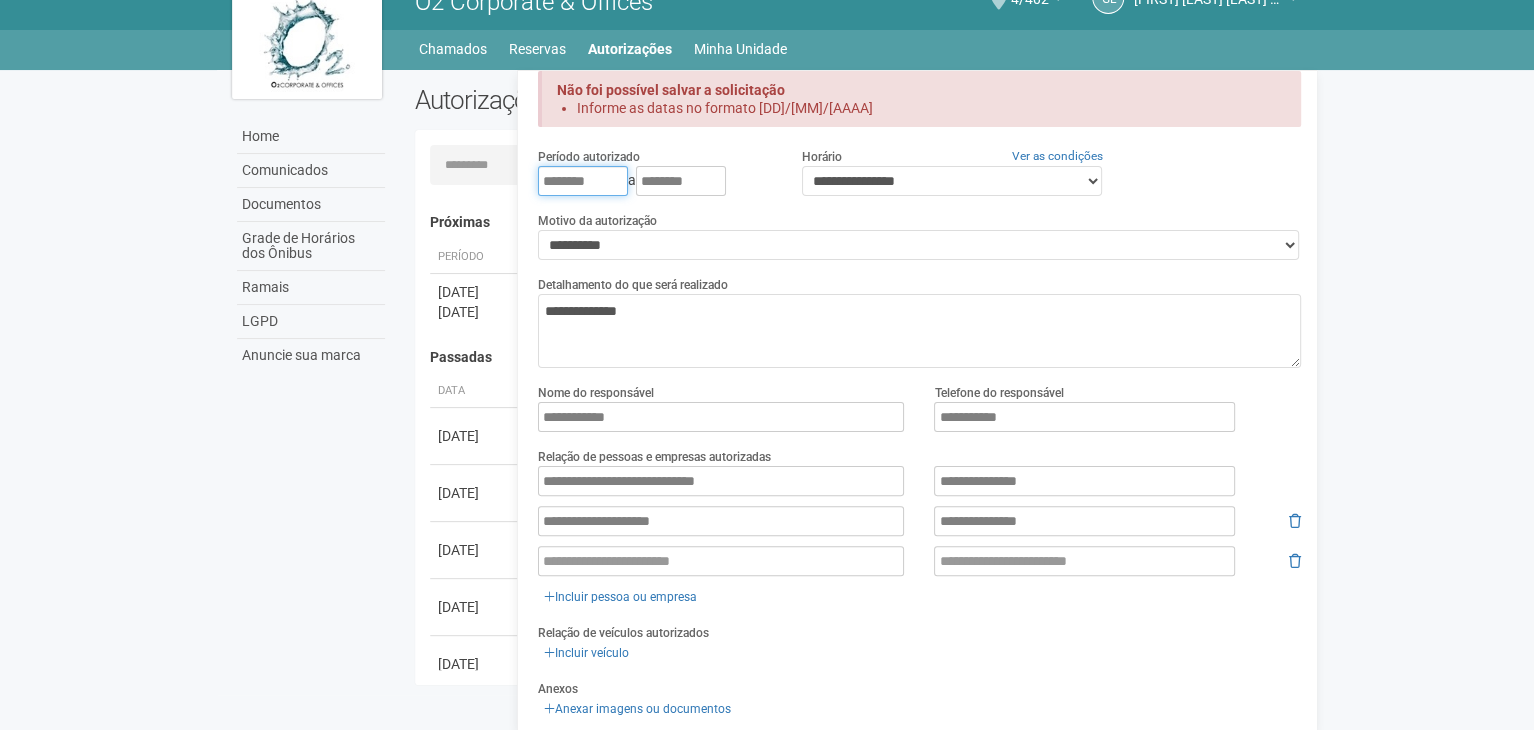 click on "********" at bounding box center [583, 181] 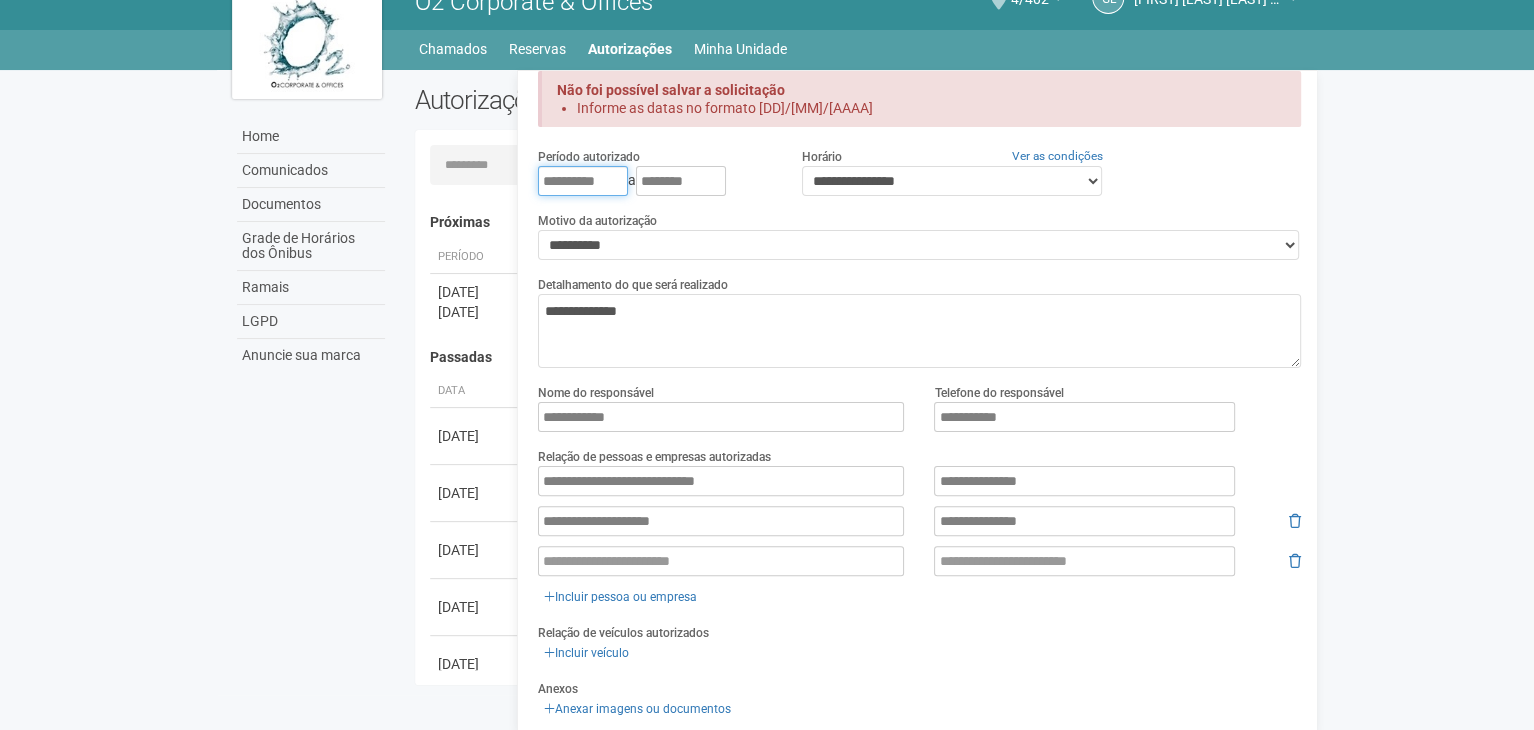 type on "**********" 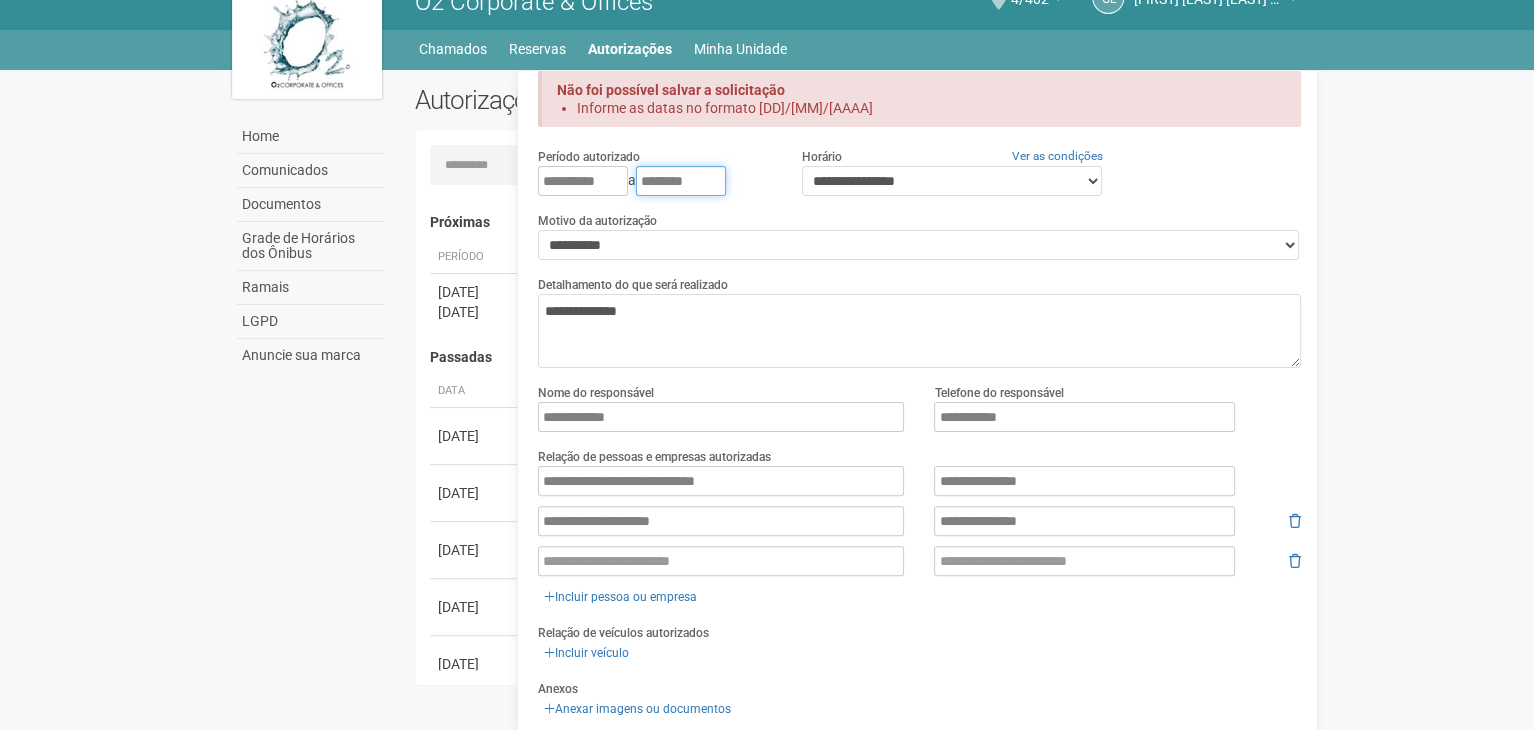 click on "********" at bounding box center [681, 181] 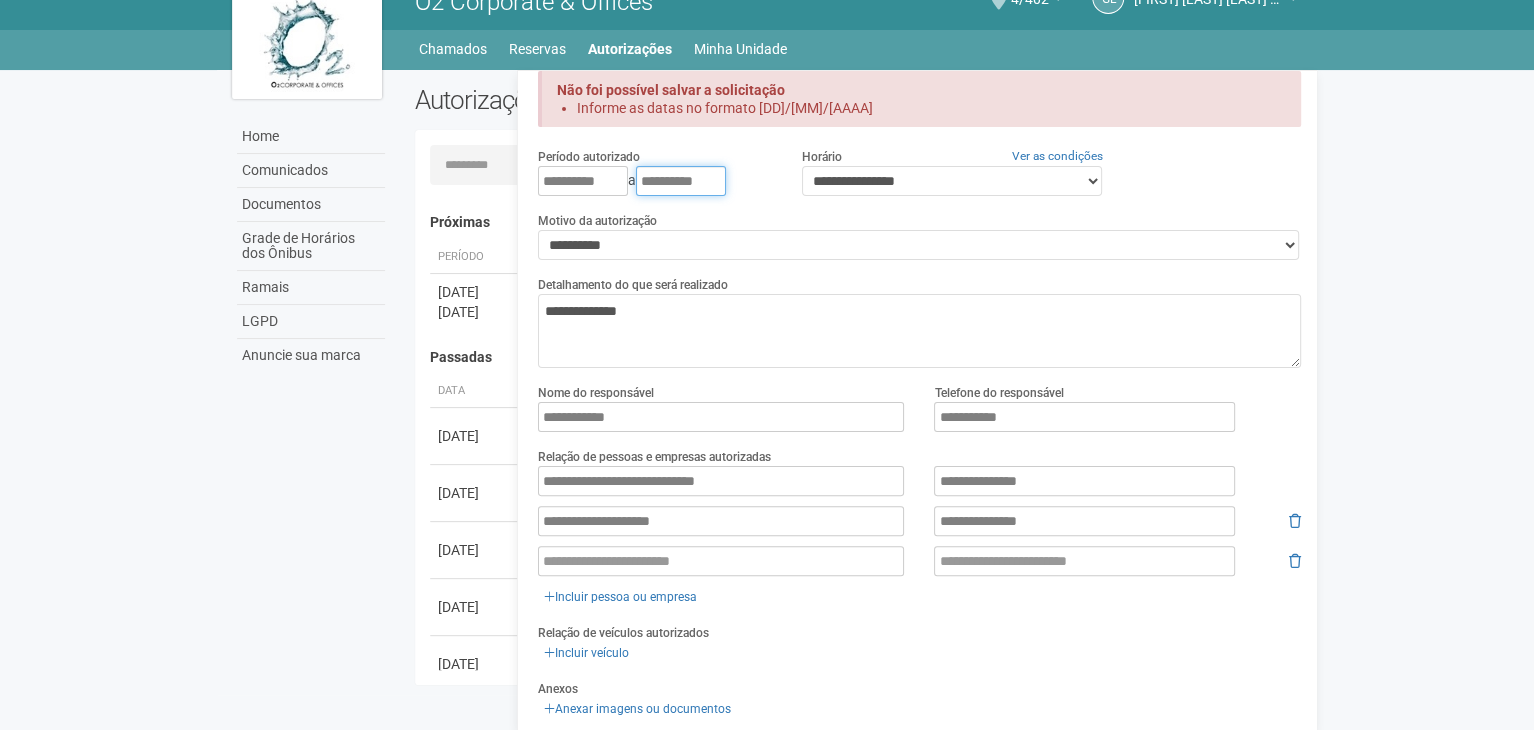scroll, scrollTop: 212, scrollLeft: 0, axis: vertical 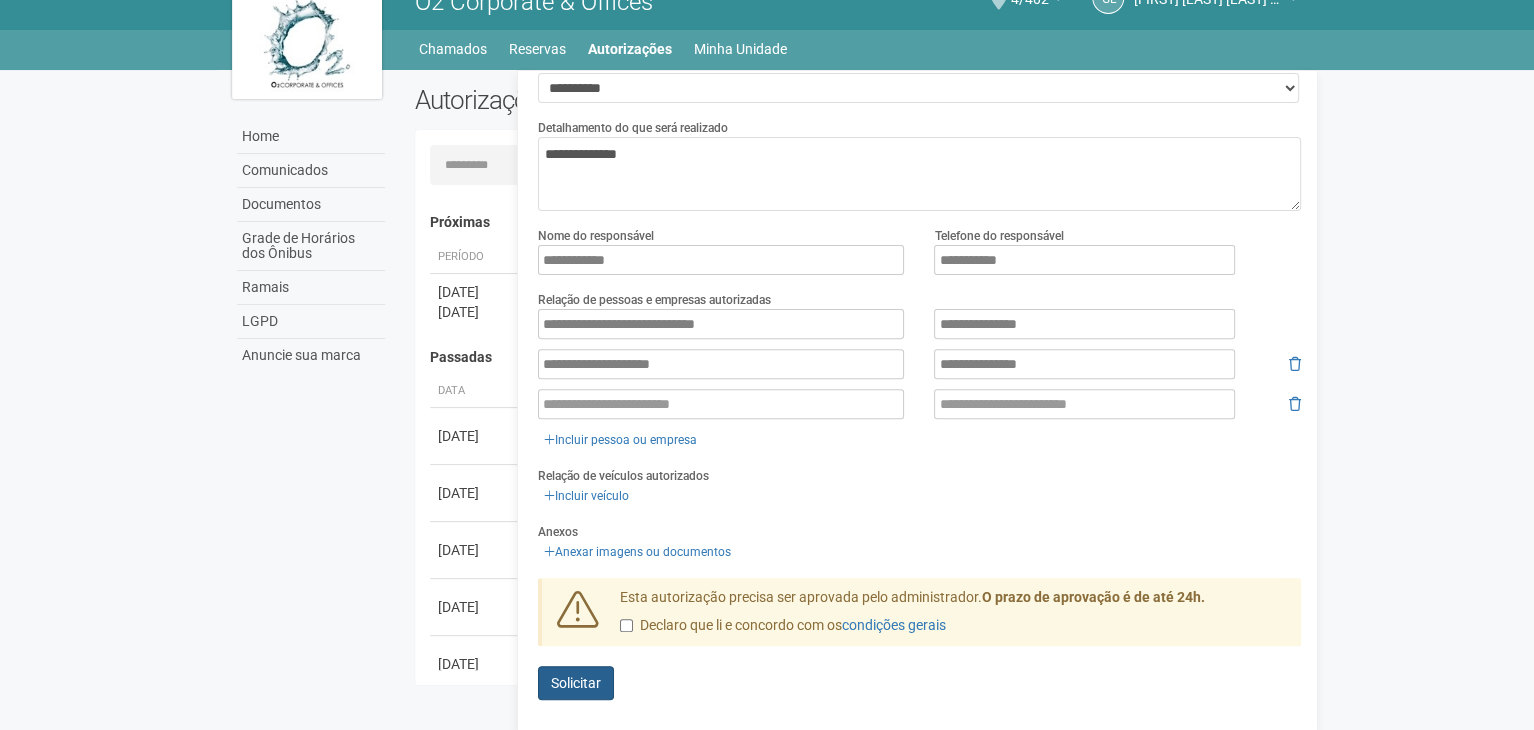 type on "**********" 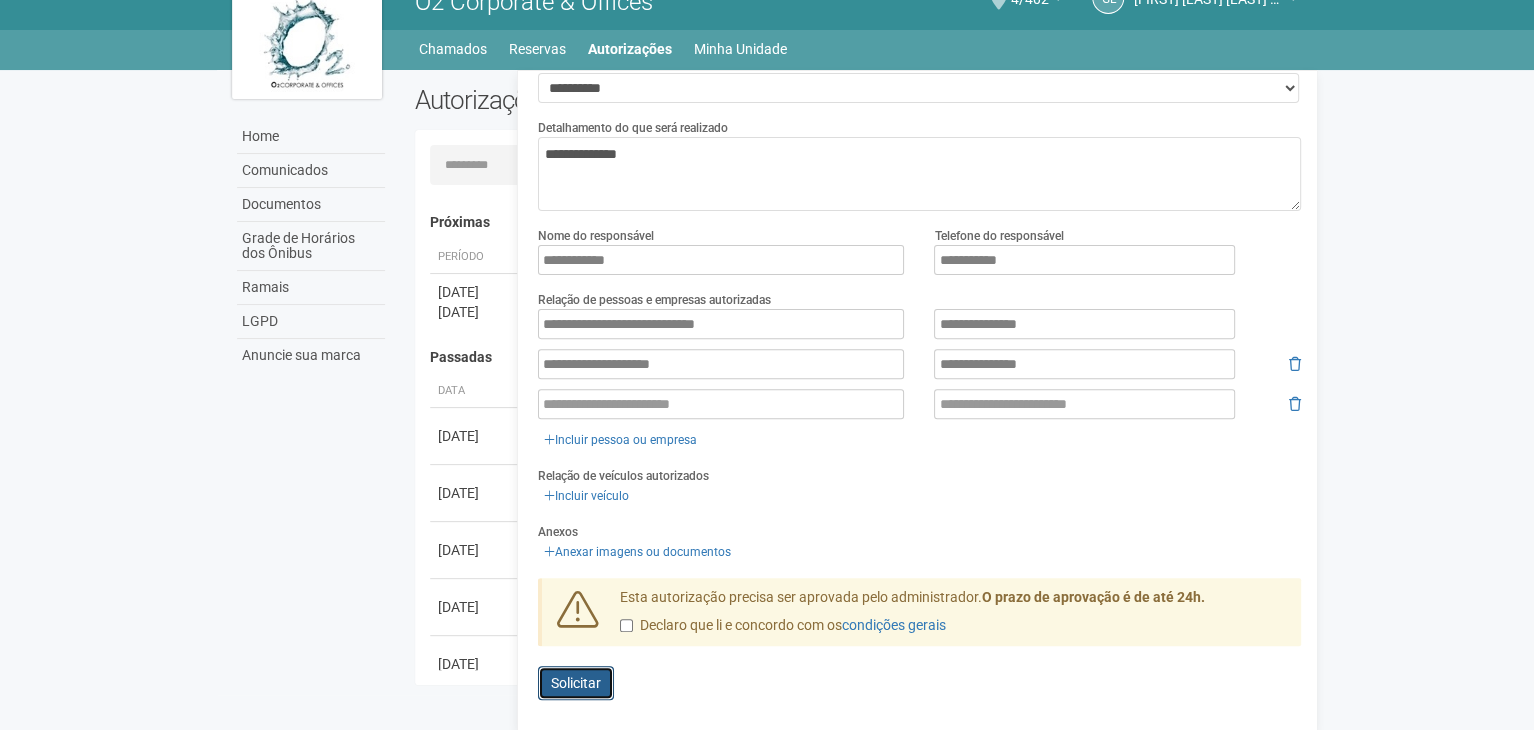 click on "Enviando...
Solicitar" at bounding box center [576, 683] 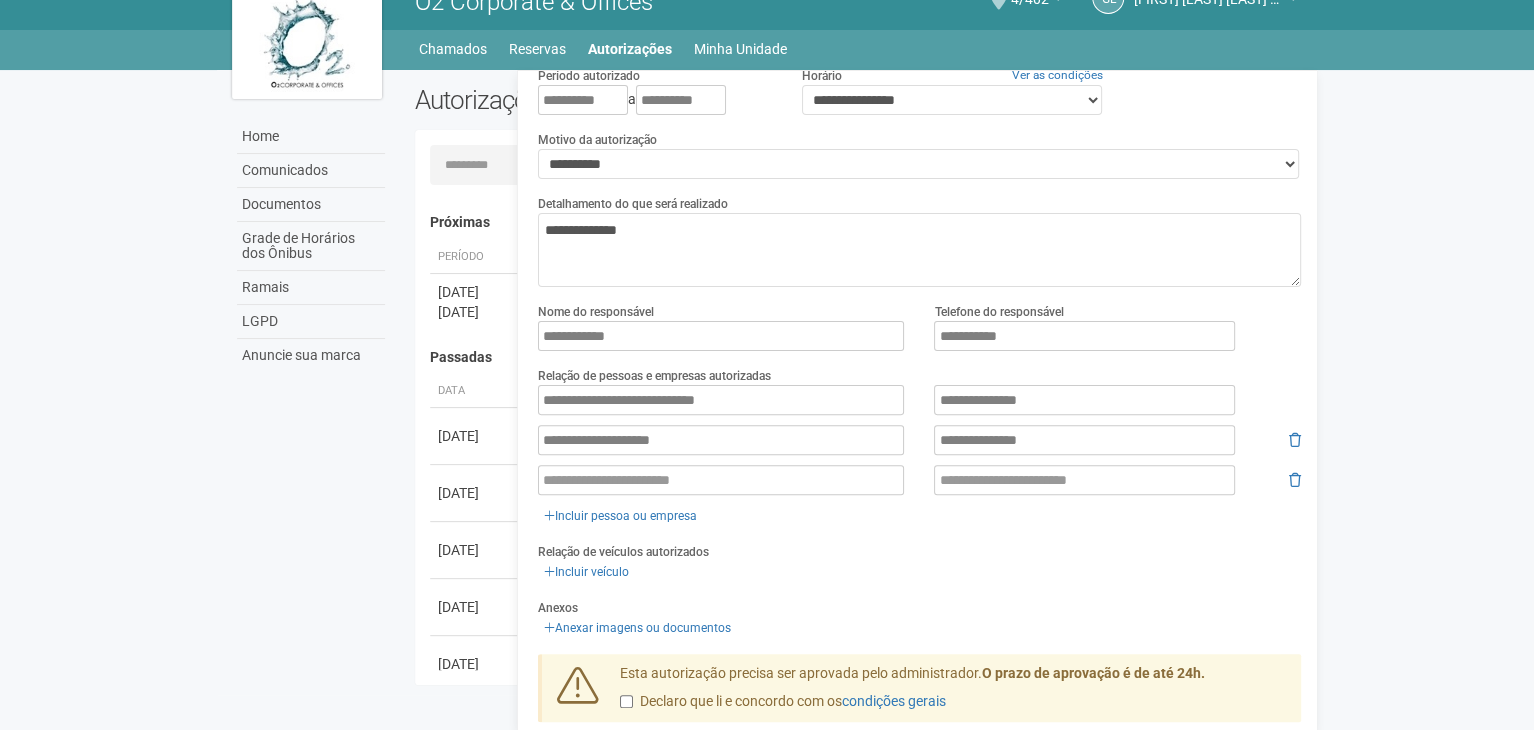 scroll, scrollTop: 55, scrollLeft: 0, axis: vertical 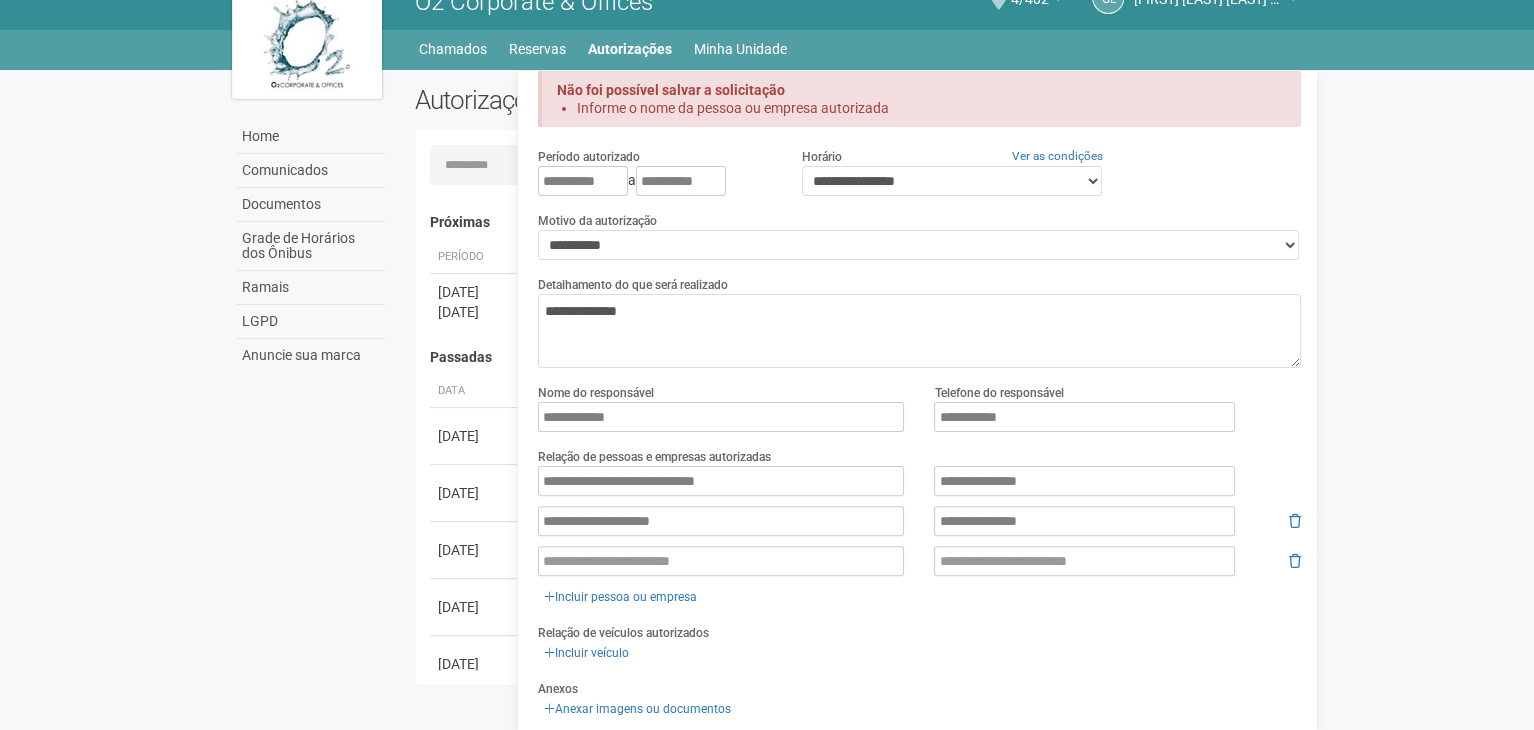 click on "**********" at bounding box center [919, 321] 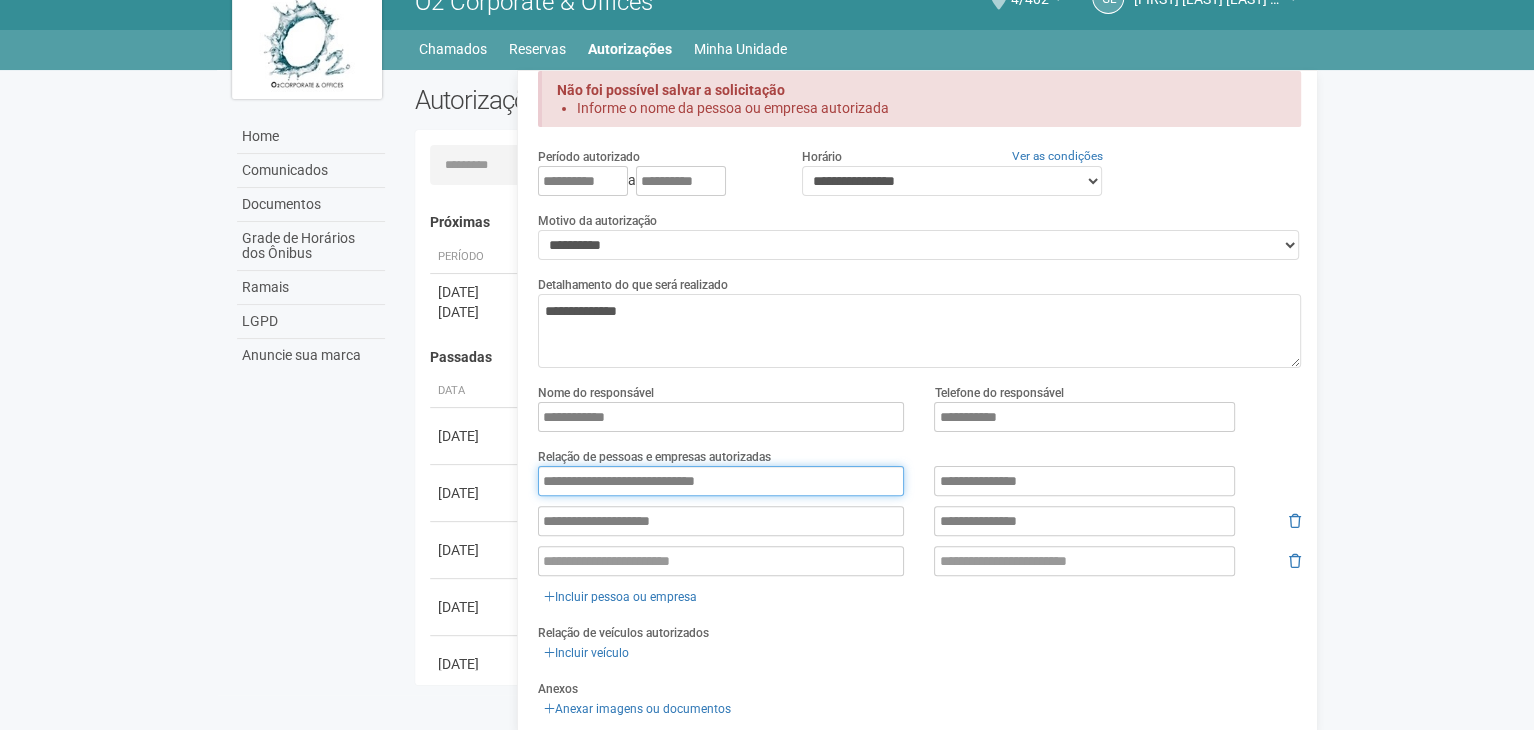click on "**********" at bounding box center (721, 481) 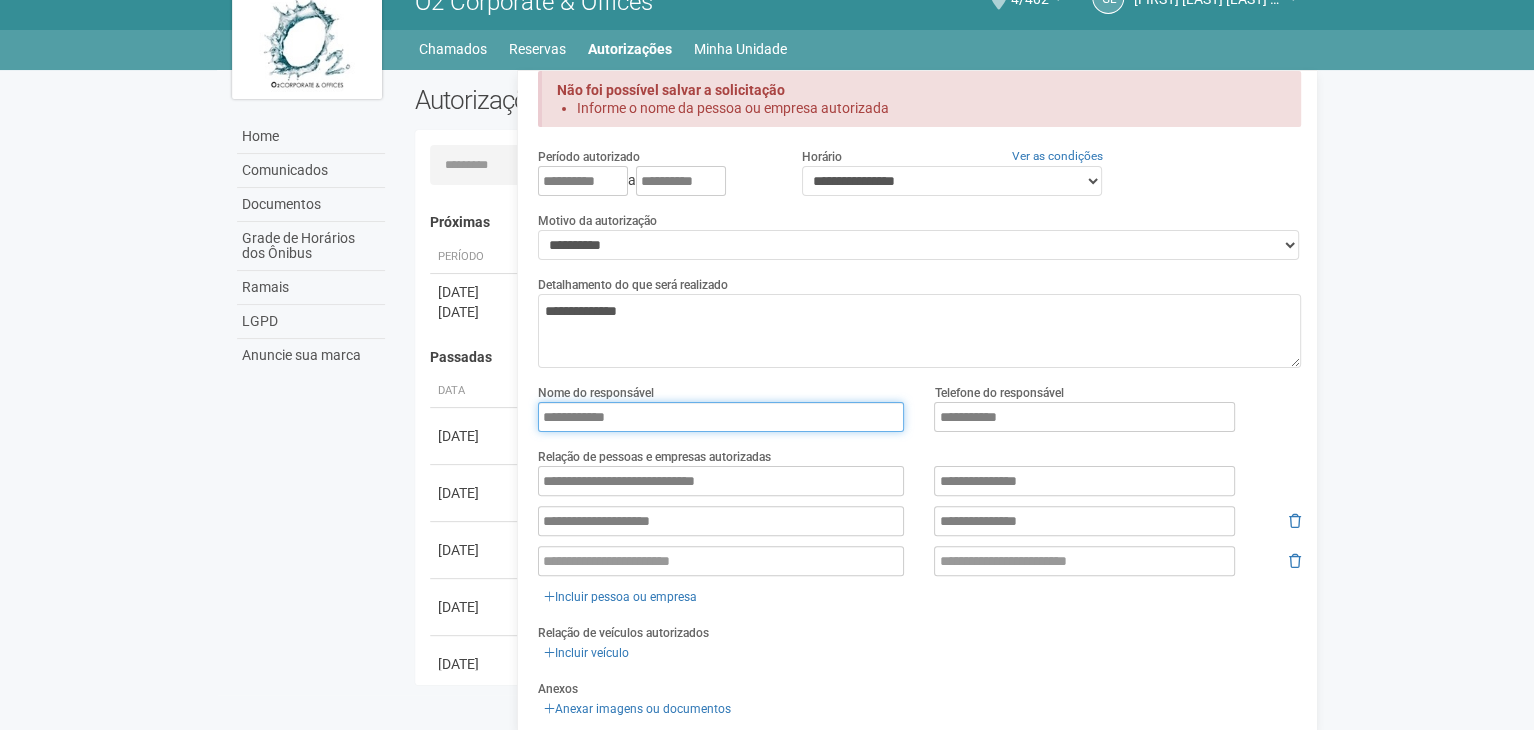 click on "**********" at bounding box center (721, 417) 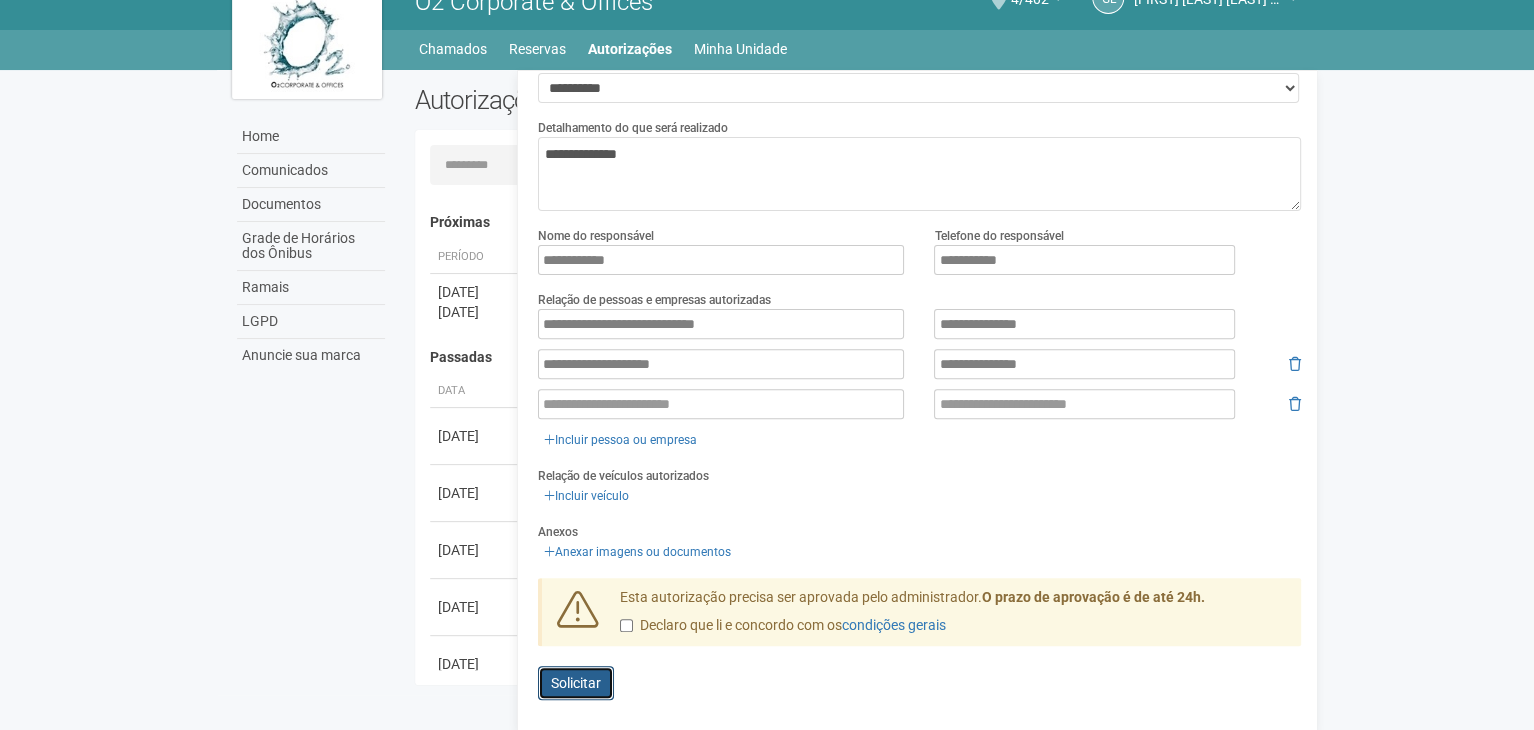 click on "Solicitar" at bounding box center [576, 683] 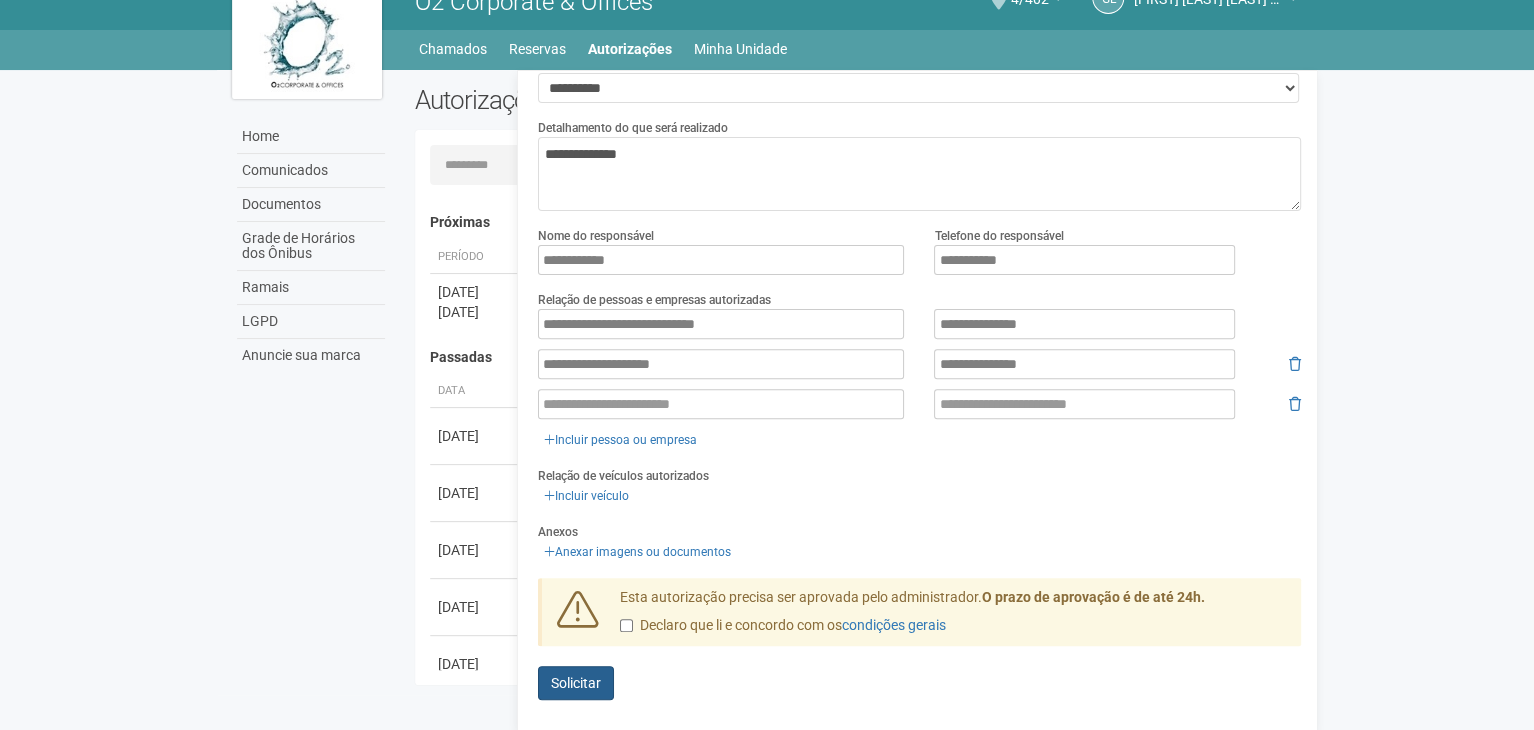 scroll, scrollTop: 55, scrollLeft: 0, axis: vertical 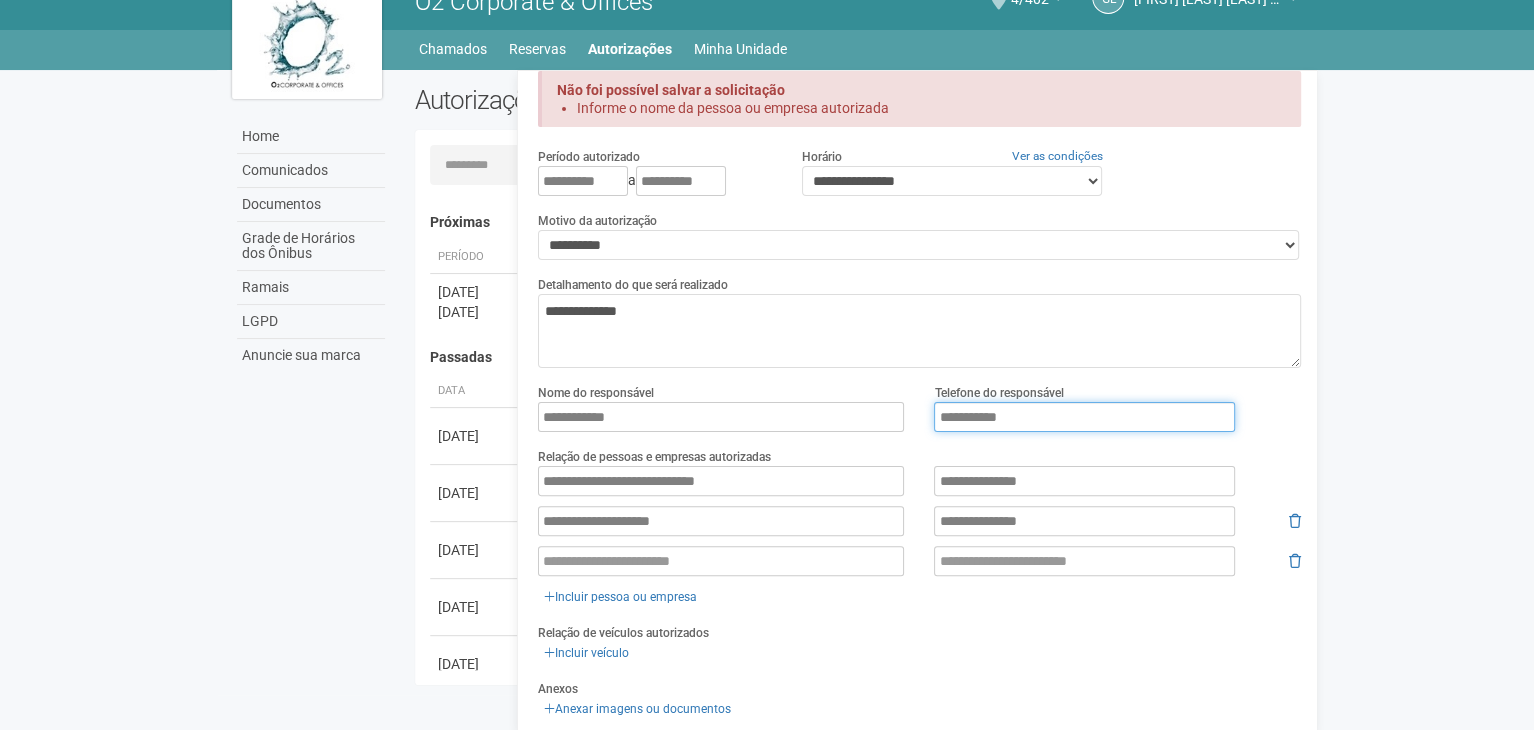 drag, startPoint x: 1072, startPoint y: 416, endPoint x: 867, endPoint y: 395, distance: 206.0728 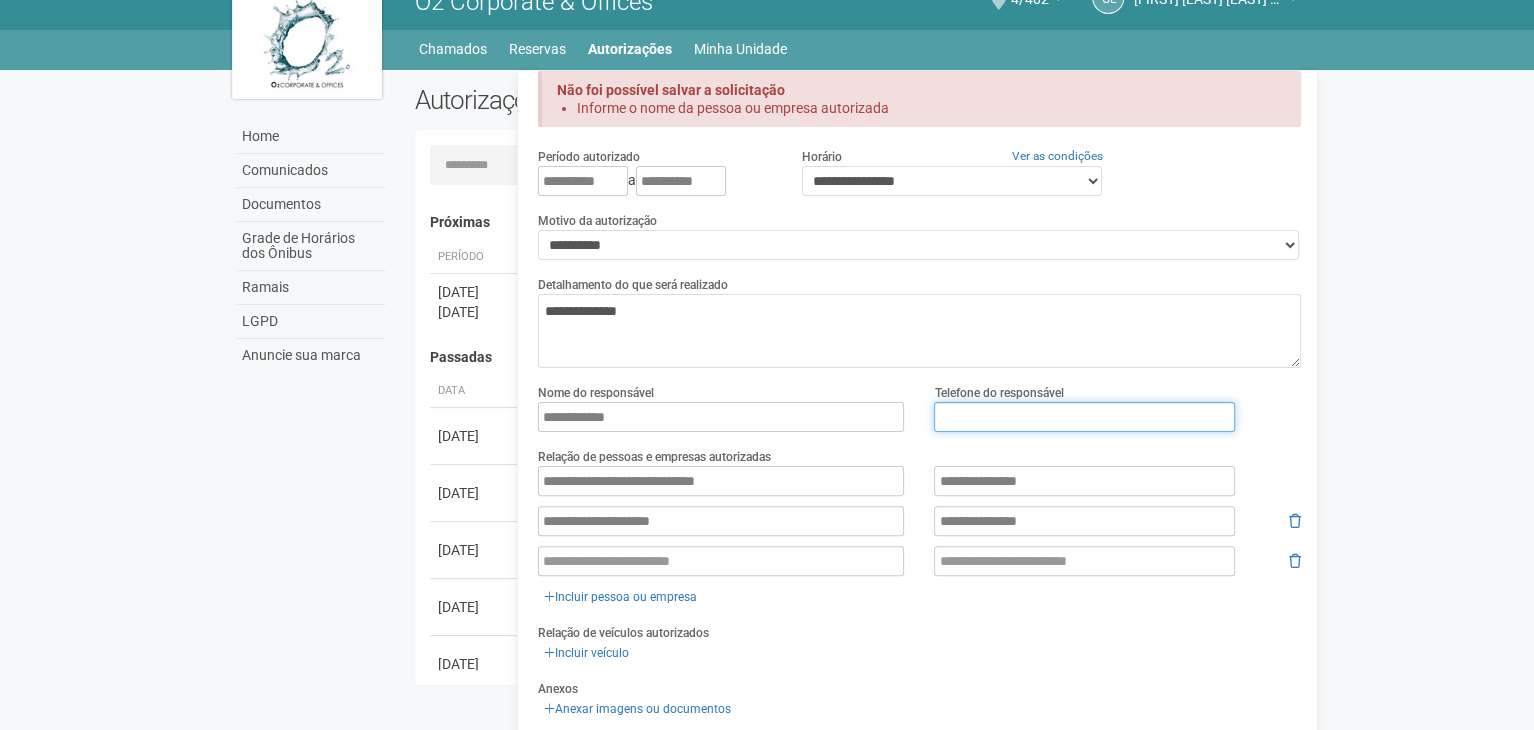 type 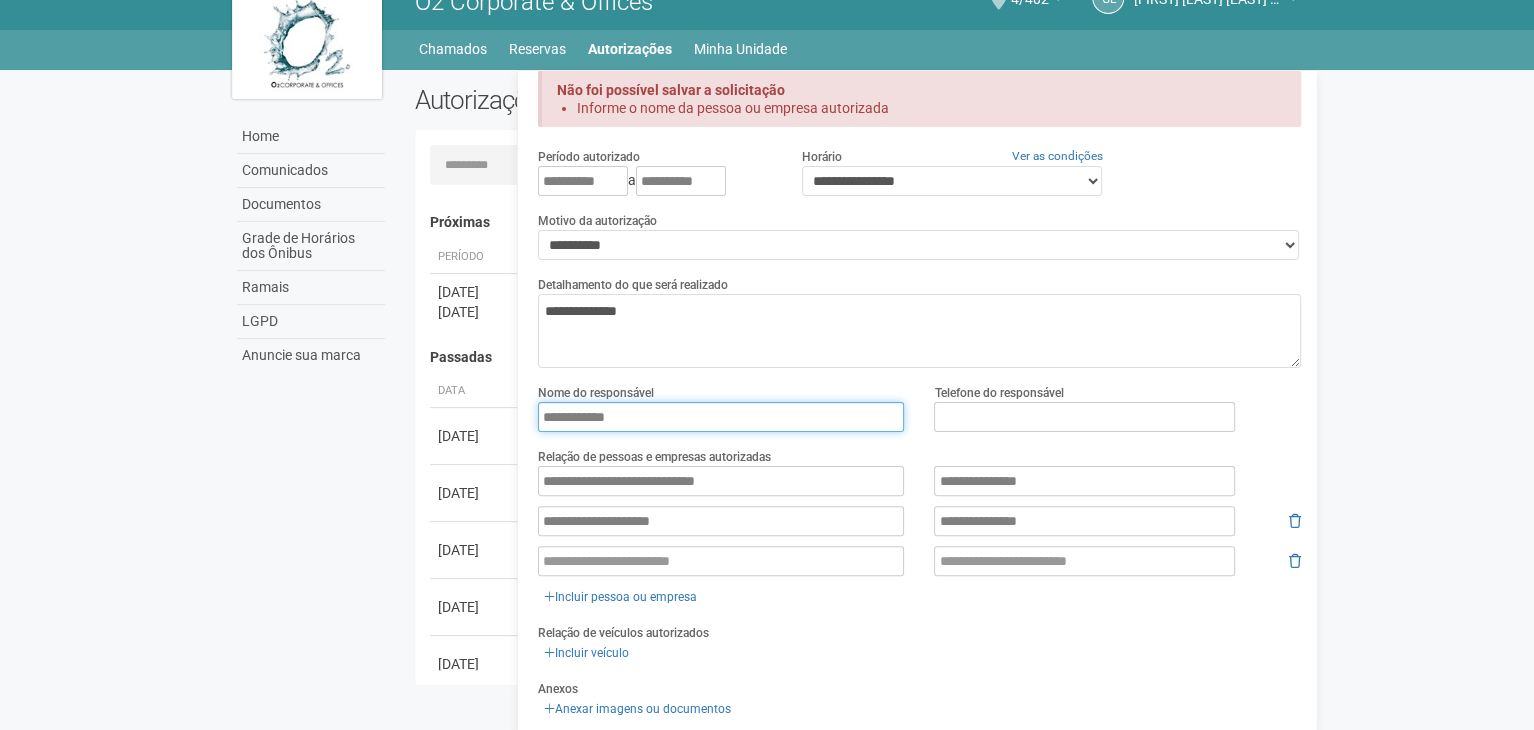 drag, startPoint x: 756, startPoint y: 401, endPoint x: 453, endPoint y: 373, distance: 304.291 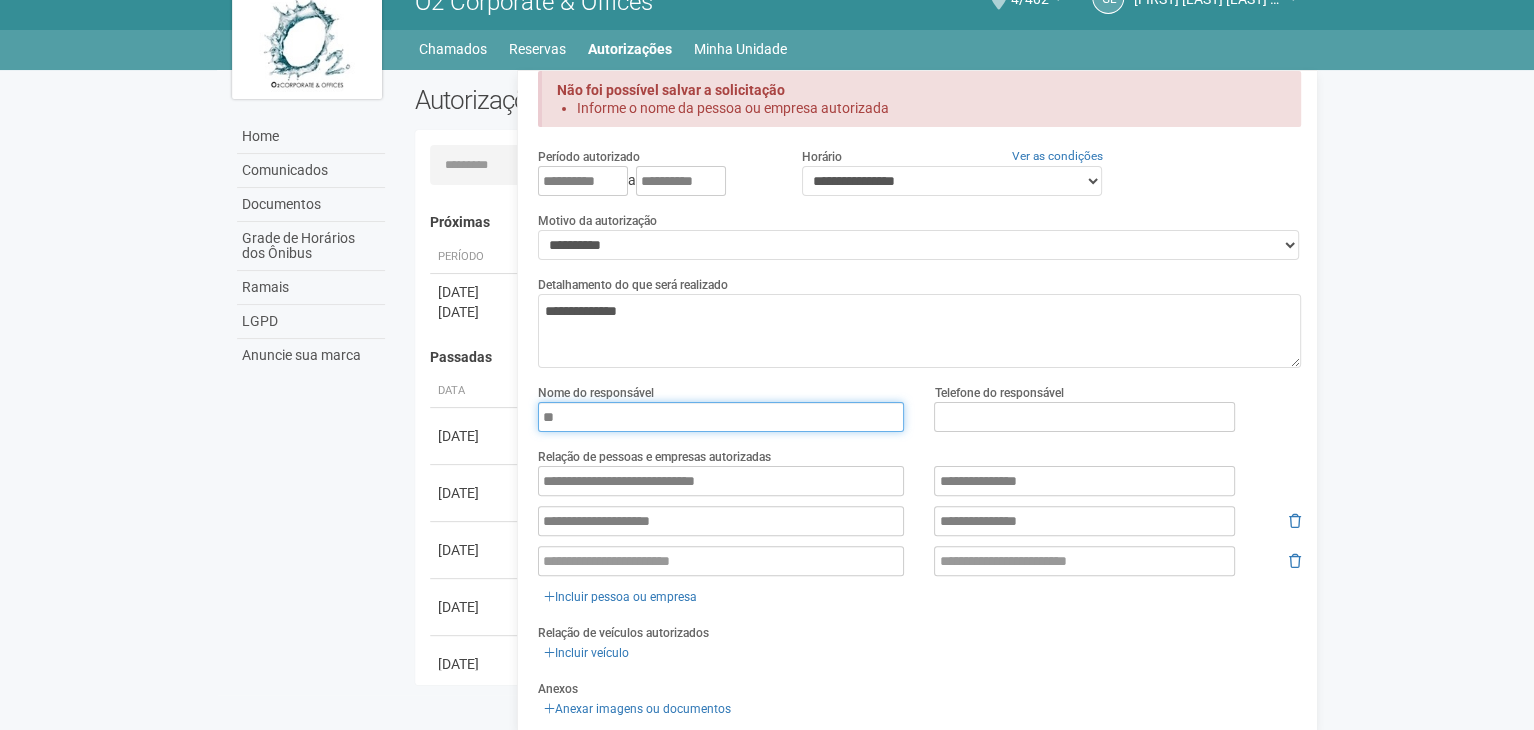 type on "*" 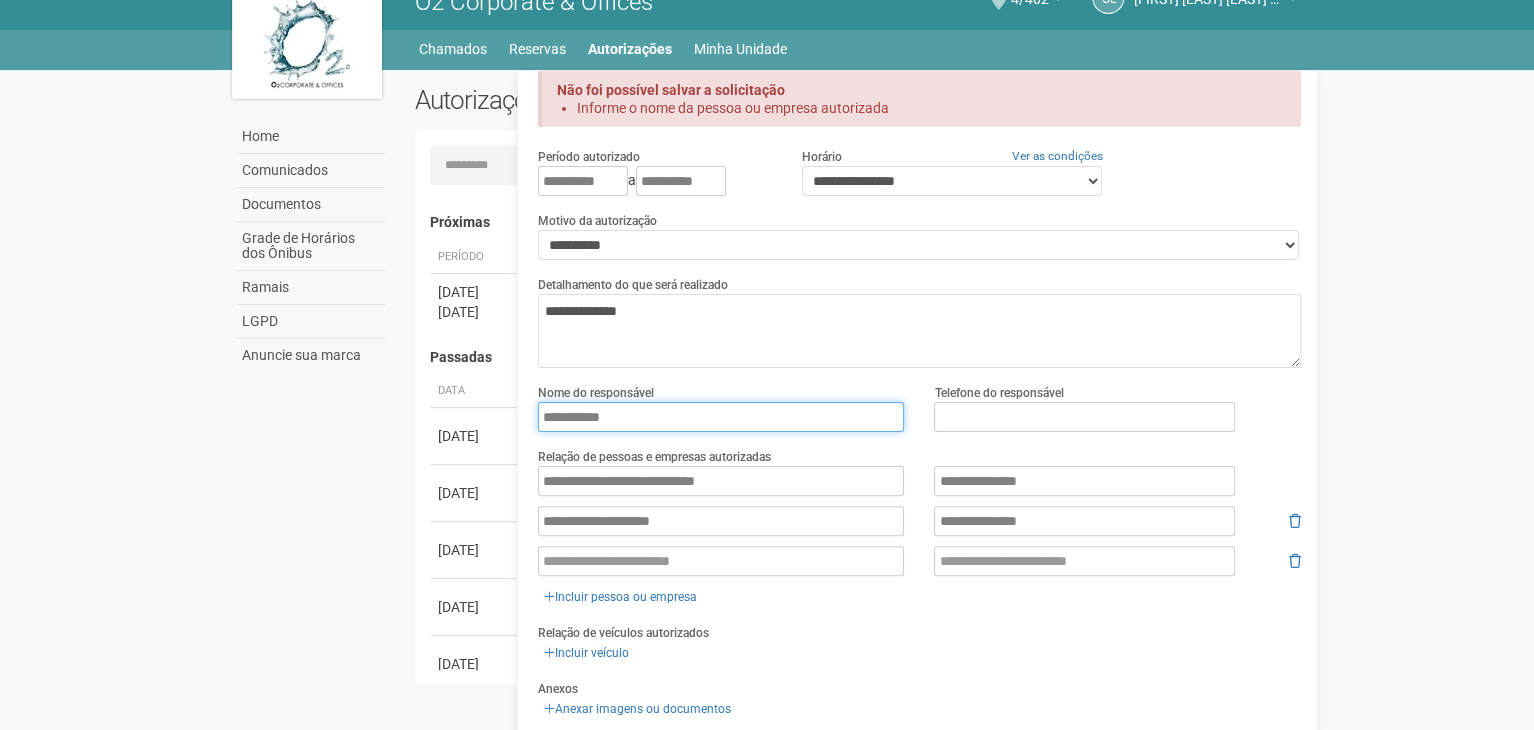 type on "**********" 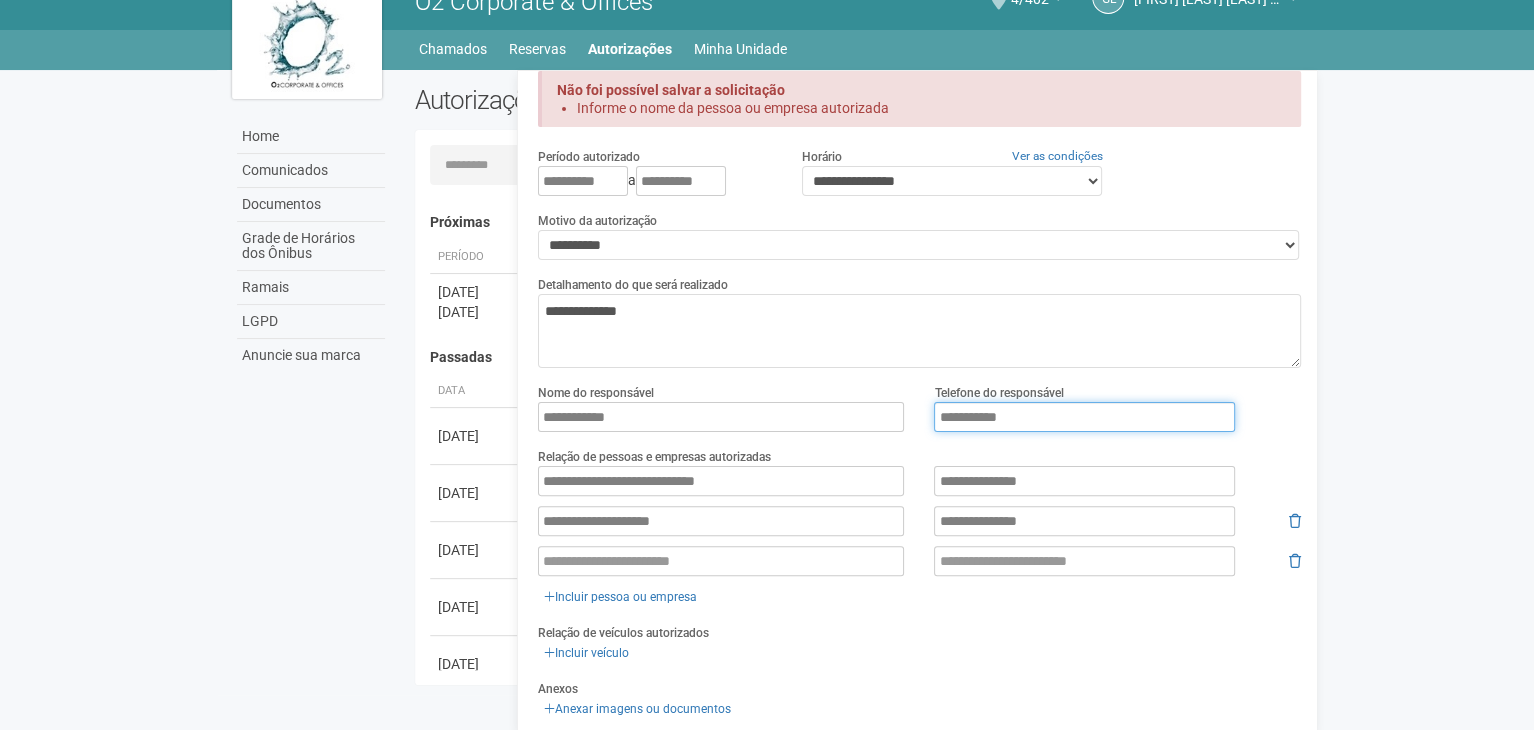 scroll, scrollTop: 212, scrollLeft: 0, axis: vertical 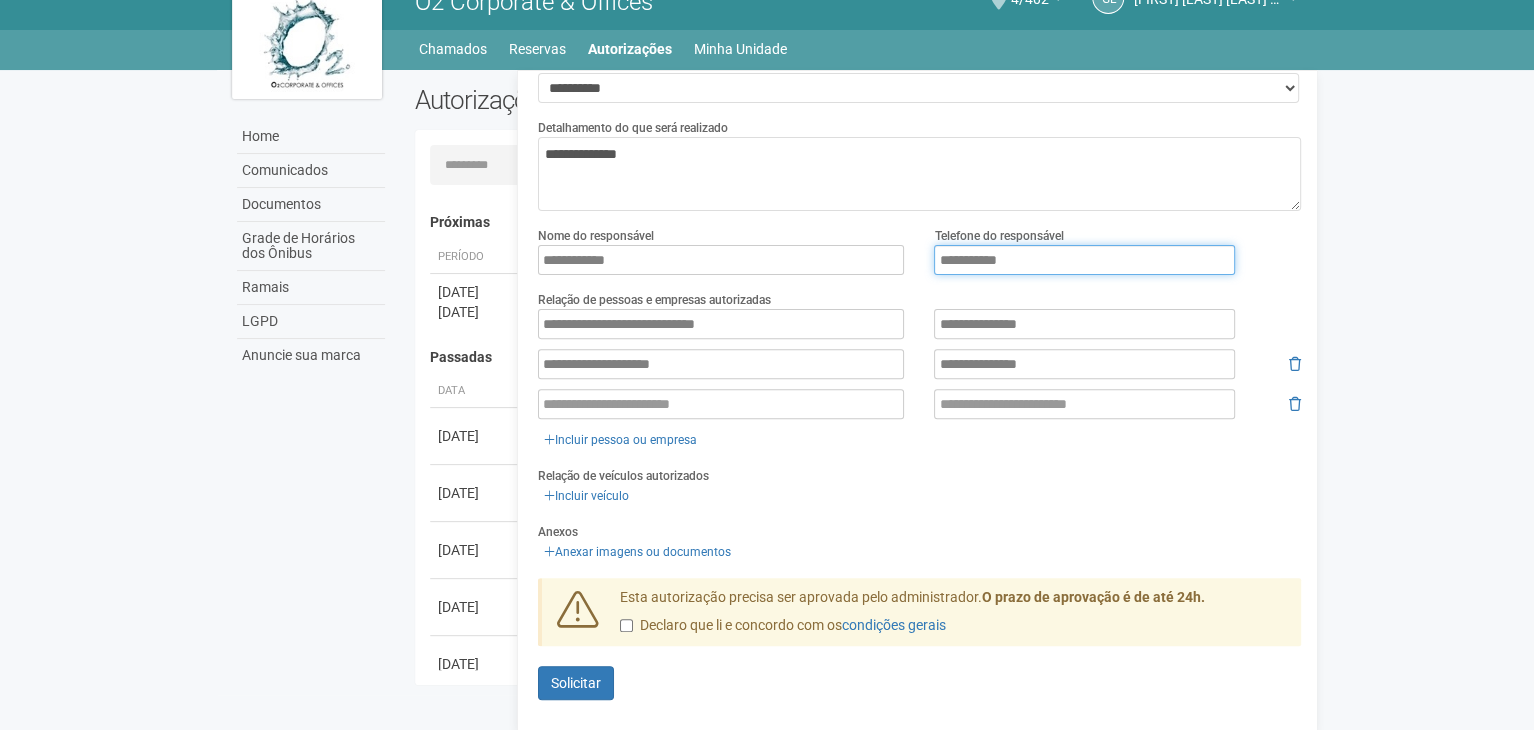 type on "**********" 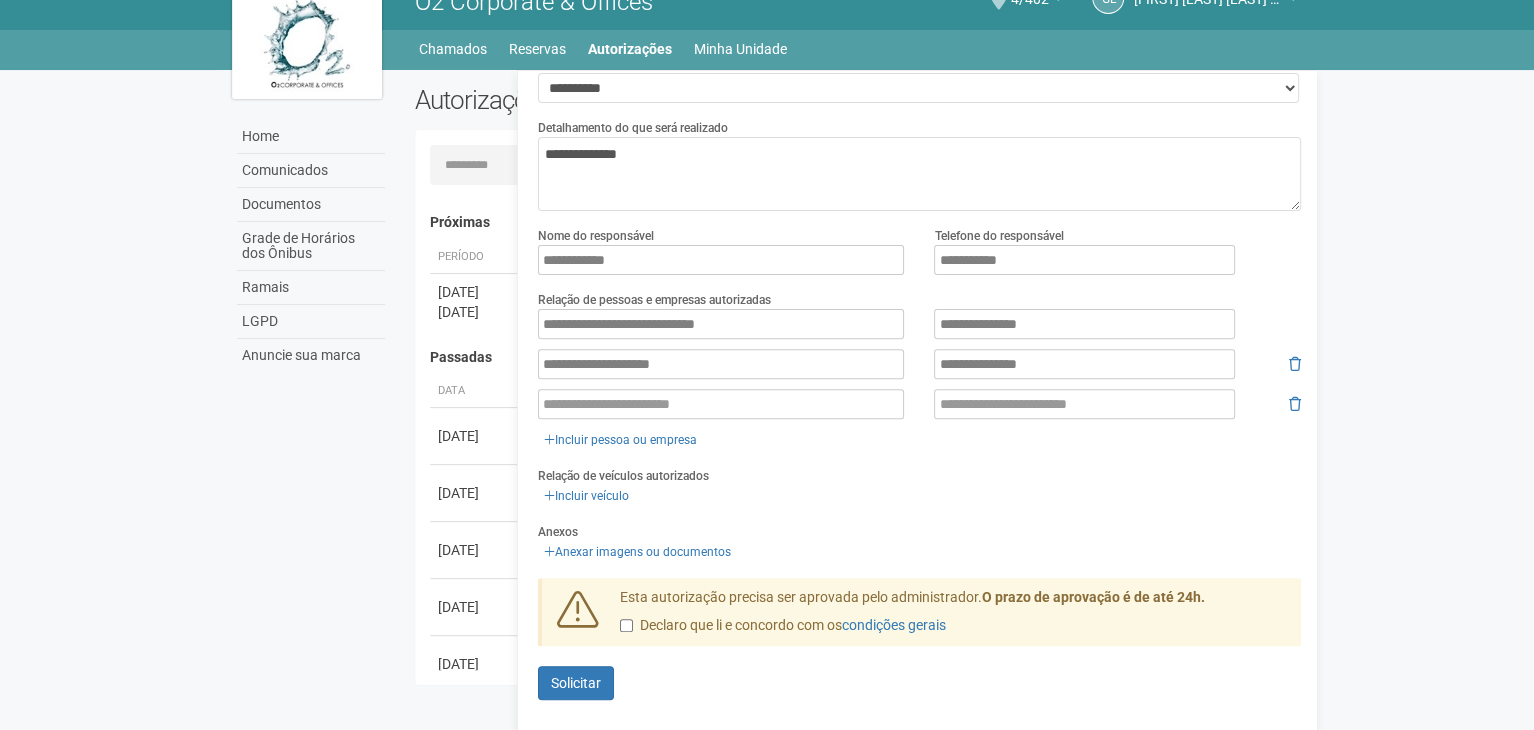 click on "Anexar imagens ou documentos" at bounding box center [919, 552] 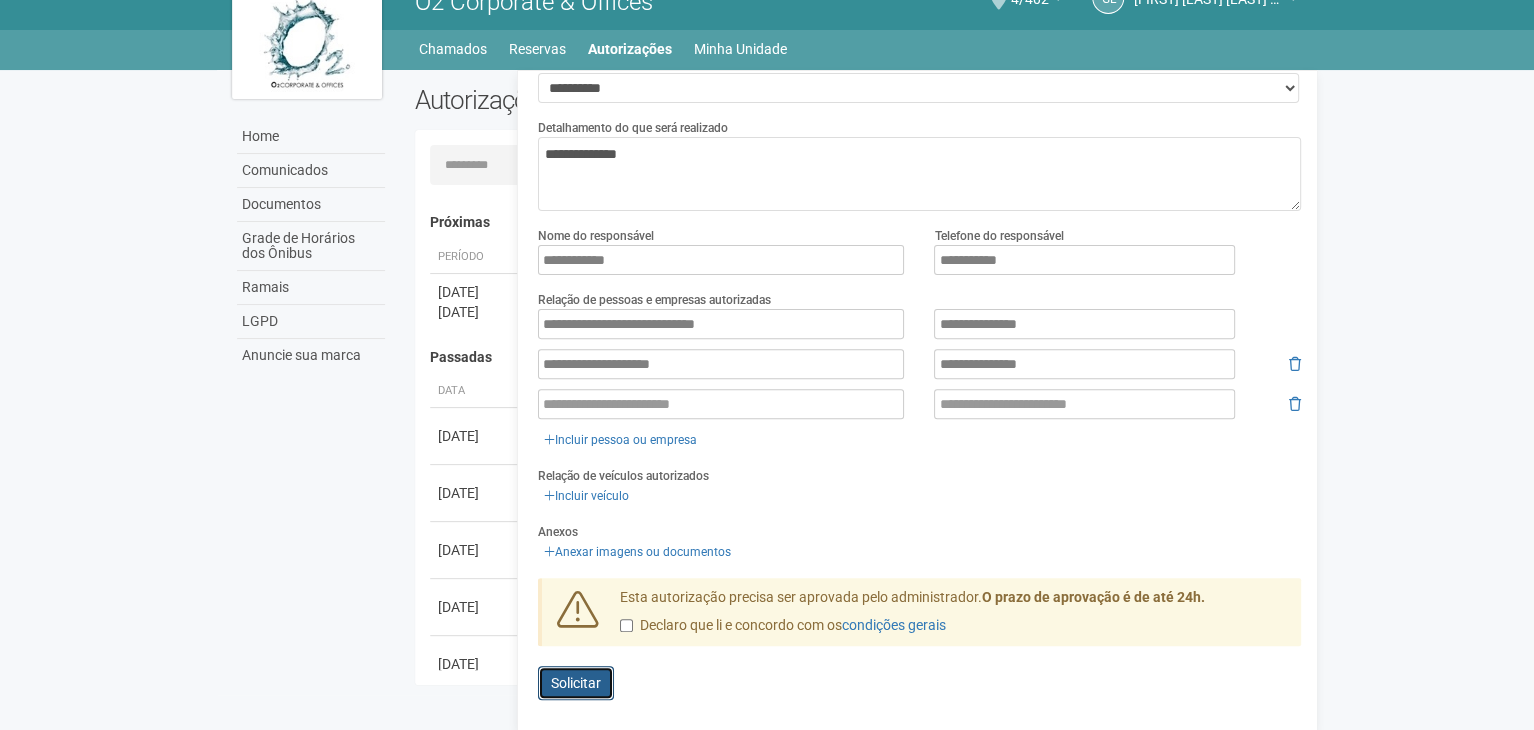 click on "Enviando...
Solicitar" at bounding box center (576, 683) 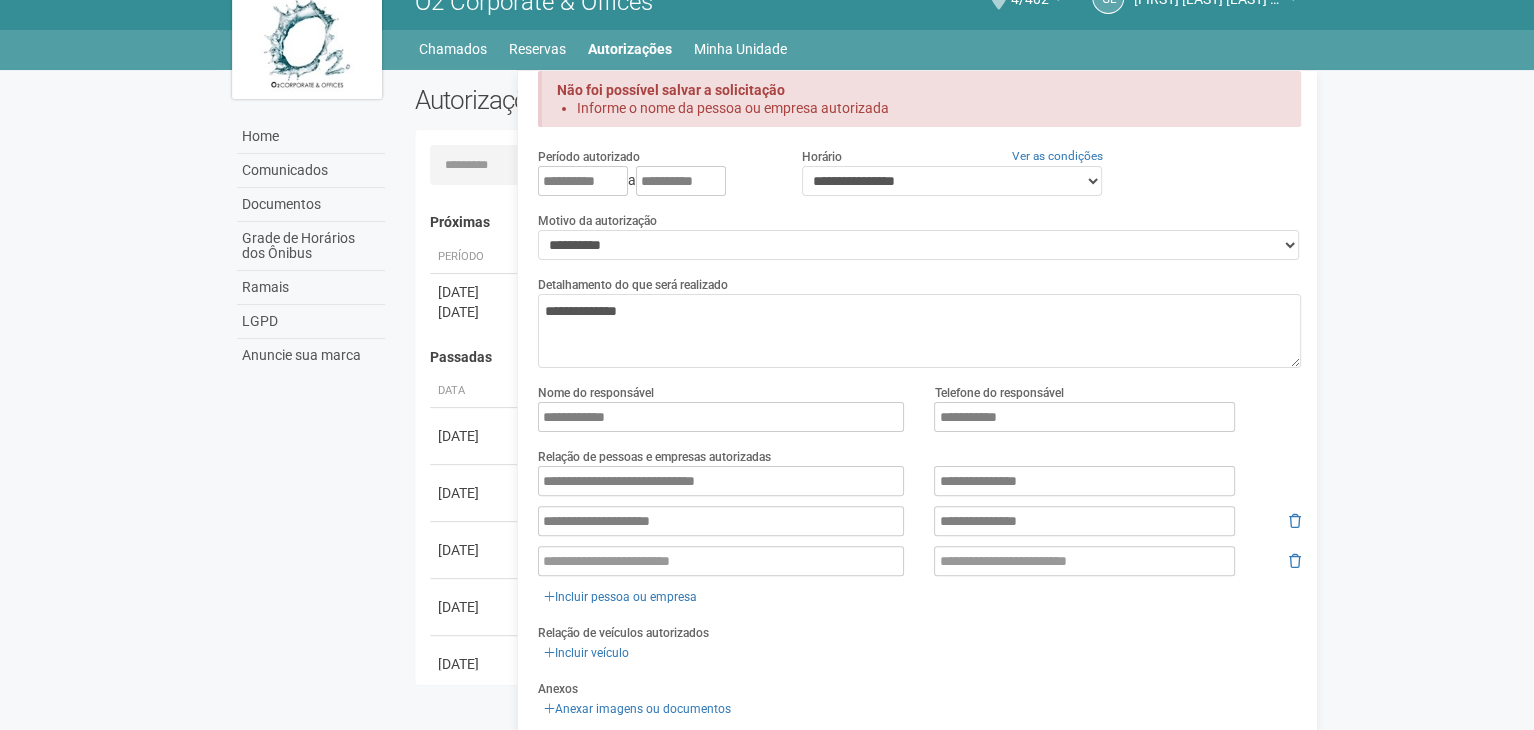 scroll, scrollTop: 55, scrollLeft: 0, axis: vertical 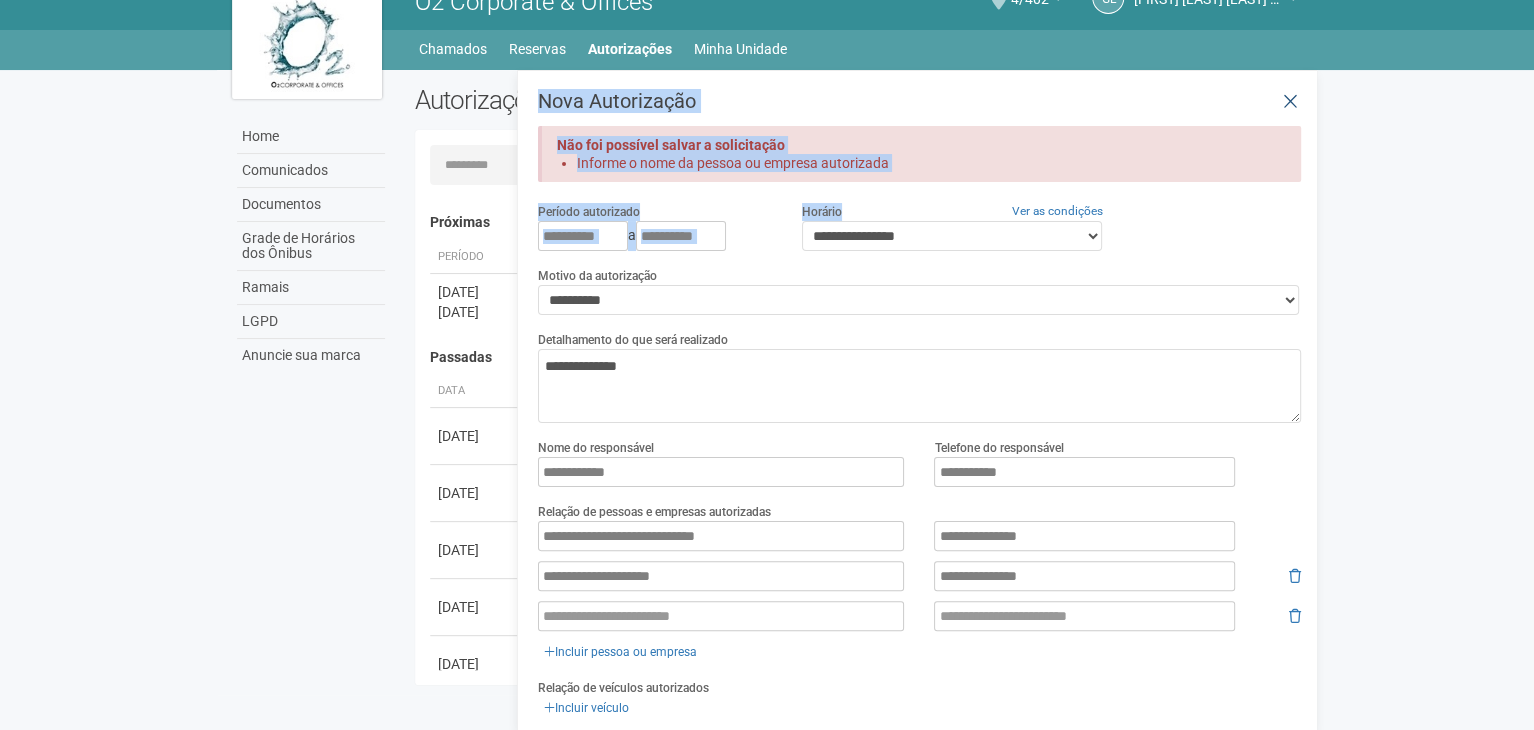 drag, startPoint x: 1217, startPoint y: 201, endPoint x: 1286, endPoint y: 104, distance: 119.03781 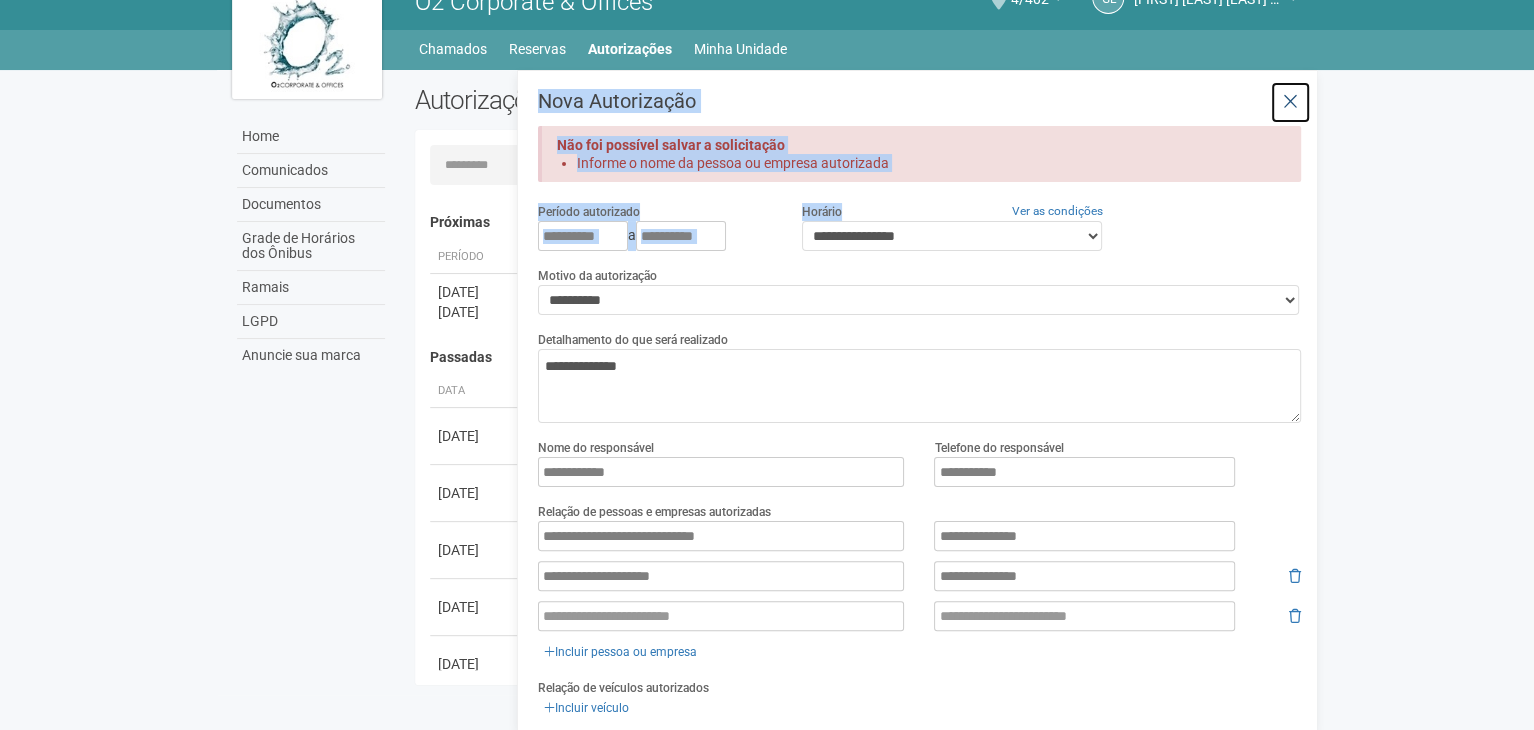 click at bounding box center (1290, 102) 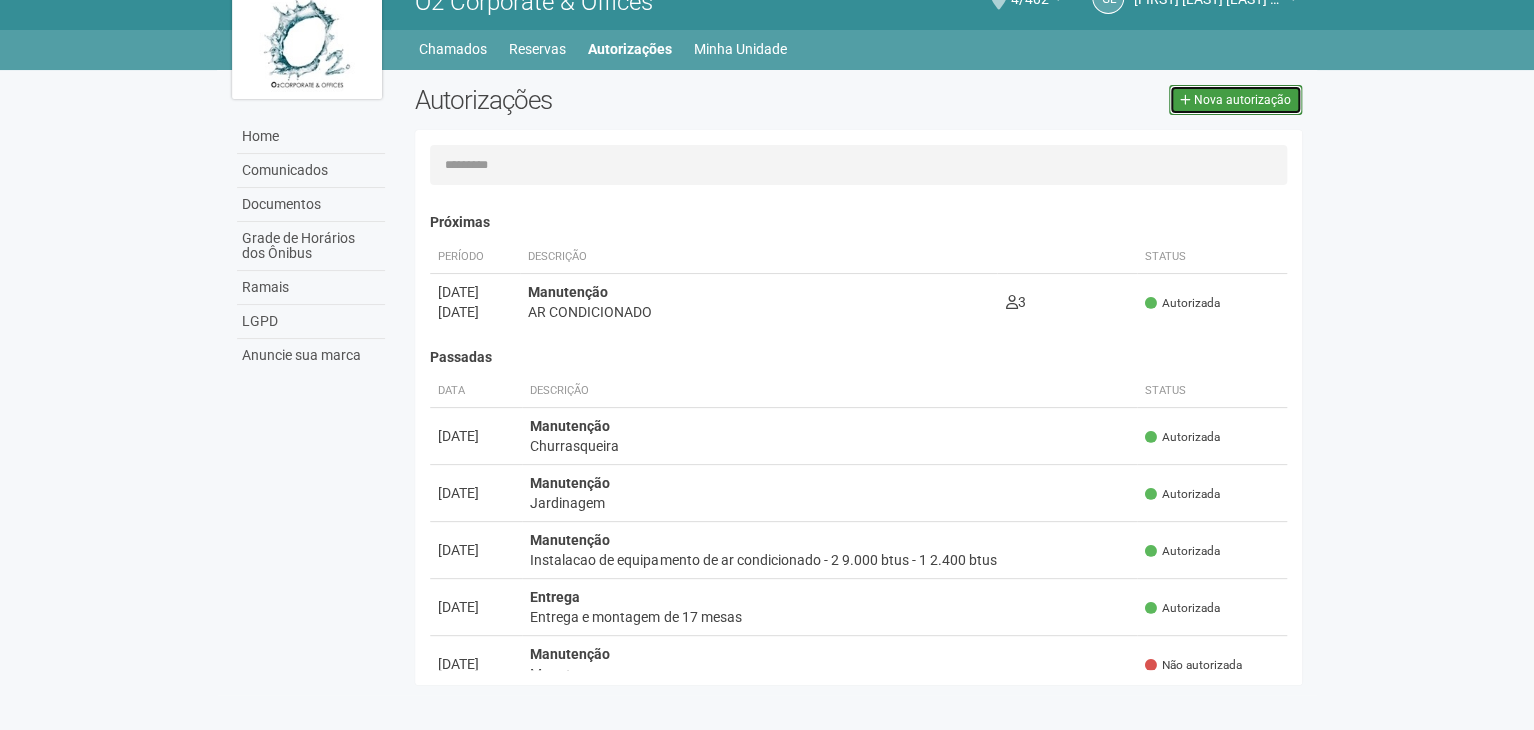 click on "Nova autorização" at bounding box center (1242, 100) 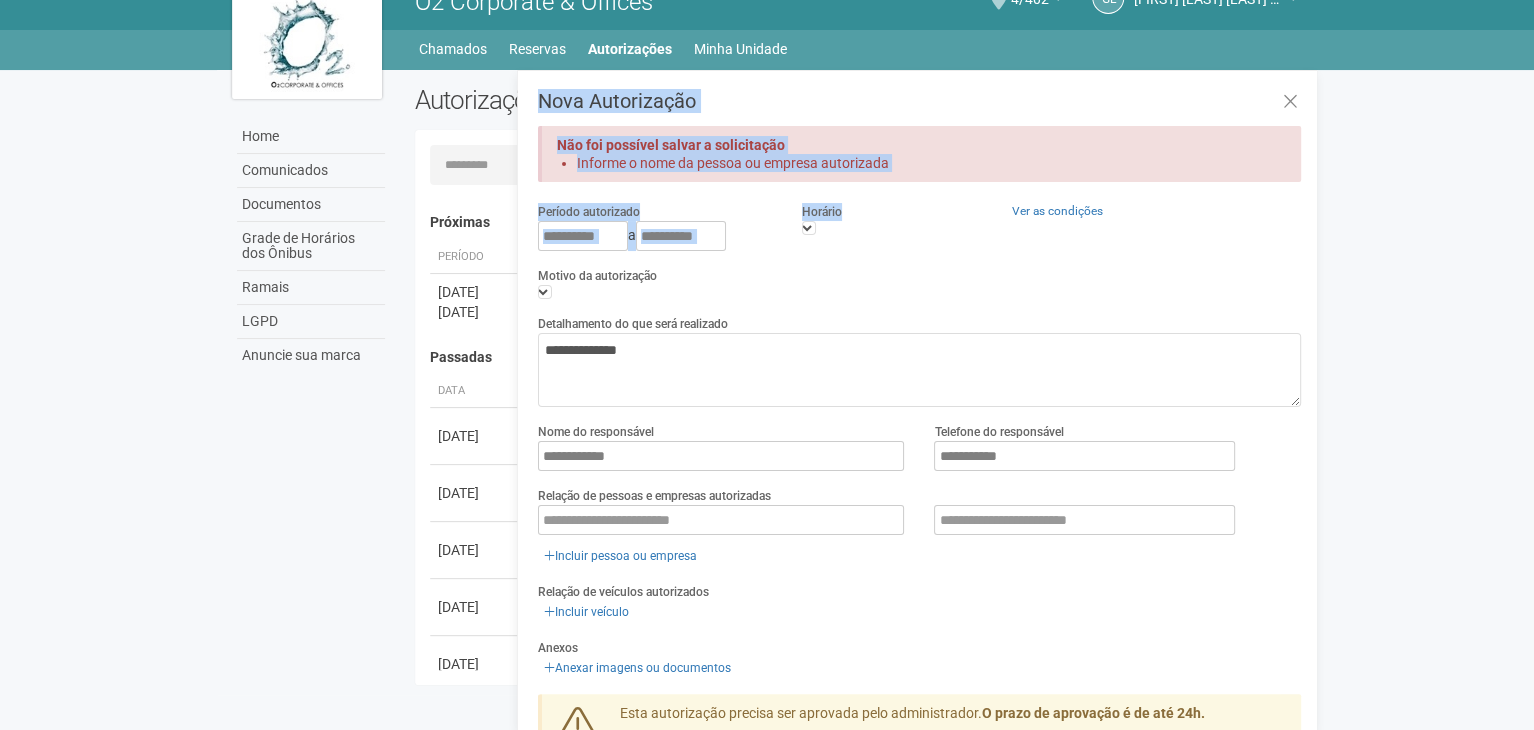 type 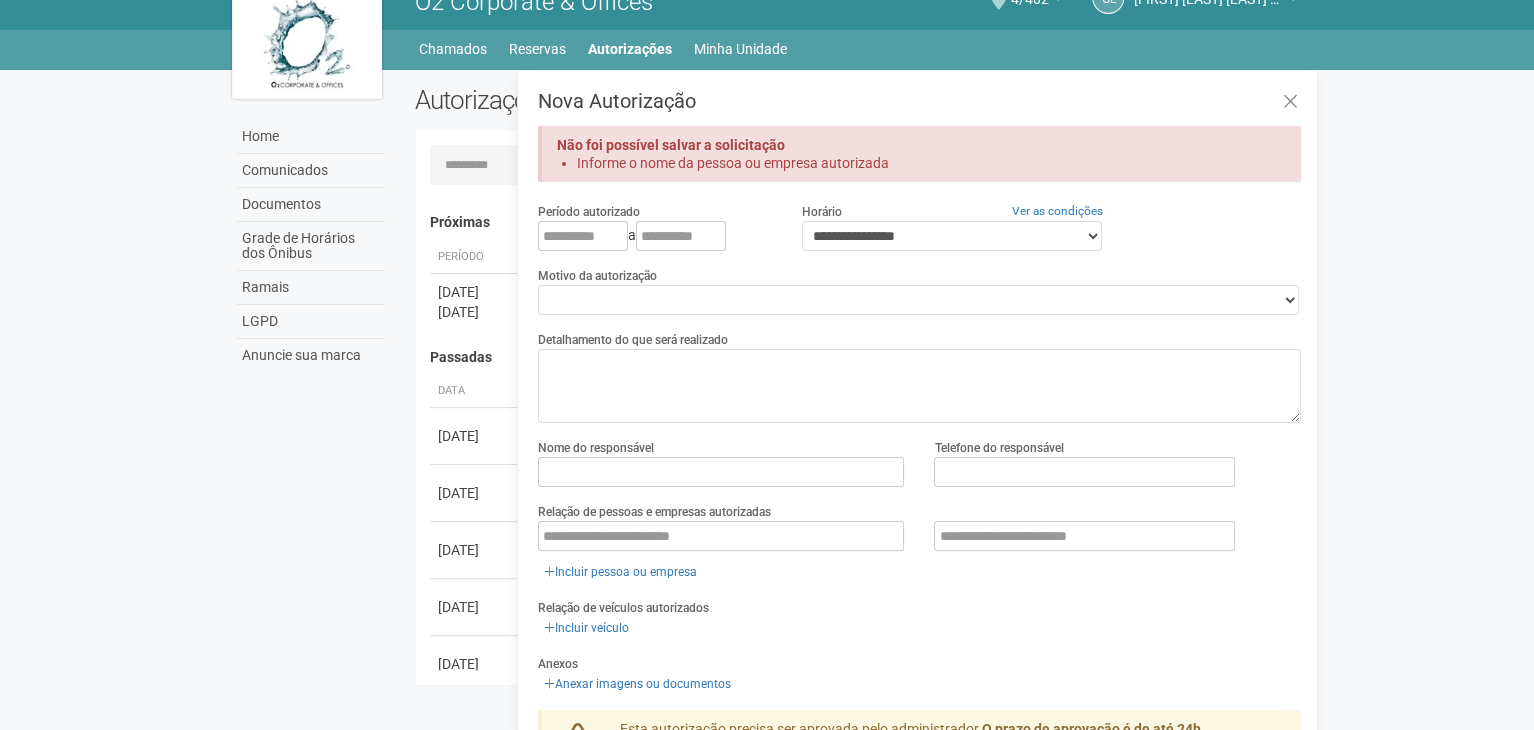 click on "**********" at bounding box center [919, 290] 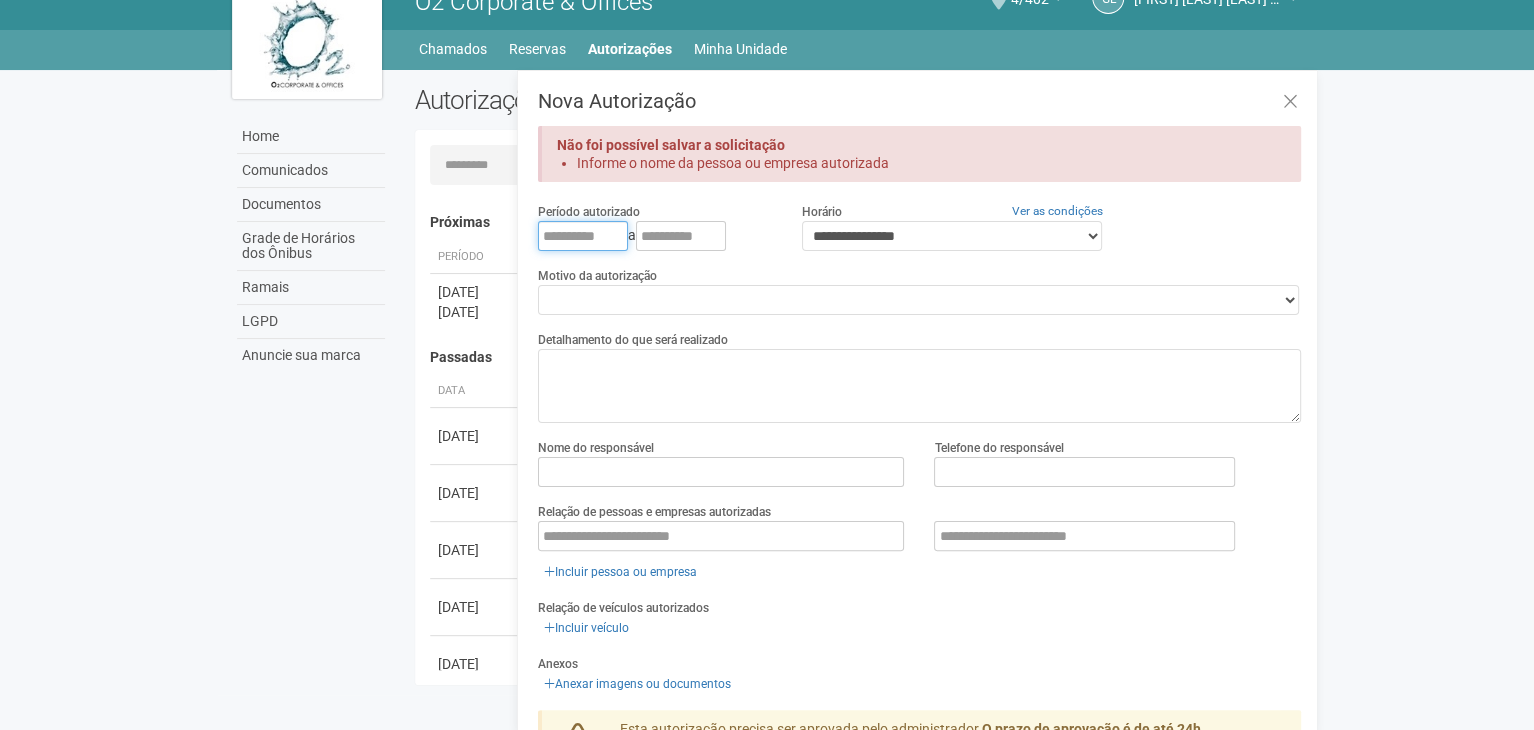 click at bounding box center [583, 236] 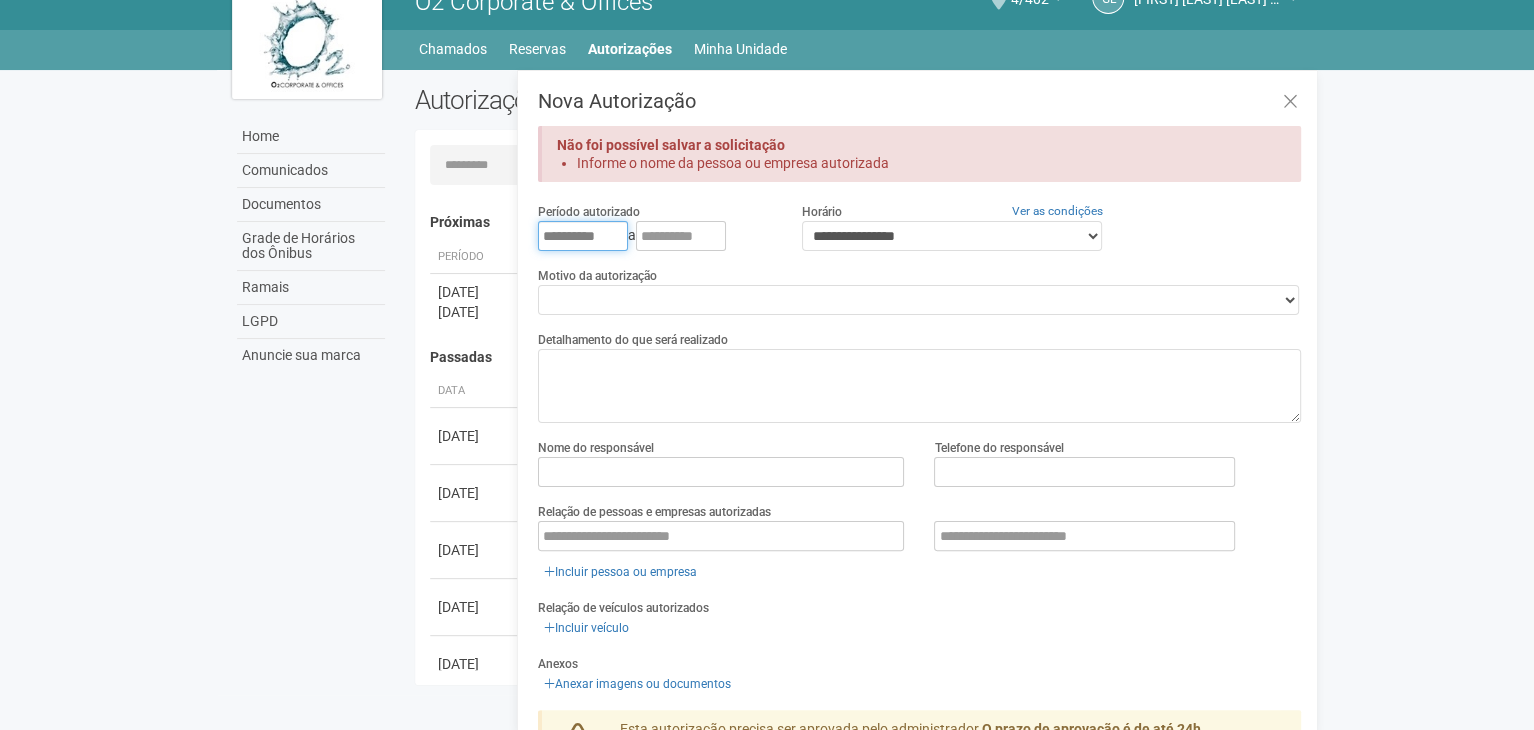 type on "**********" 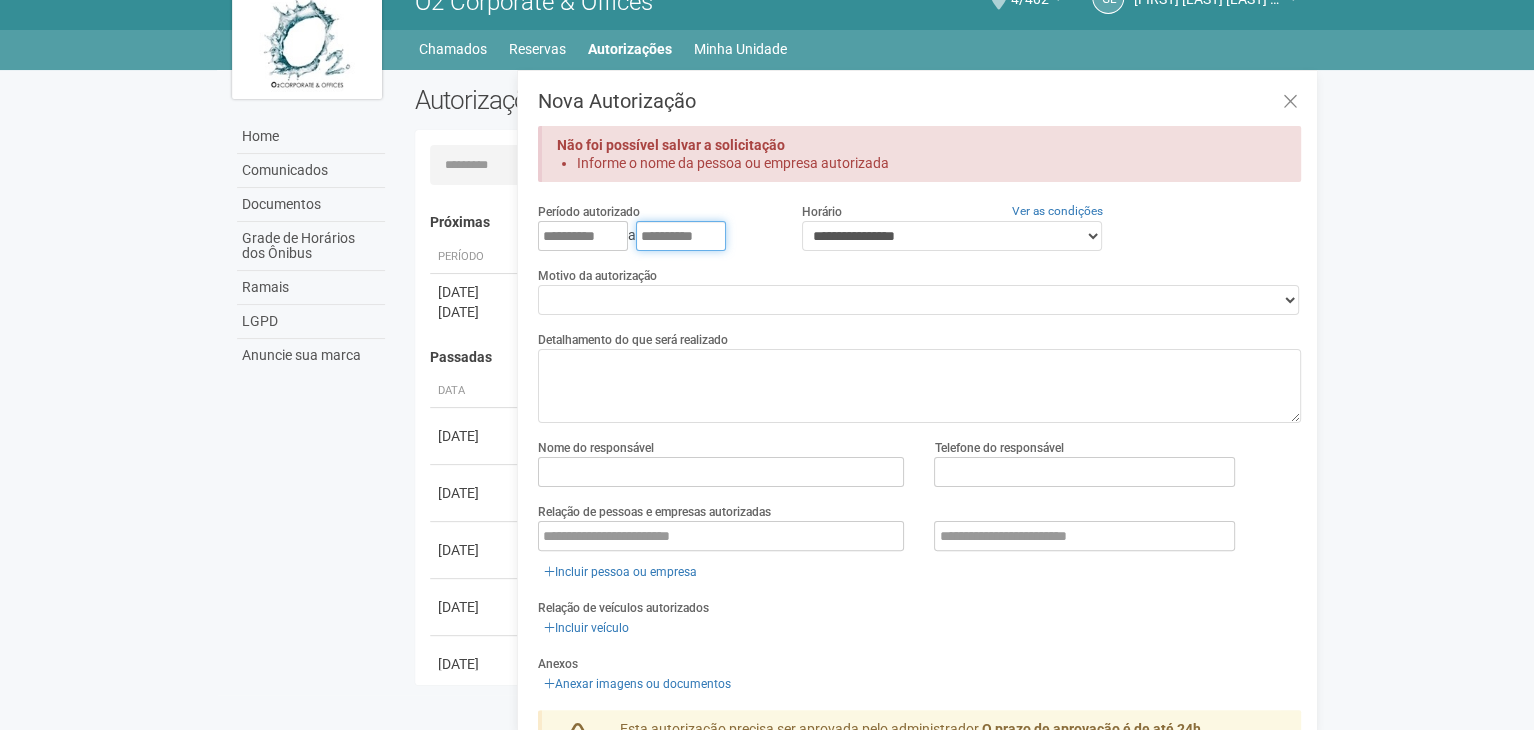 type on "**********" 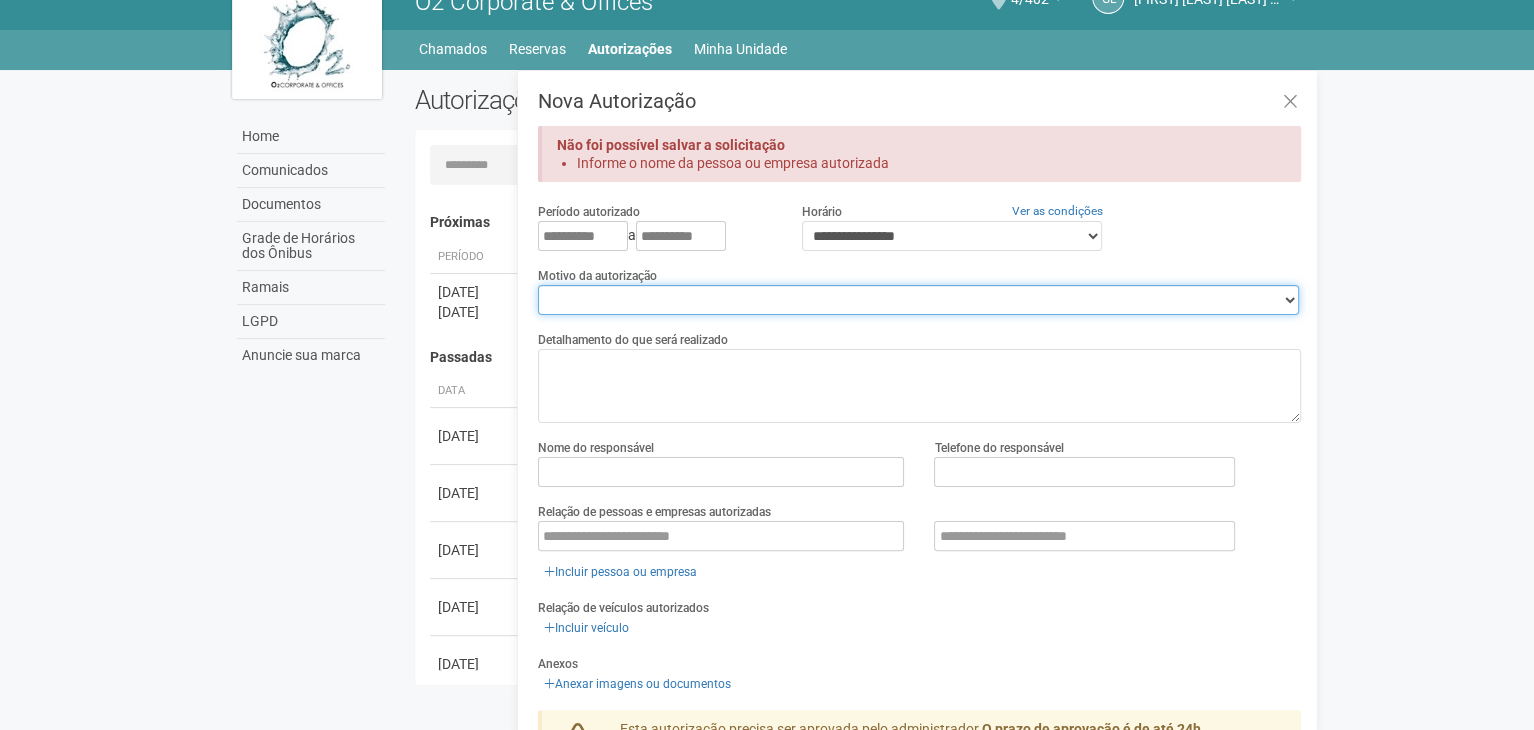 click on "**********" at bounding box center (918, 300) 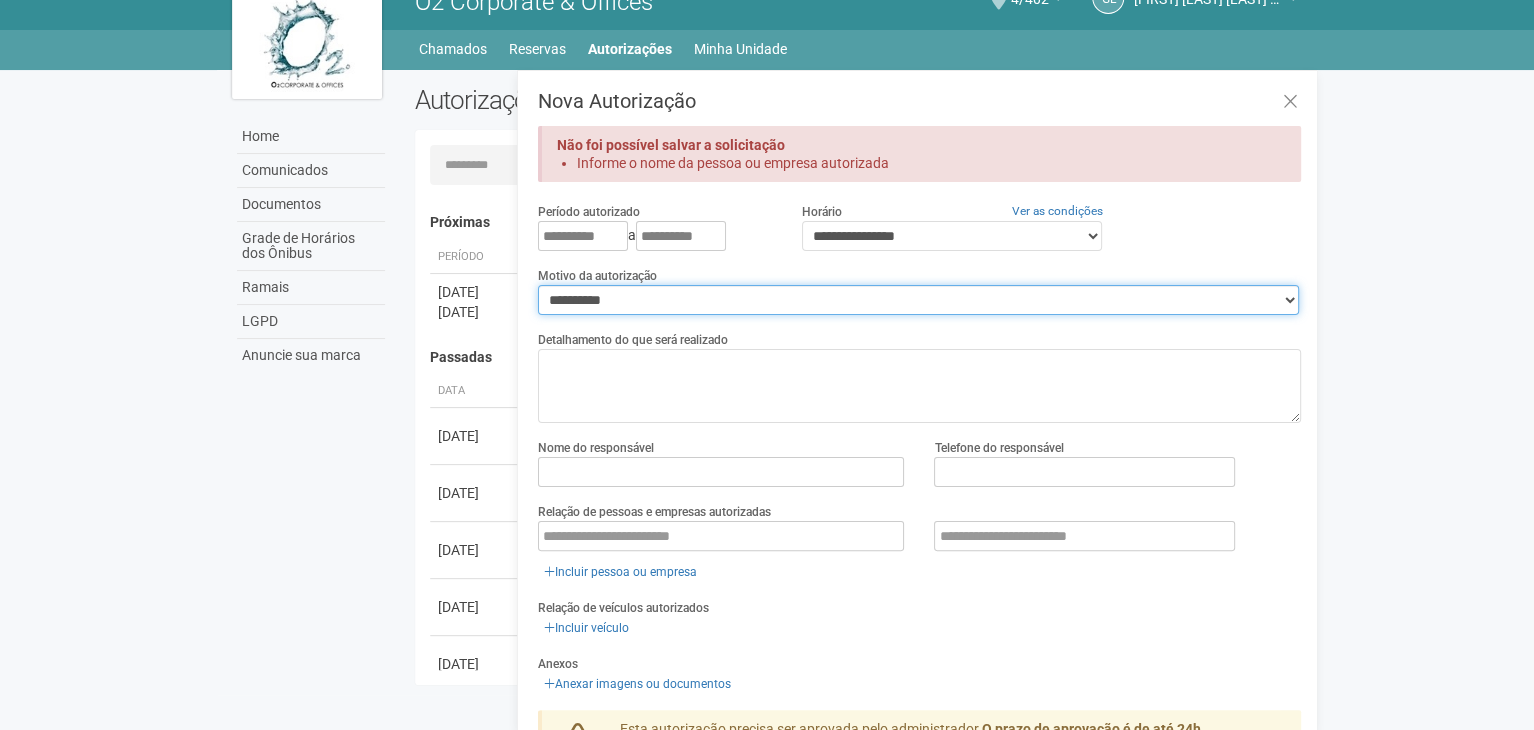 click on "**********" at bounding box center [918, 300] 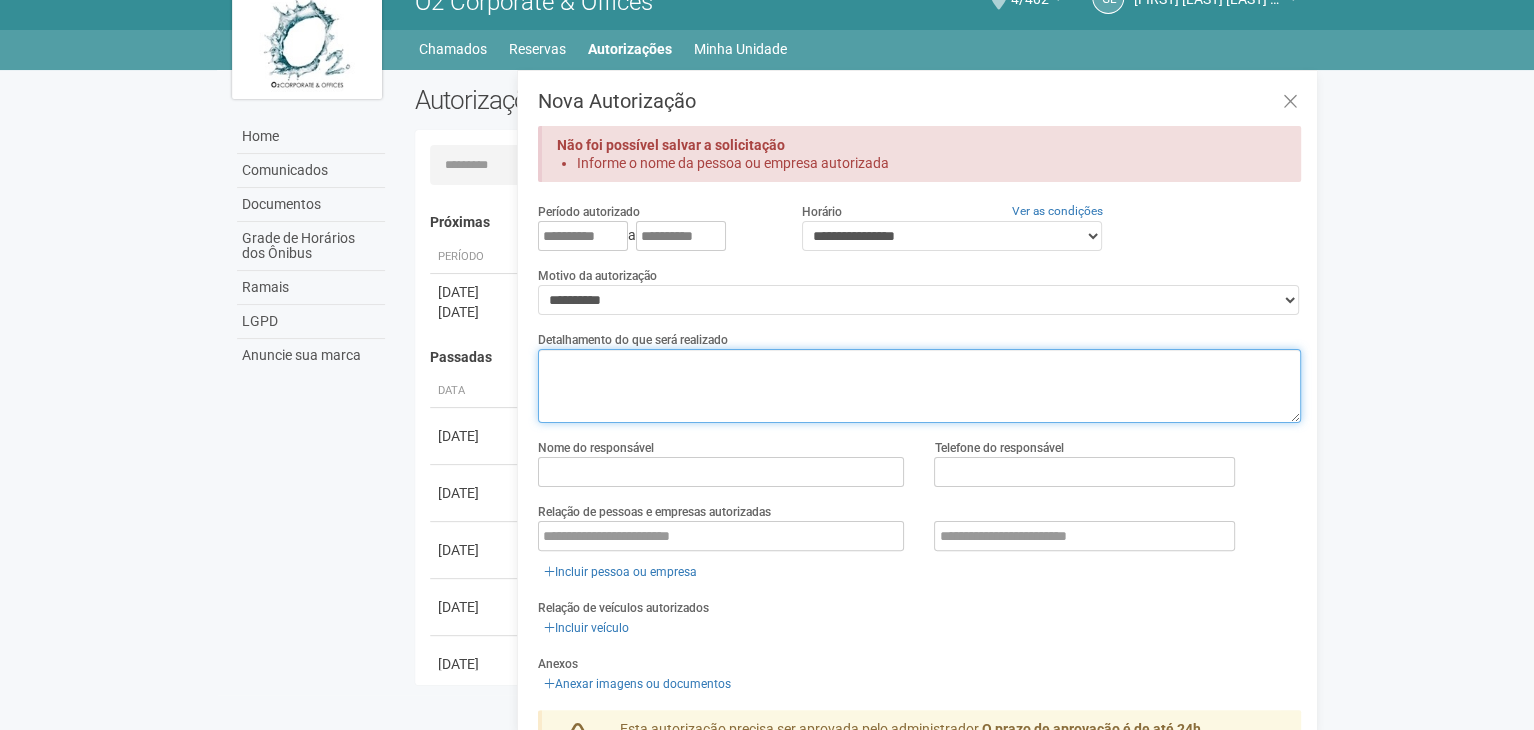 click at bounding box center (919, 386) 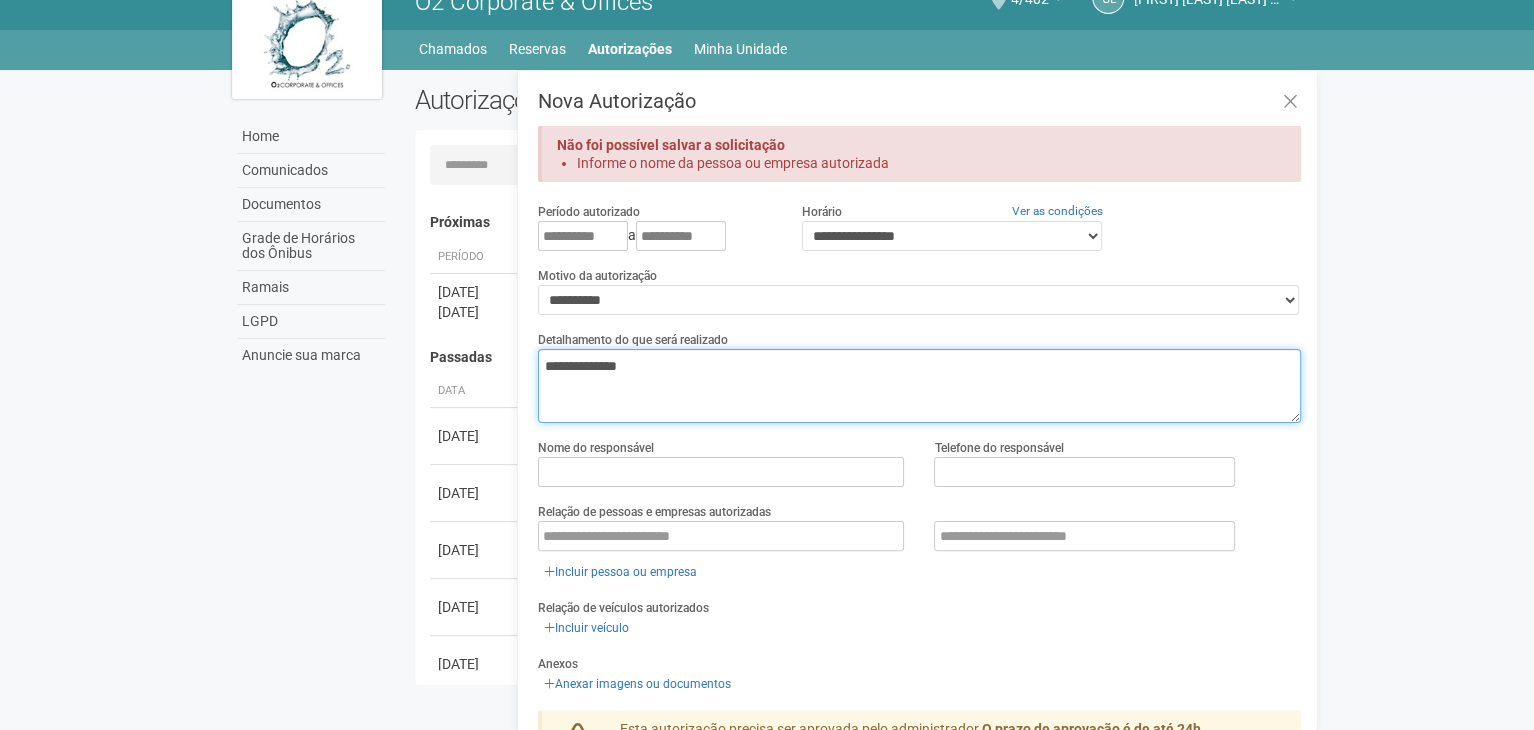 scroll, scrollTop: 132, scrollLeft: 0, axis: vertical 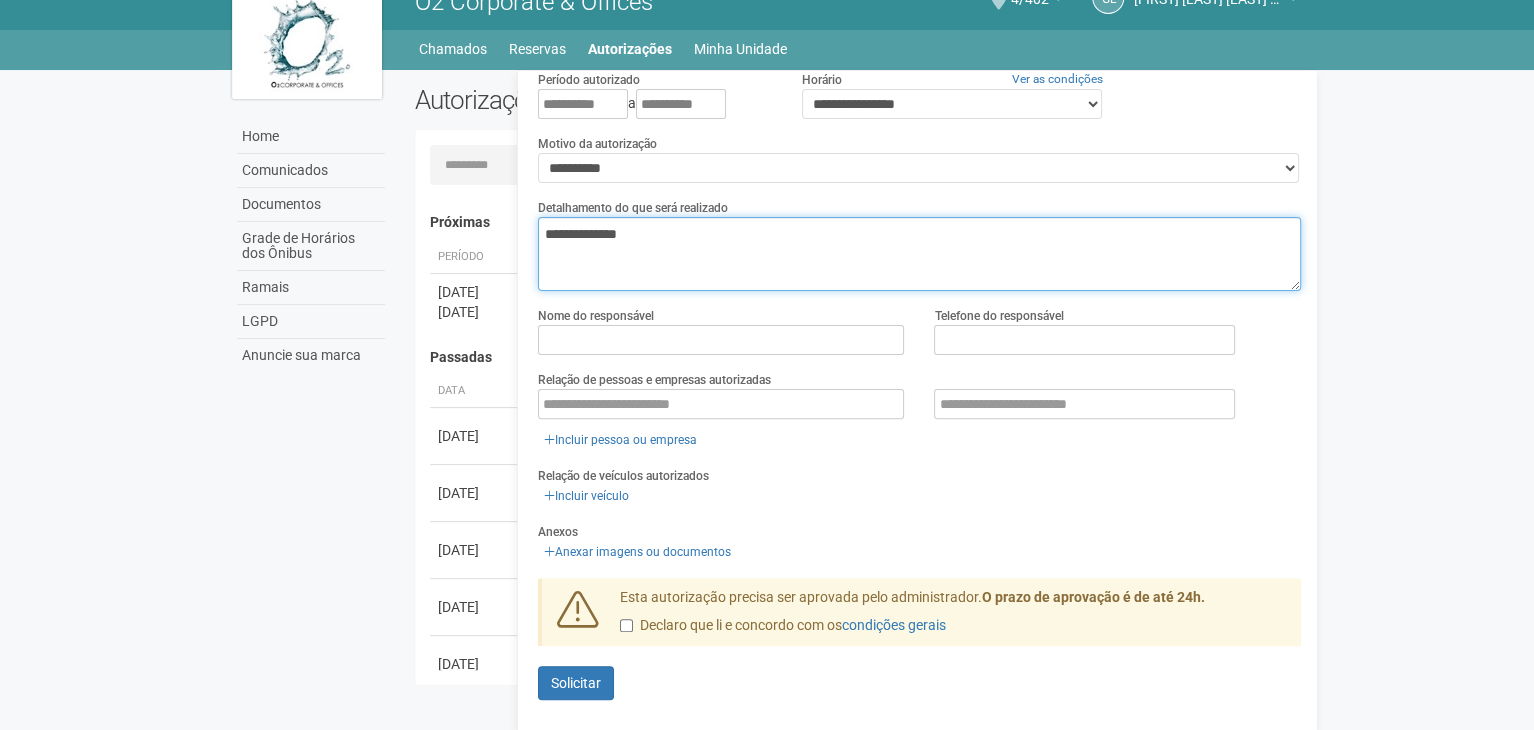 type on "**********" 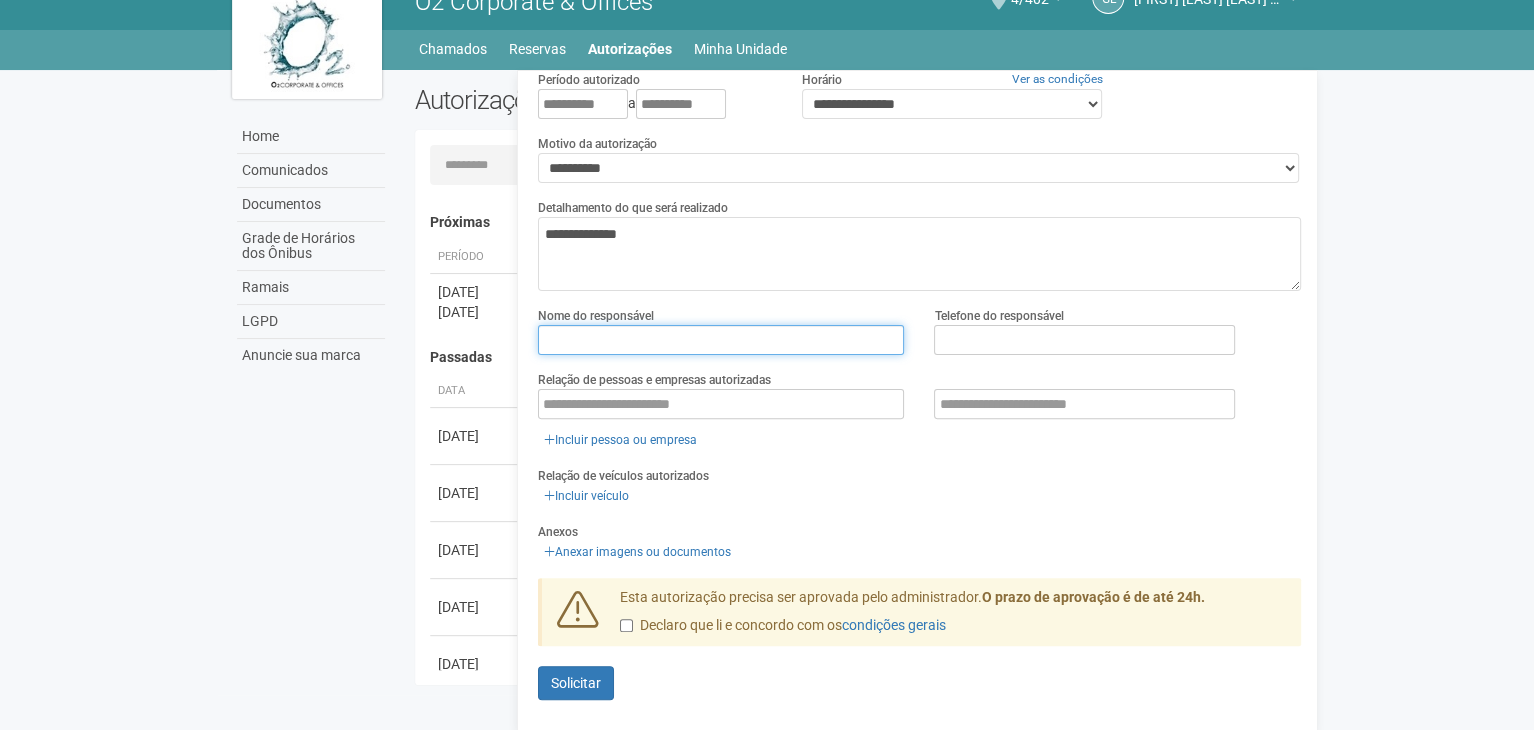 click at bounding box center [721, 340] 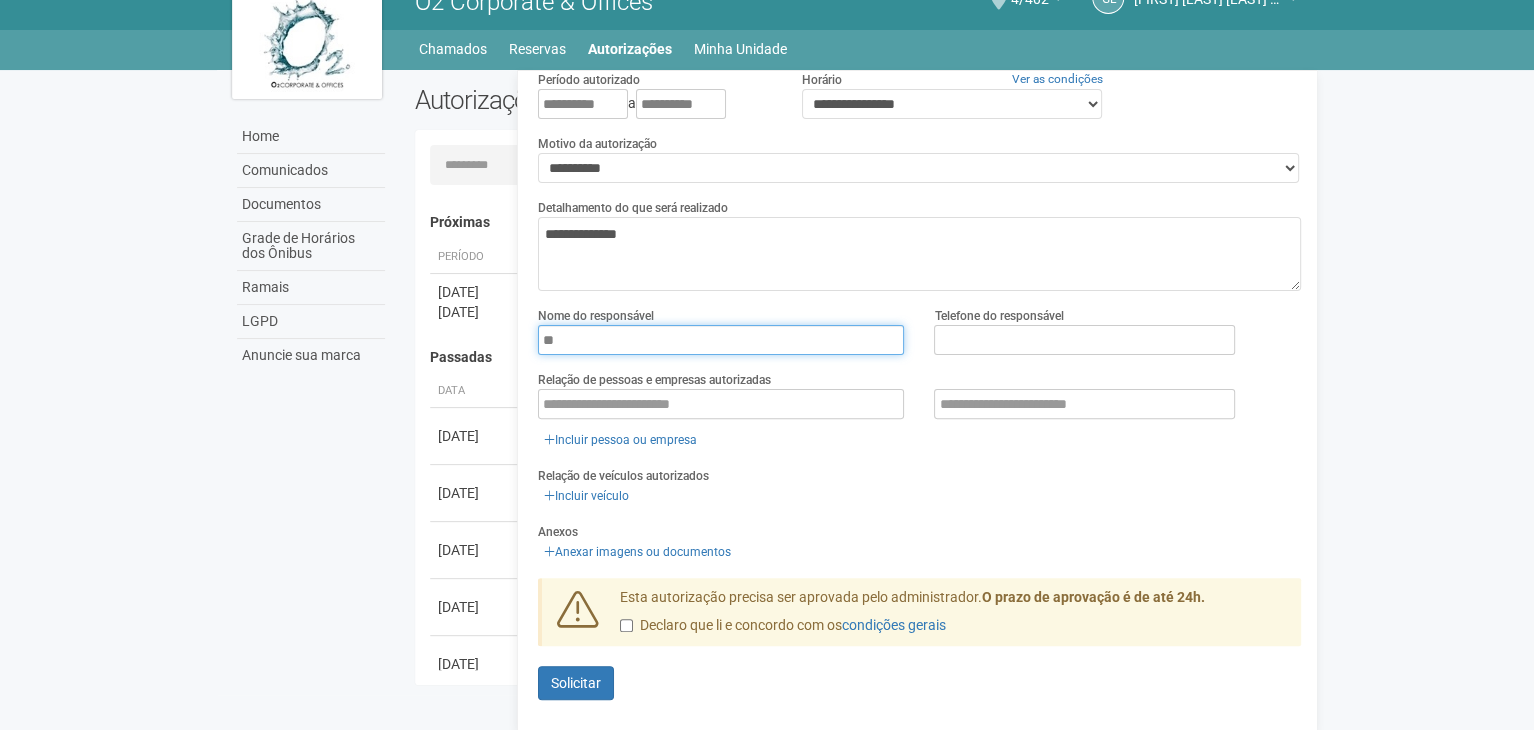 type on "*" 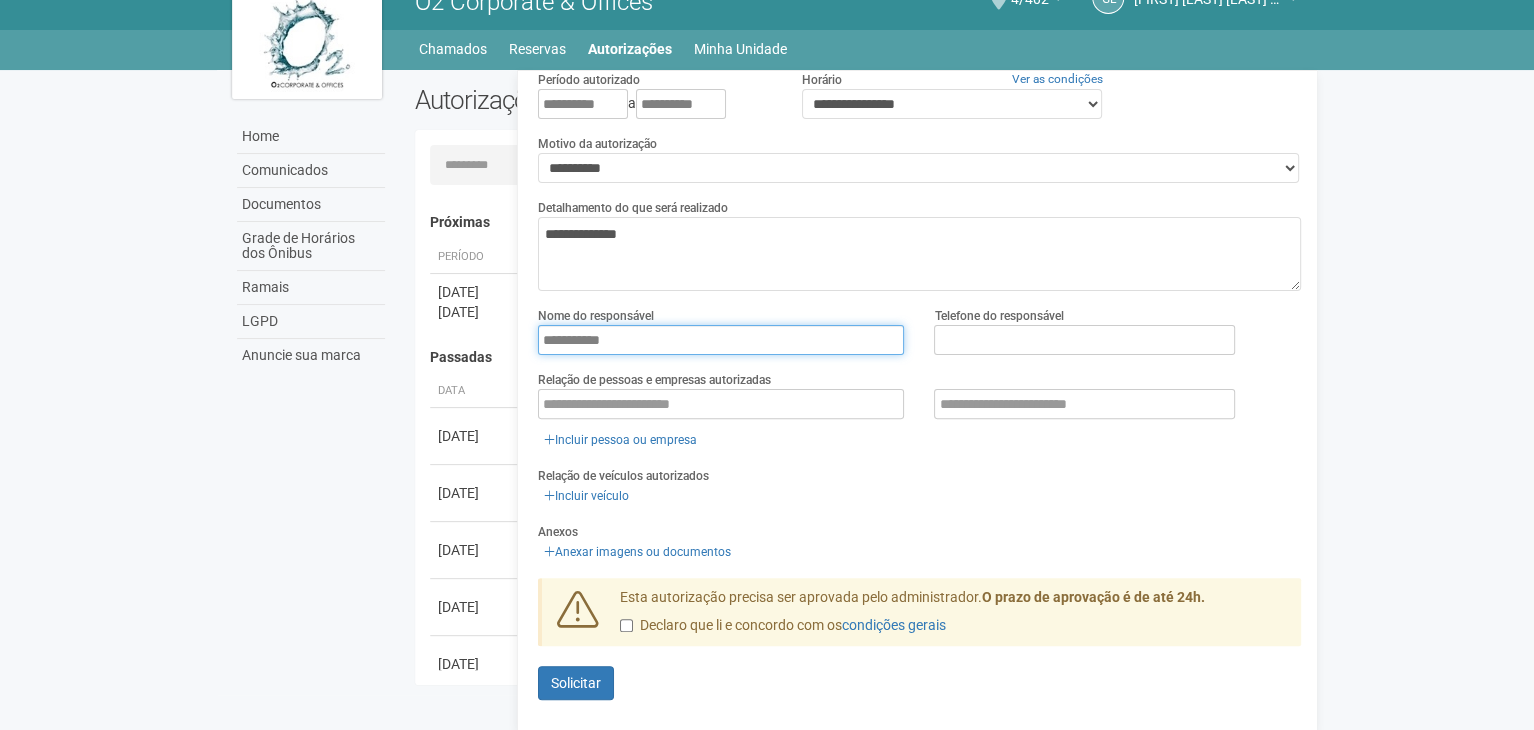 type on "**********" 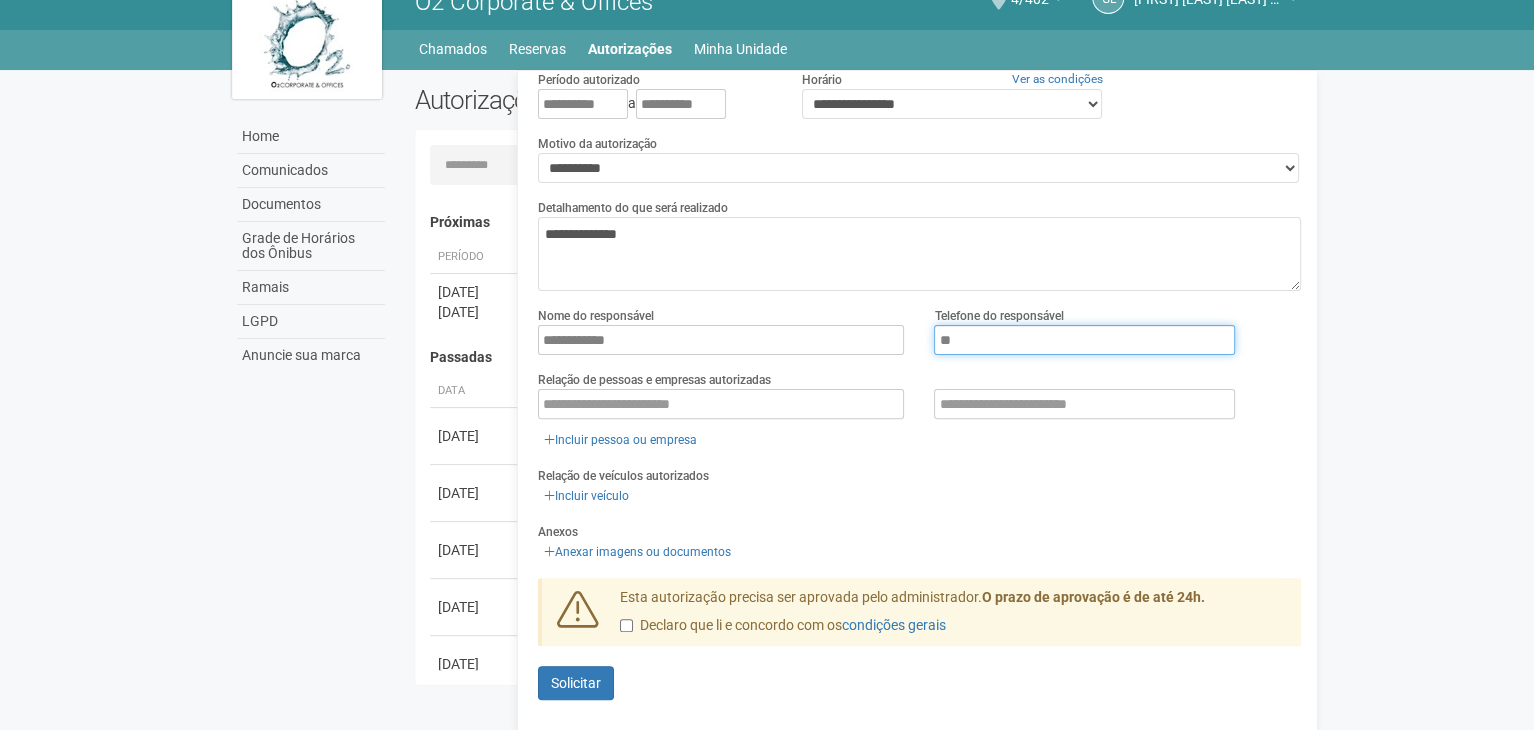 type on "**********" 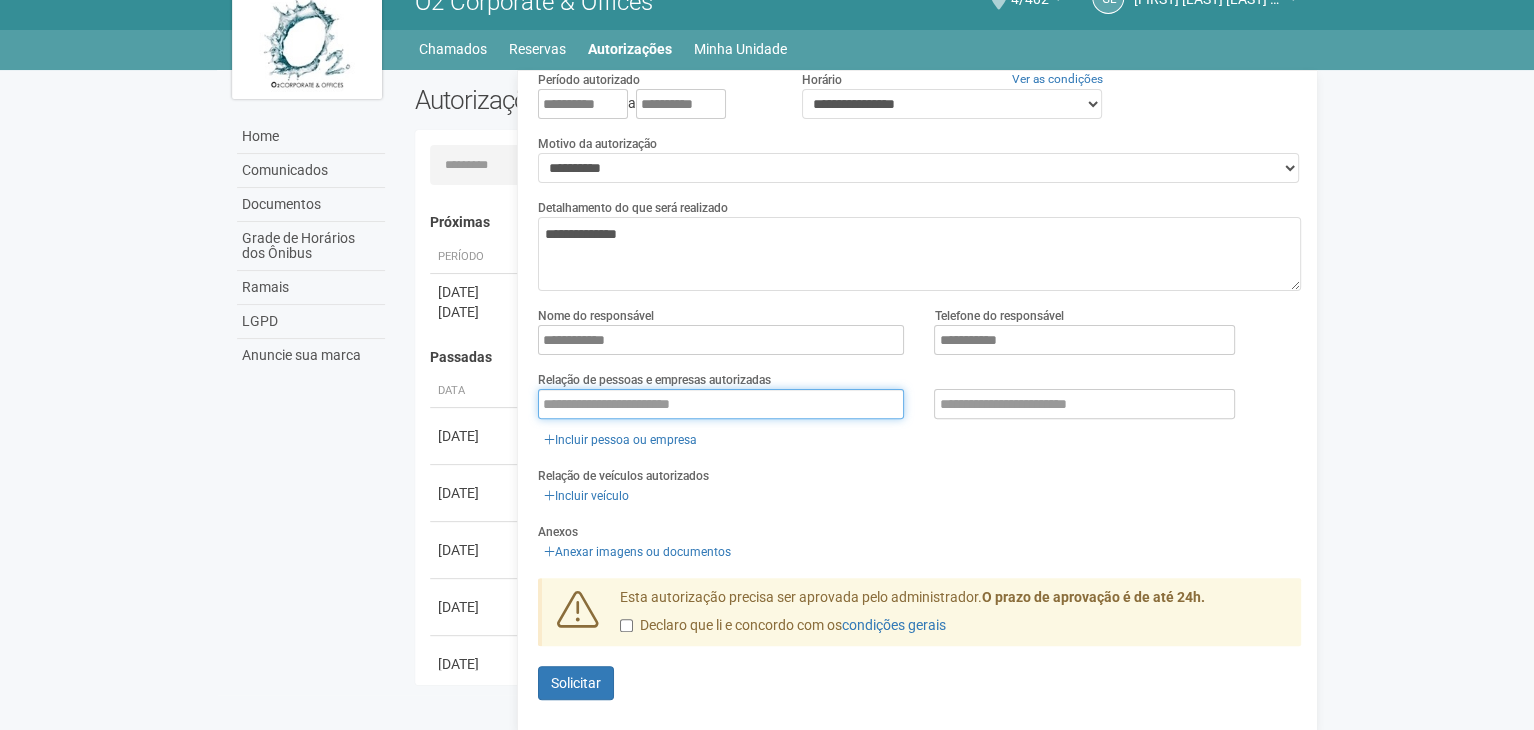 paste on "**********" 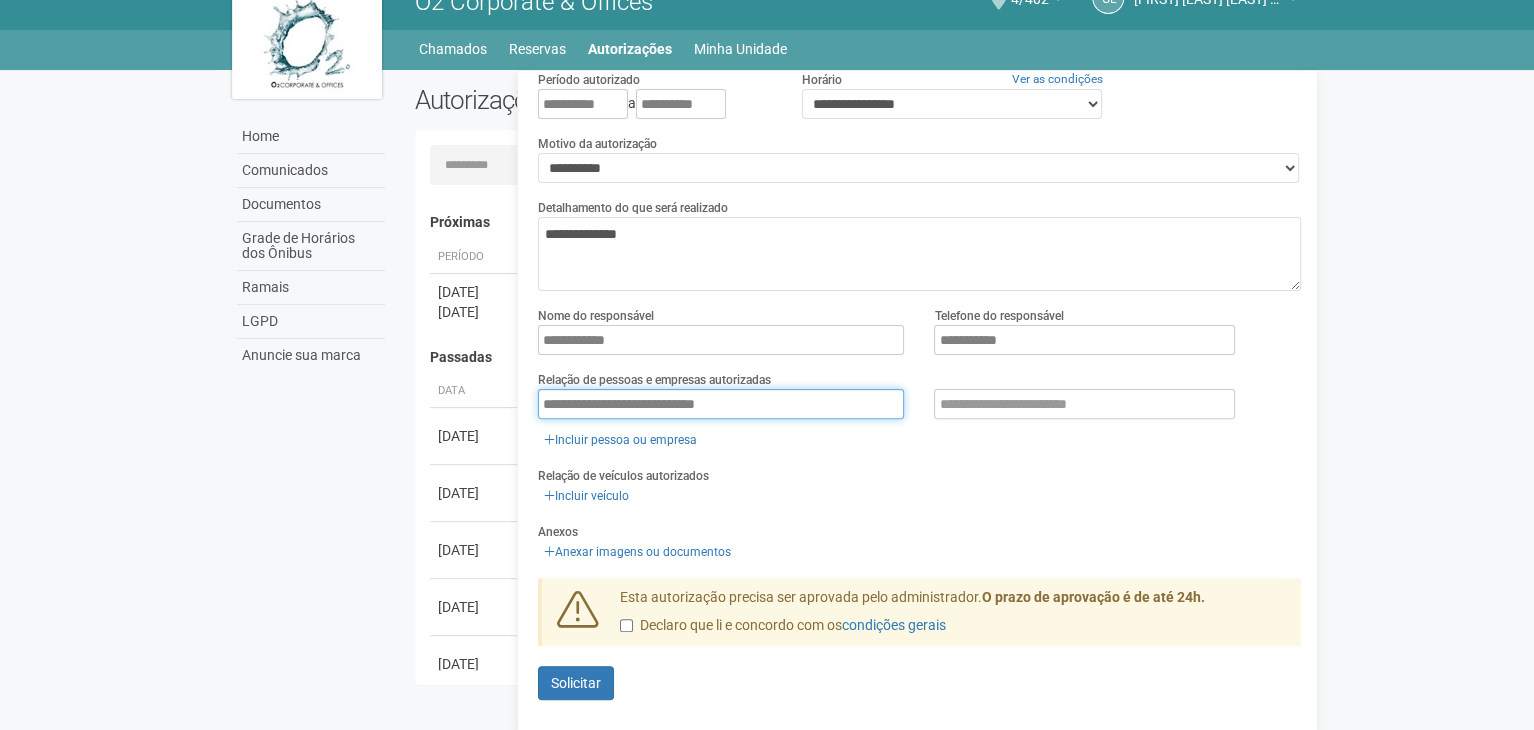 type on "**********" 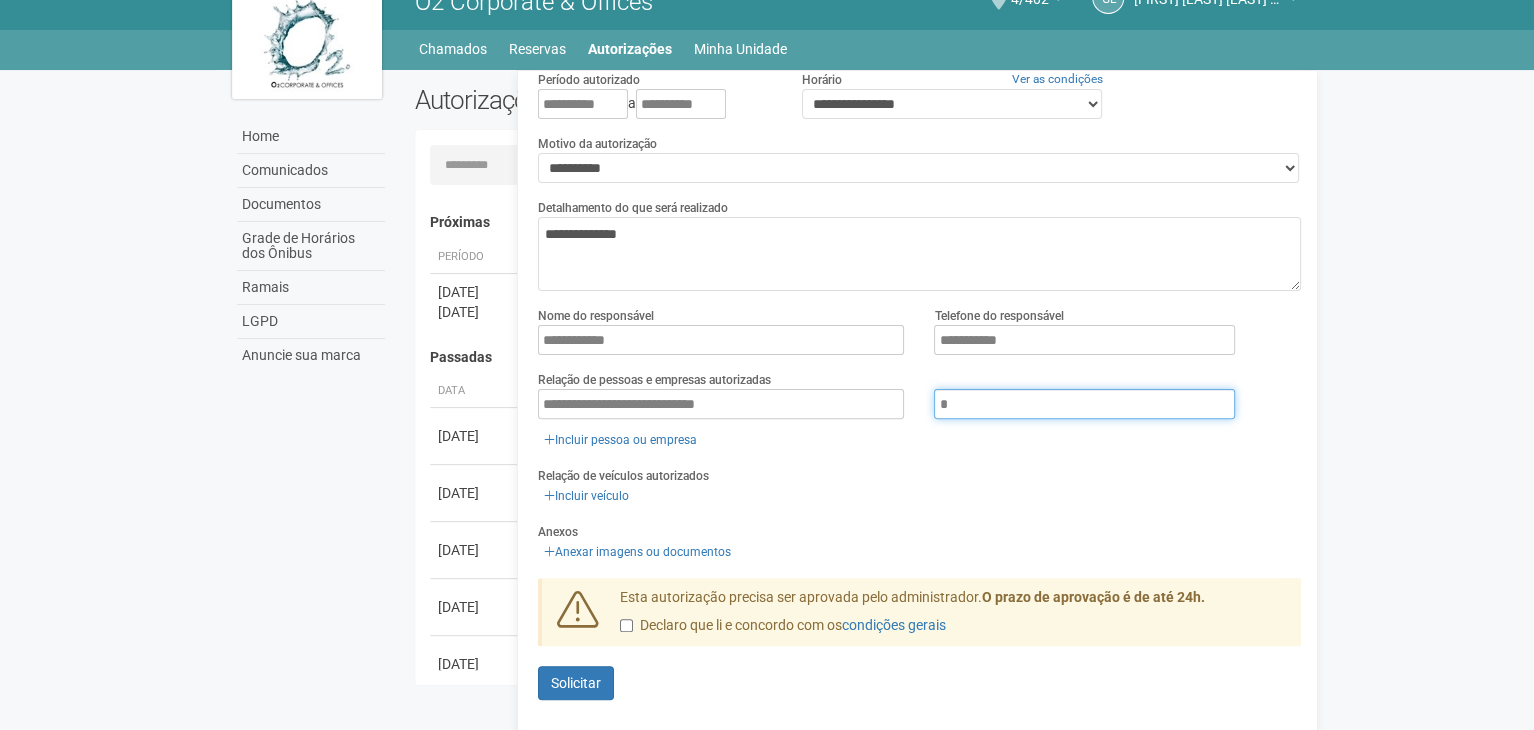 paste on "**********" 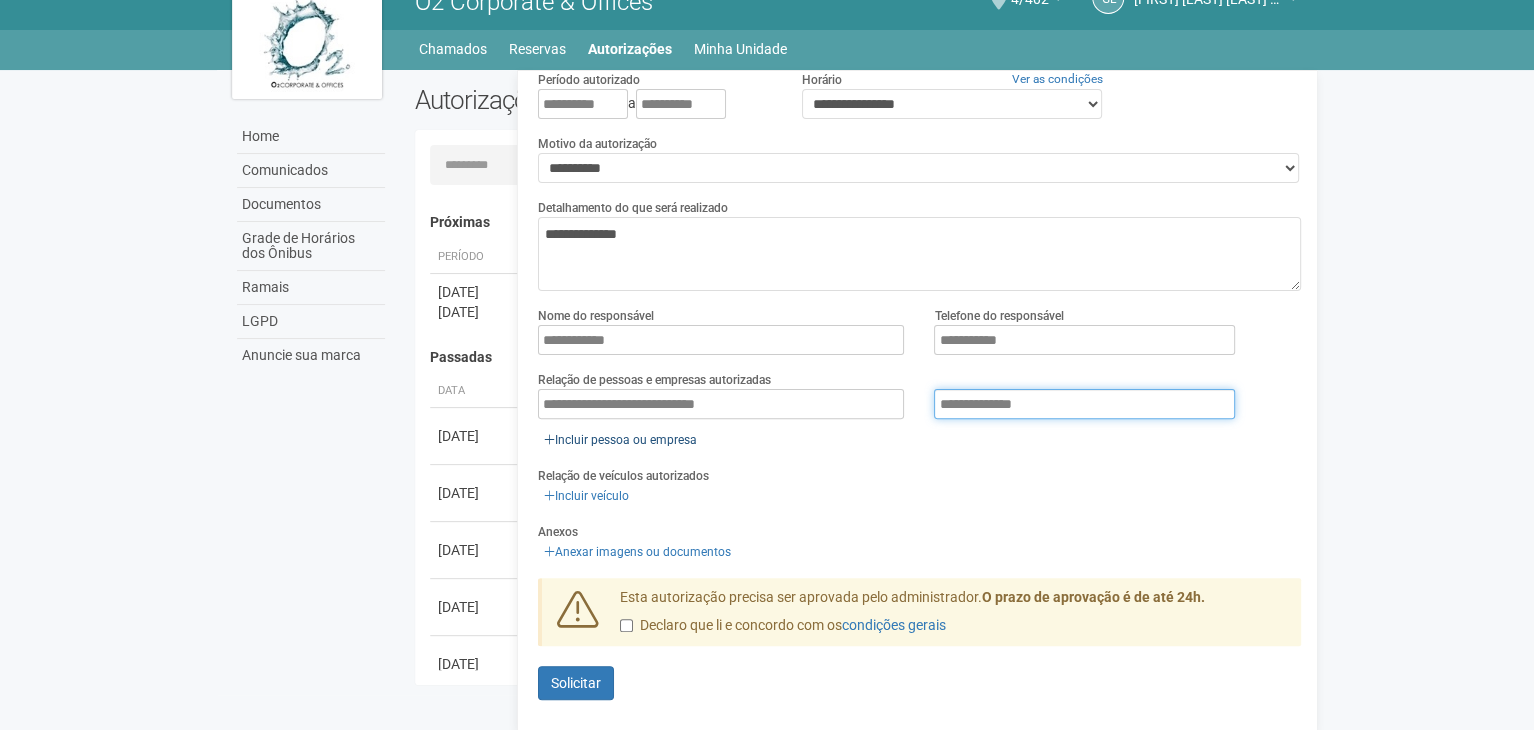 type on "**********" 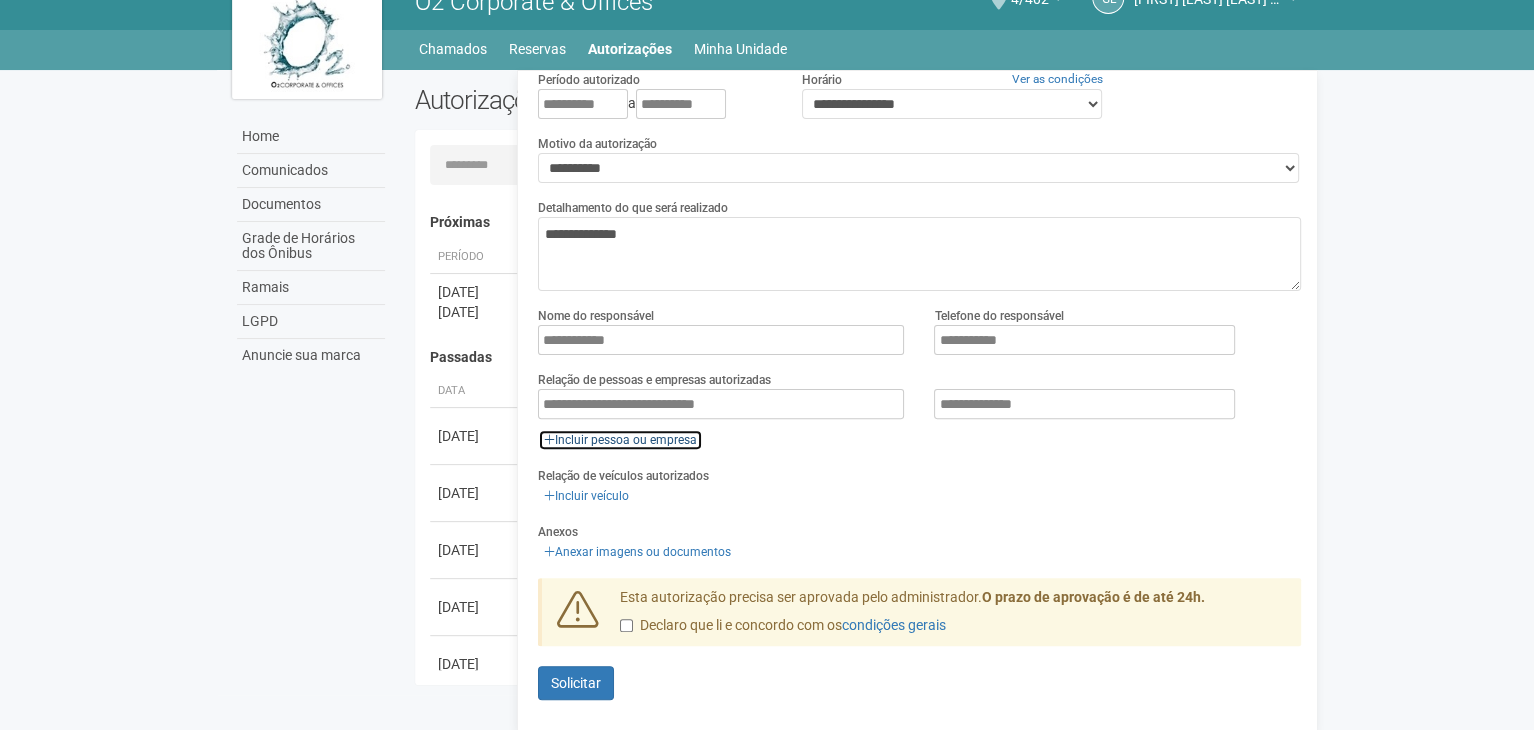 click on "Incluir pessoa ou empresa" at bounding box center [620, 440] 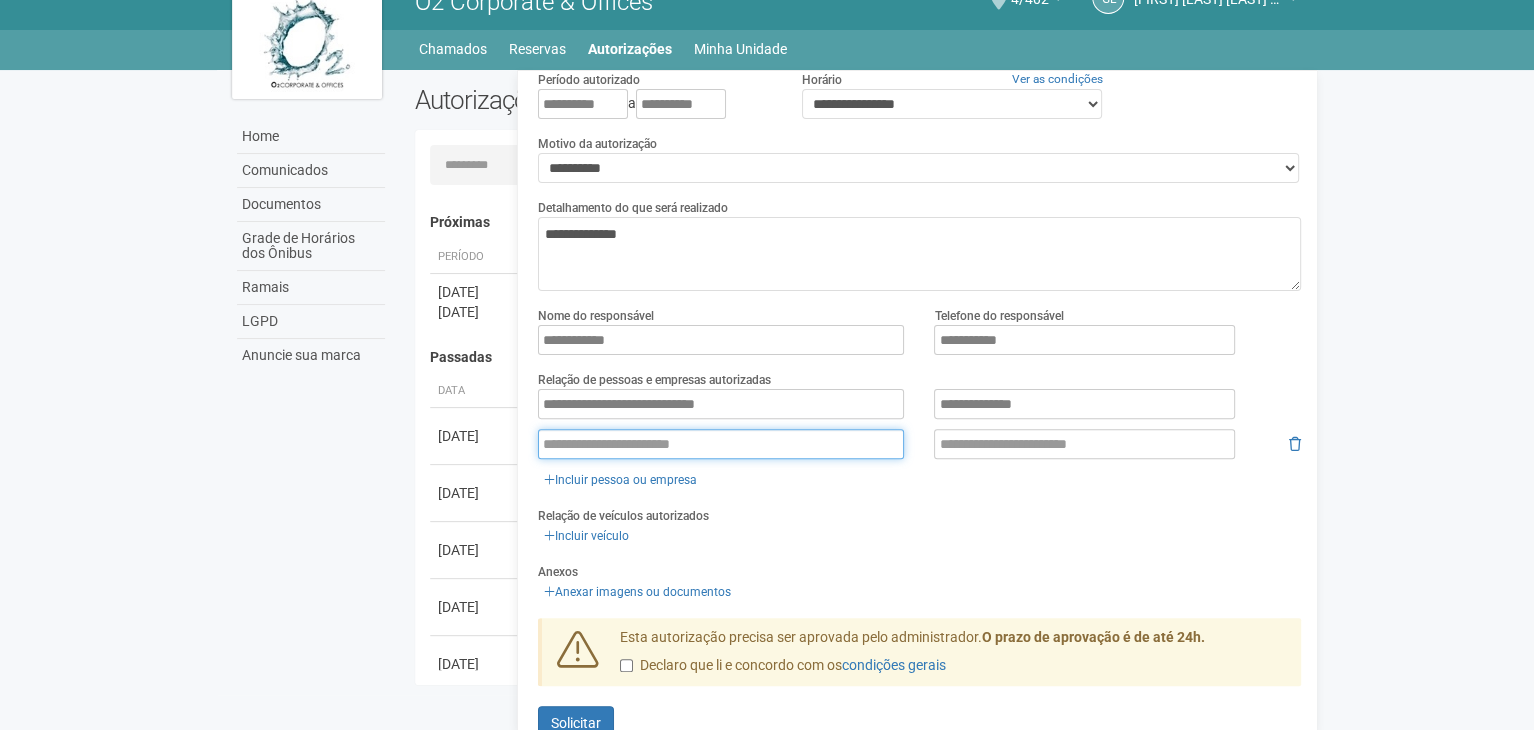 click at bounding box center (721, 444) 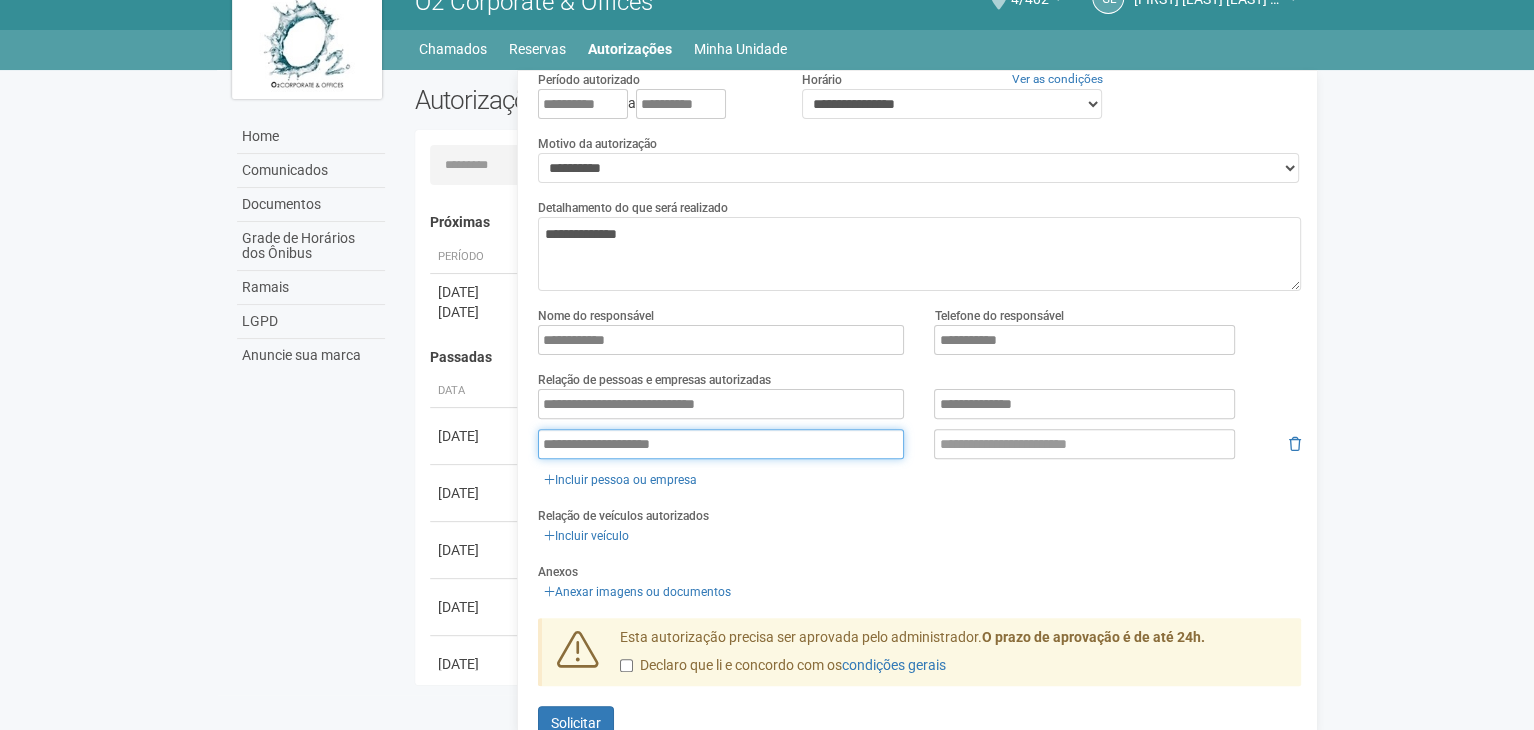 type on "**********" 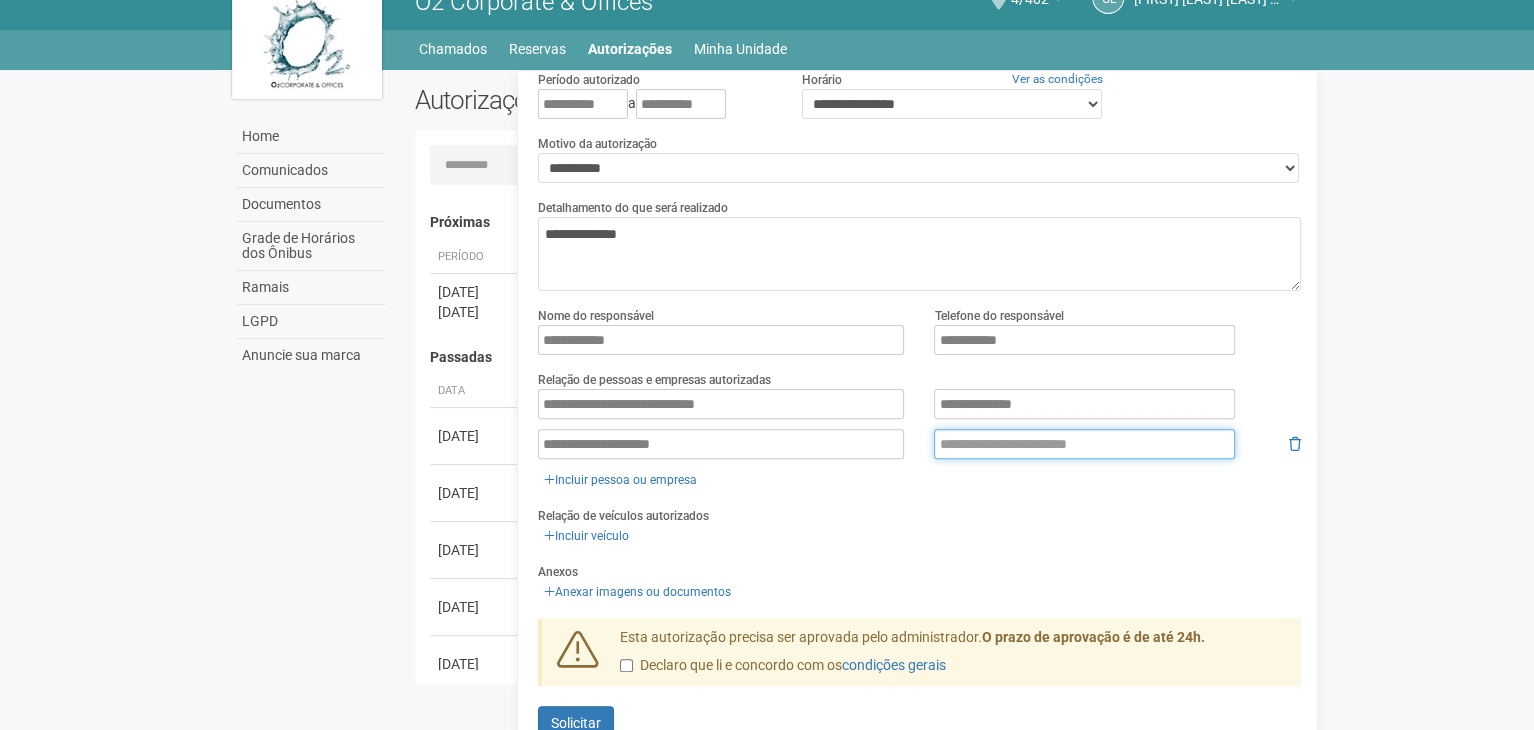click at bounding box center (1084, 444) 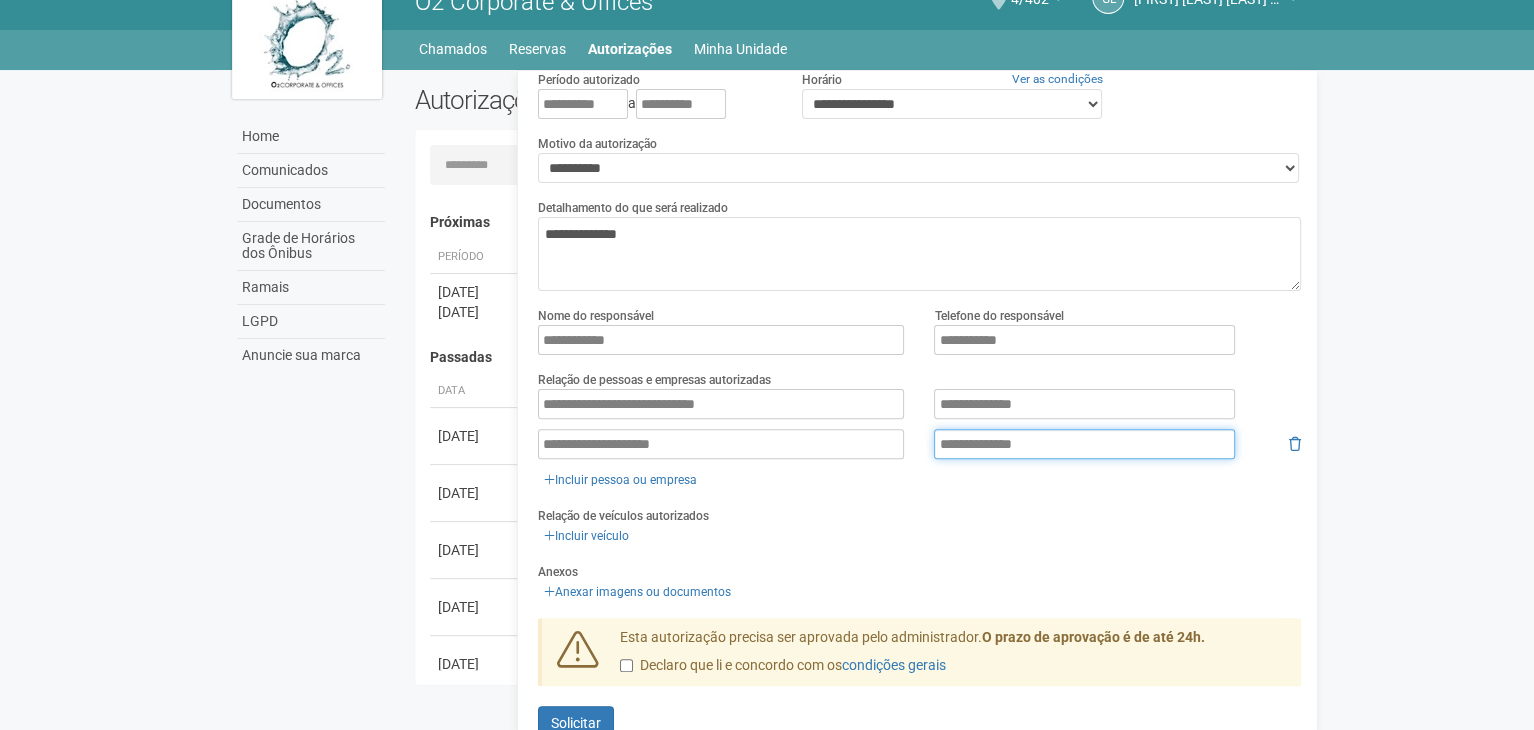 scroll, scrollTop: 172, scrollLeft: 0, axis: vertical 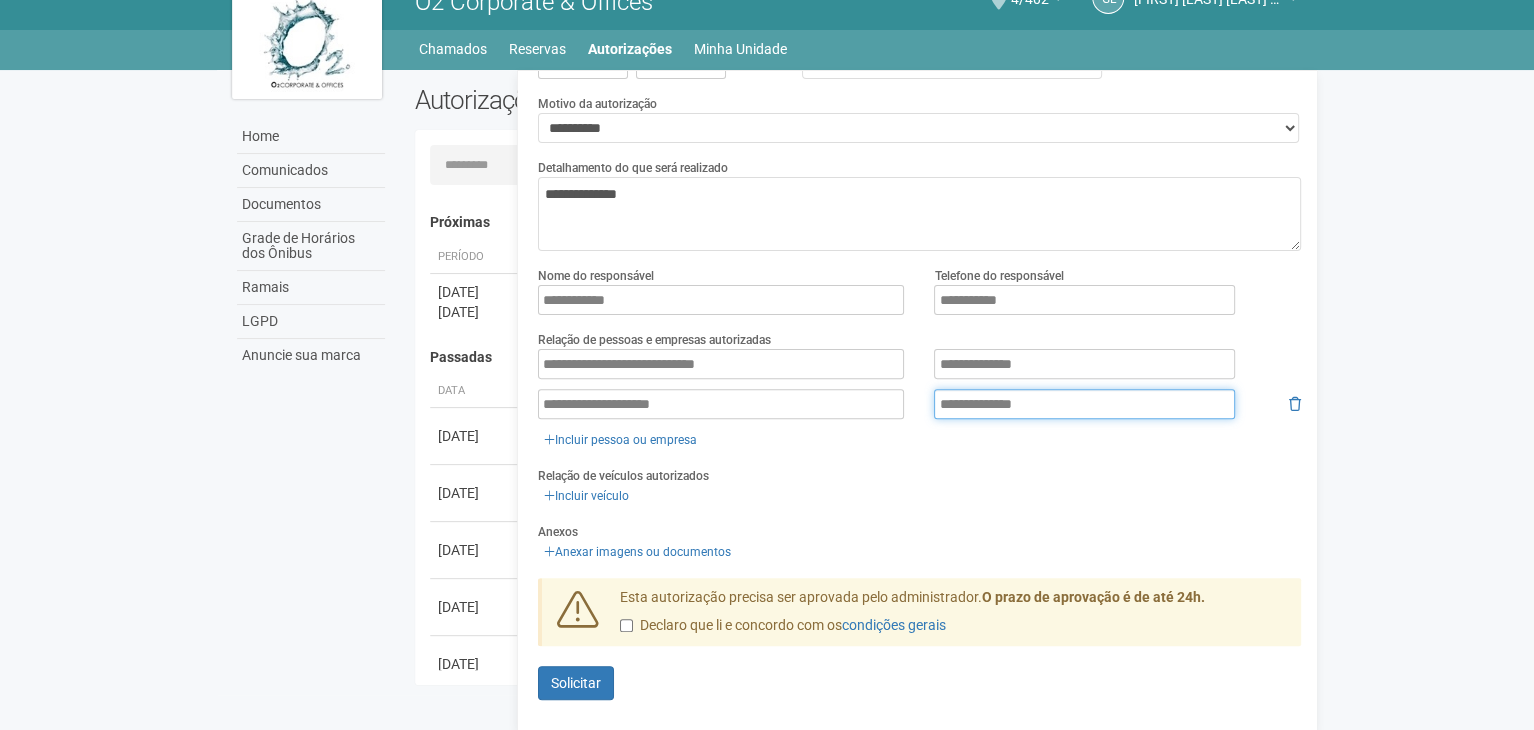 type on "**********" 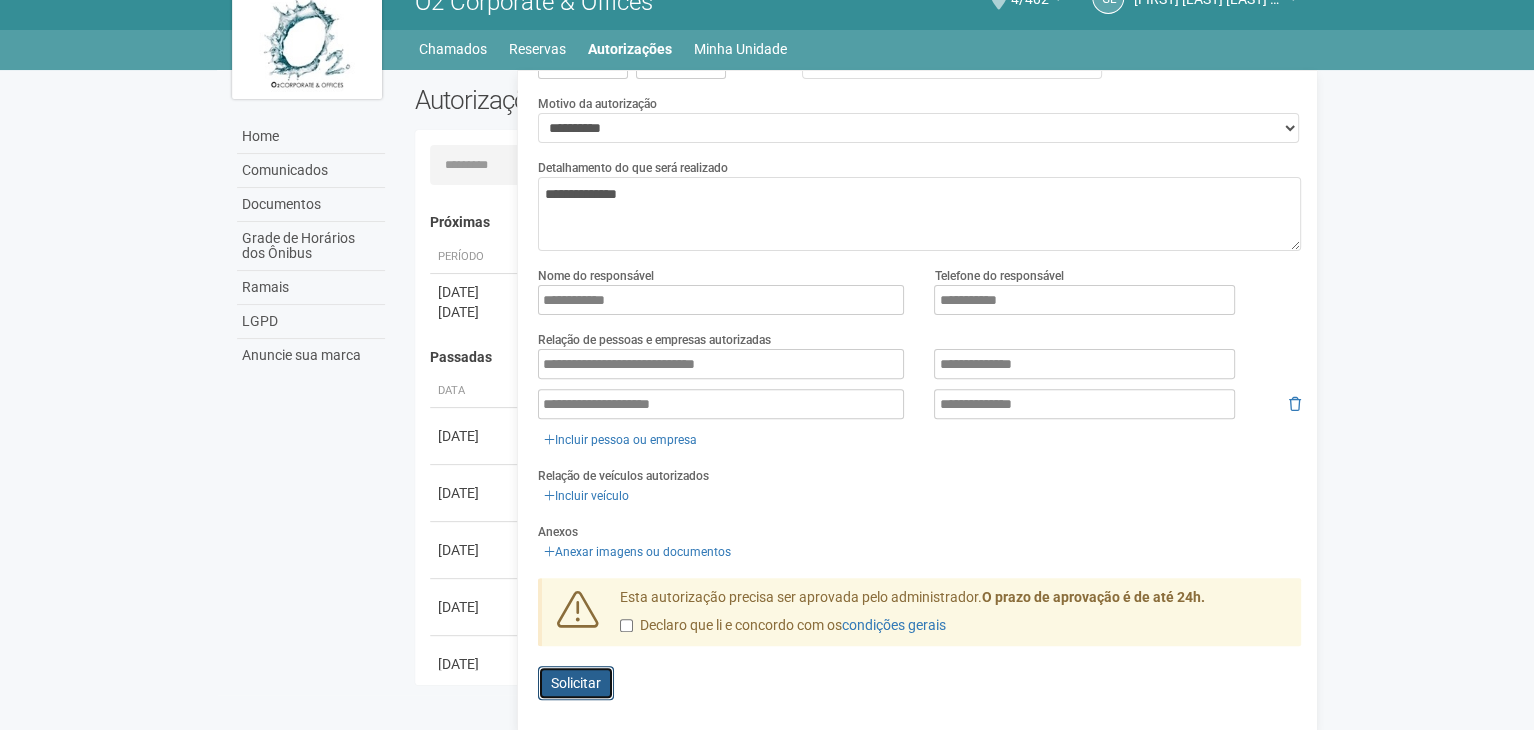 click on "Solicitar" at bounding box center [576, 683] 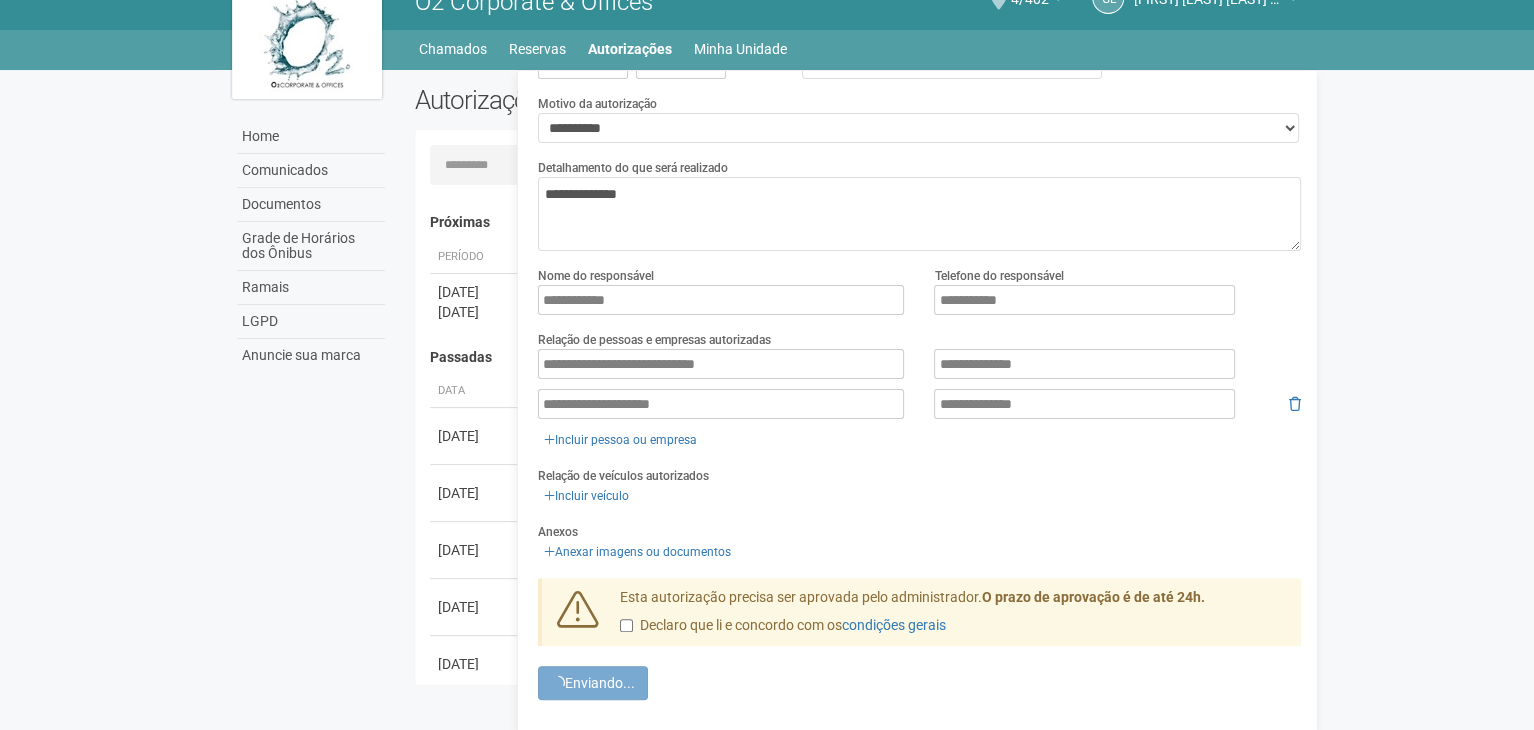 scroll, scrollTop: 0, scrollLeft: 0, axis: both 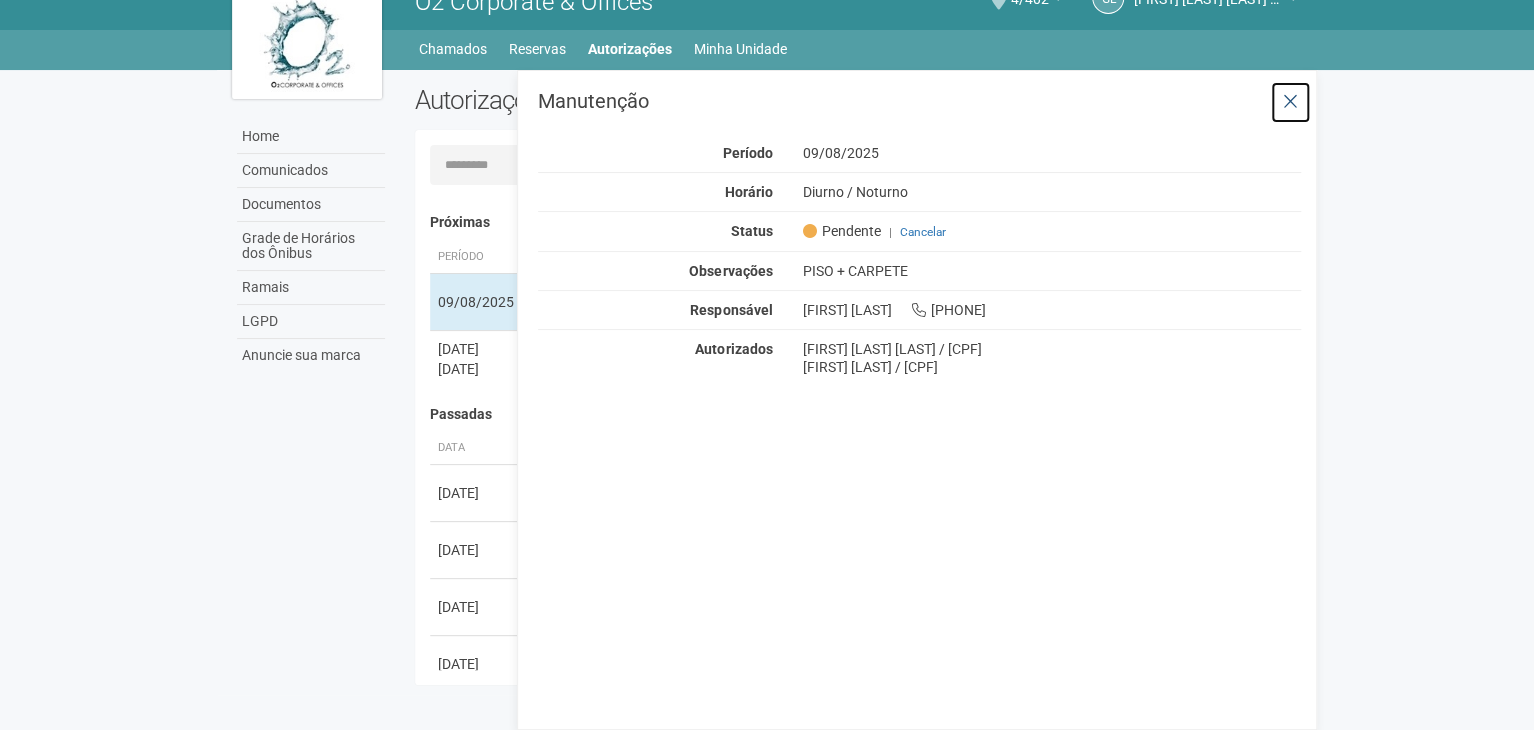click at bounding box center (1290, 102) 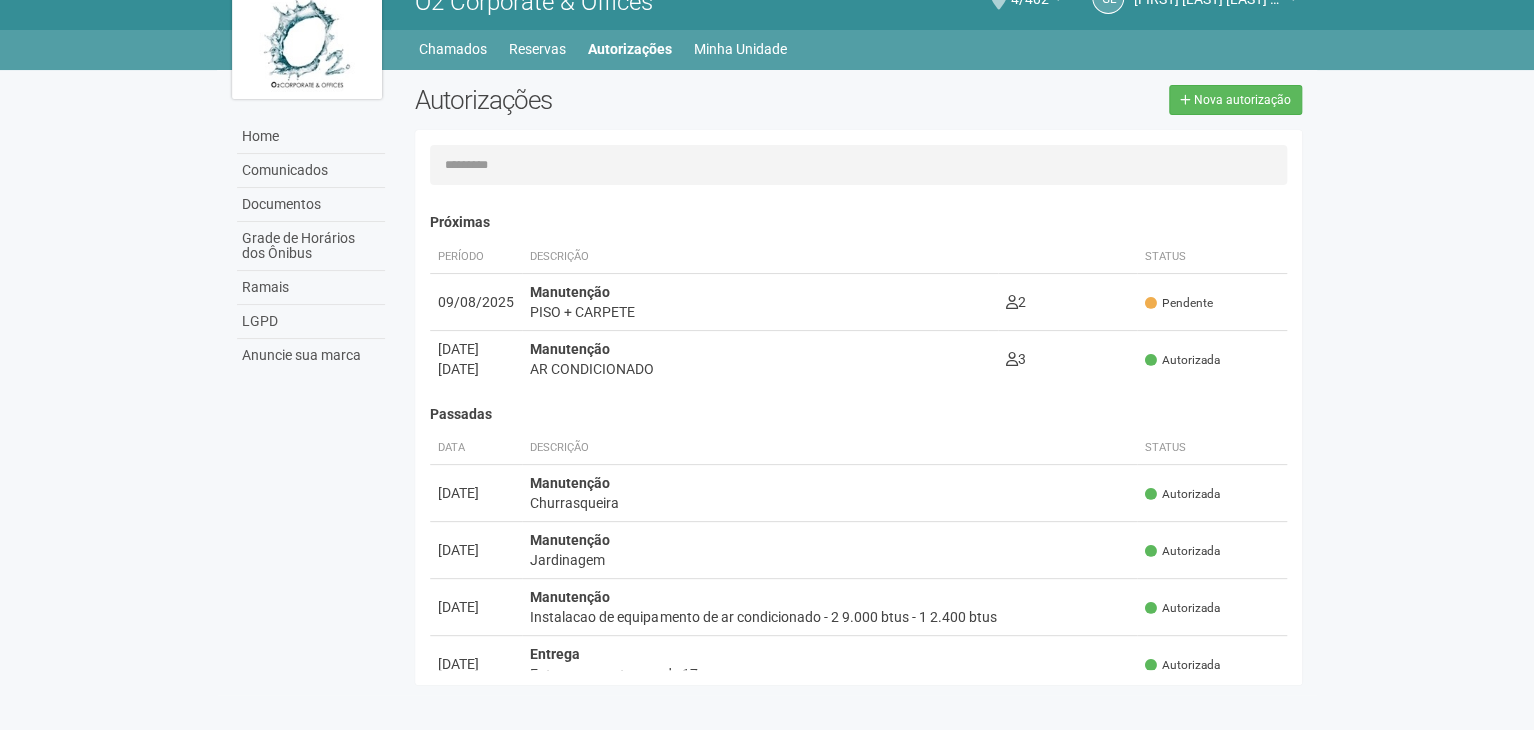 click on "Autorizações
Nova autorização" at bounding box center (858, 107) 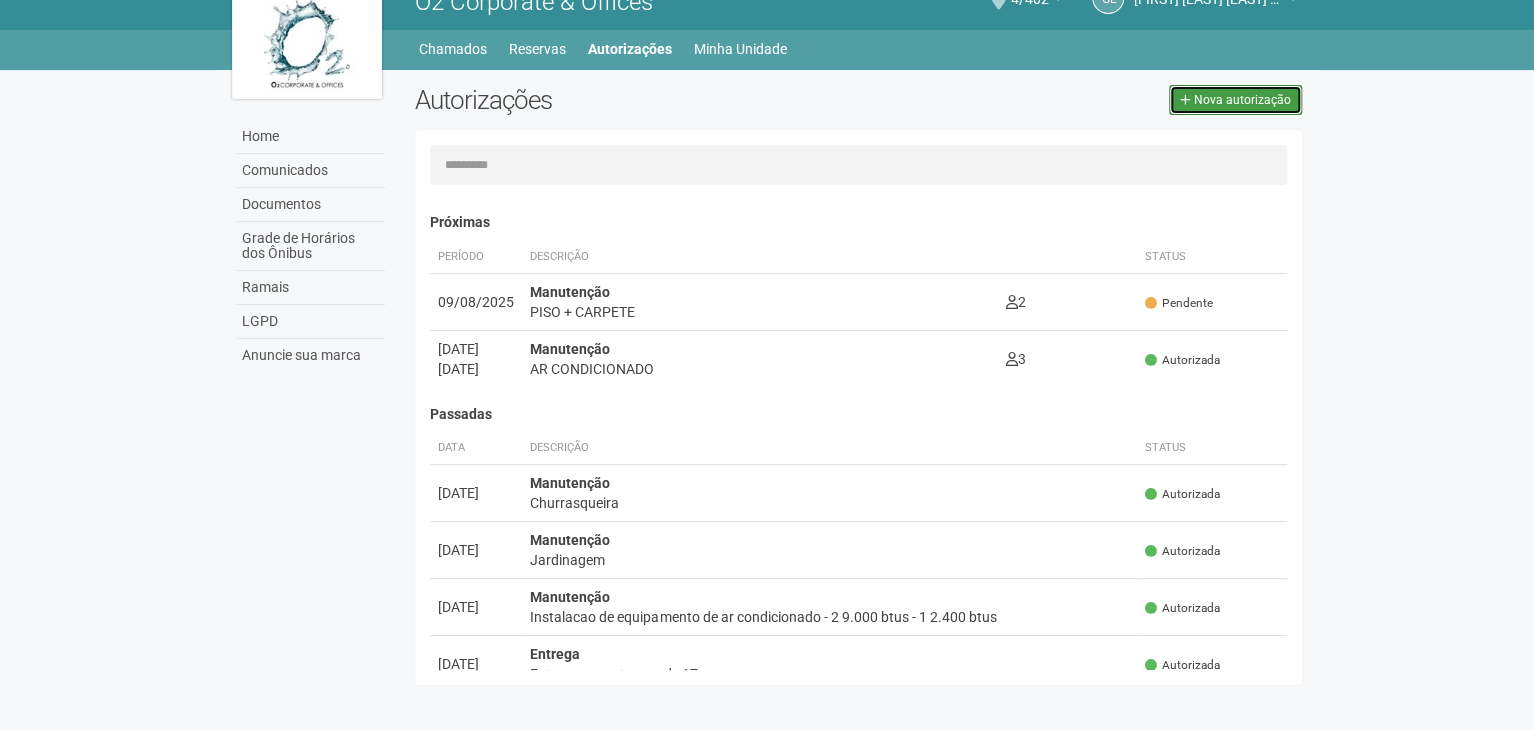 click on "Nova autorização" at bounding box center [1242, 100] 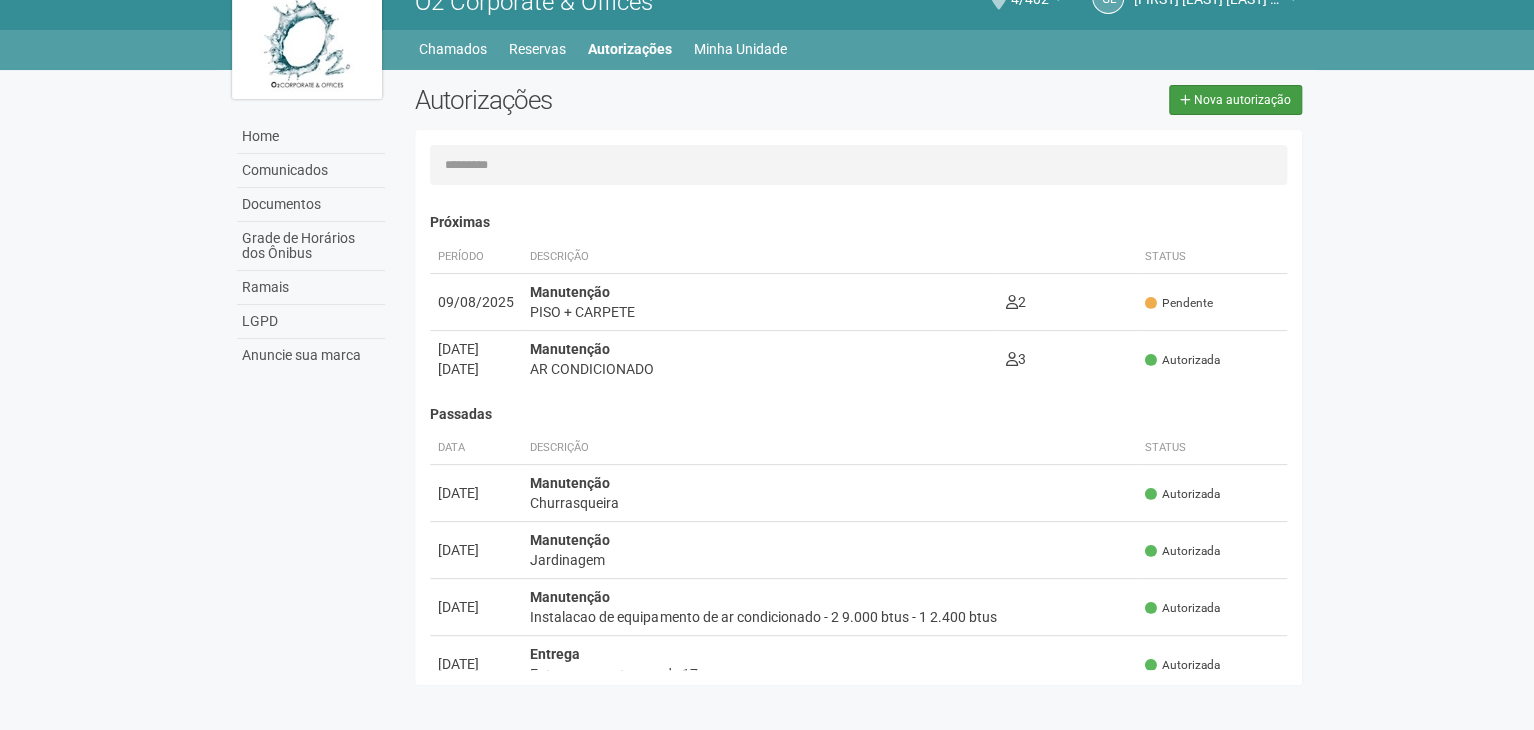 type 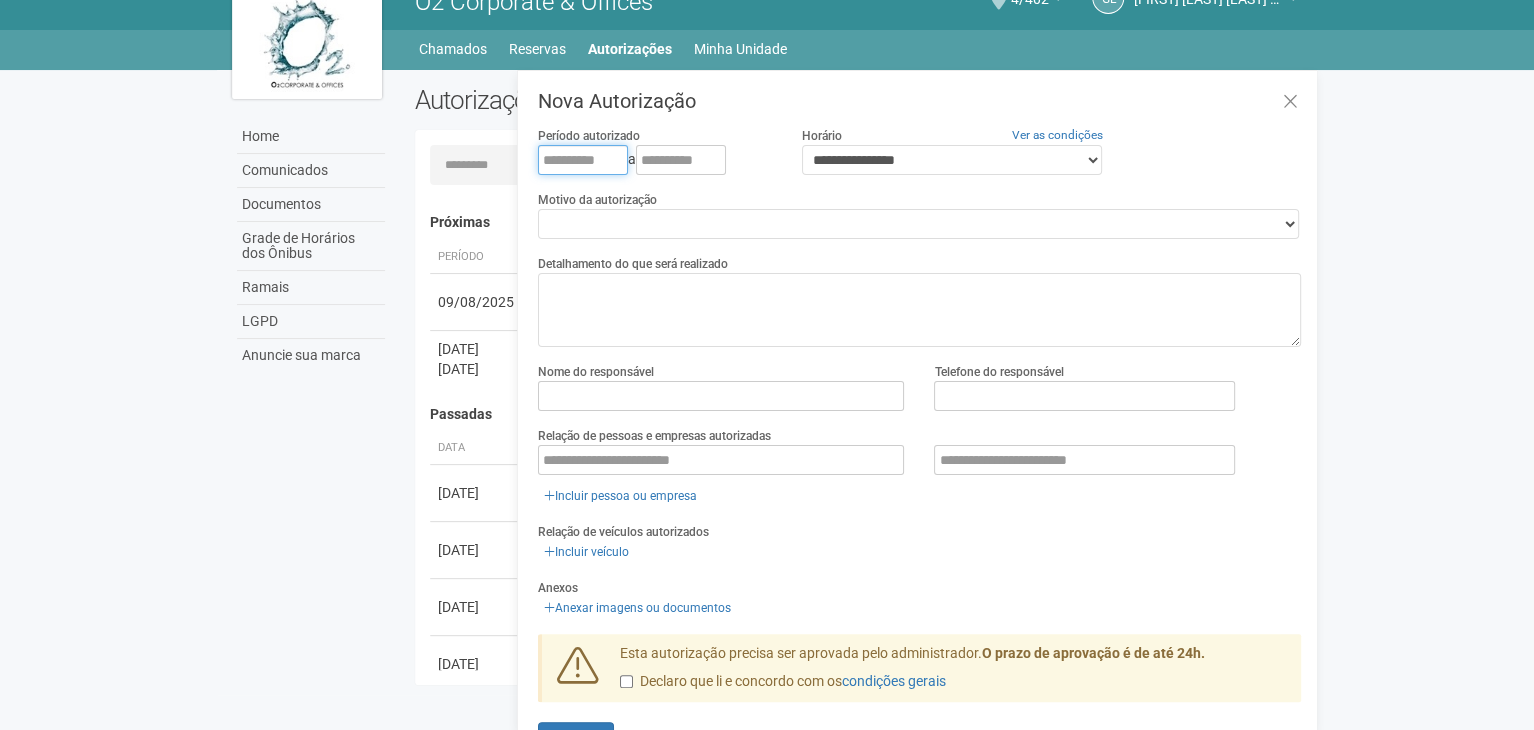 click at bounding box center (583, 160) 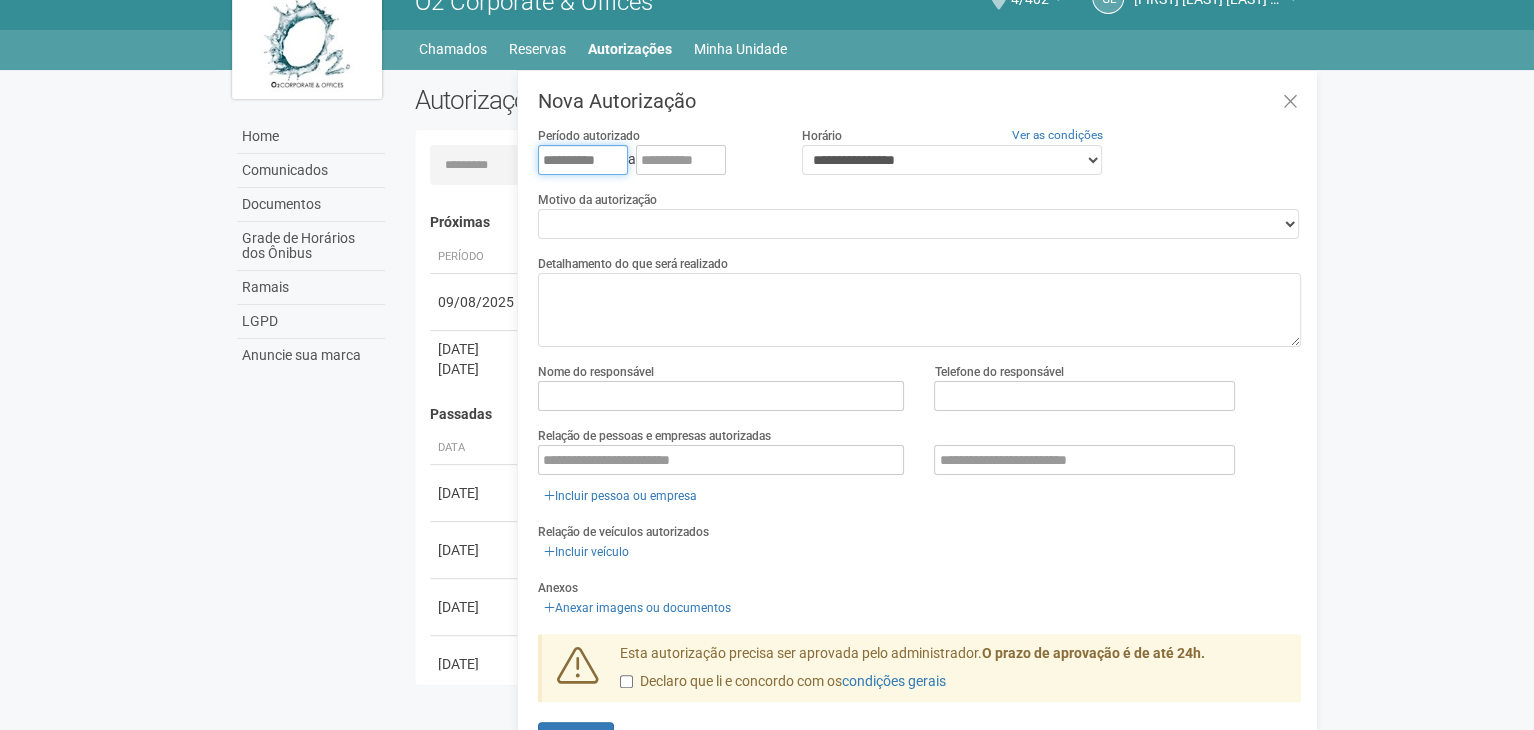 type on "**********" 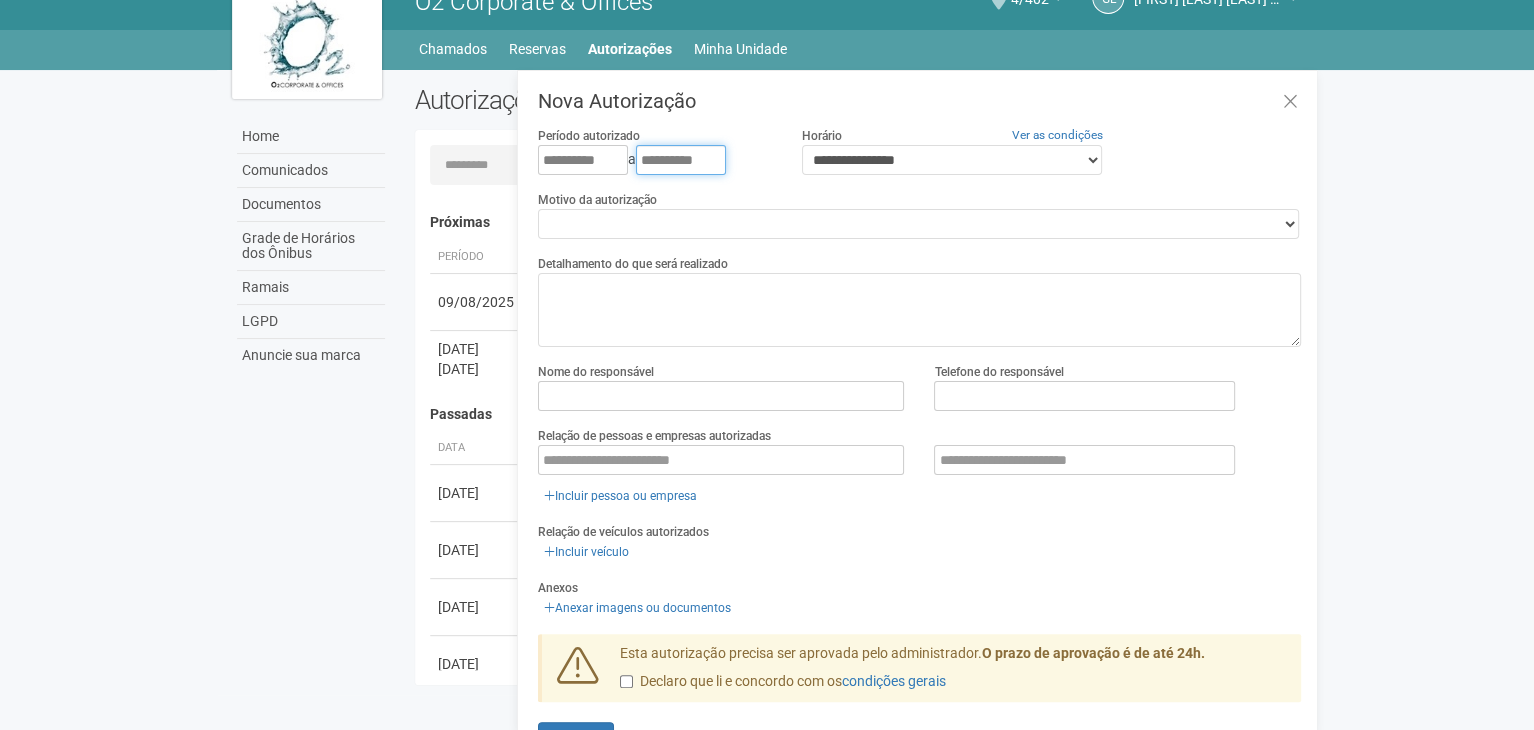 type on "**********" 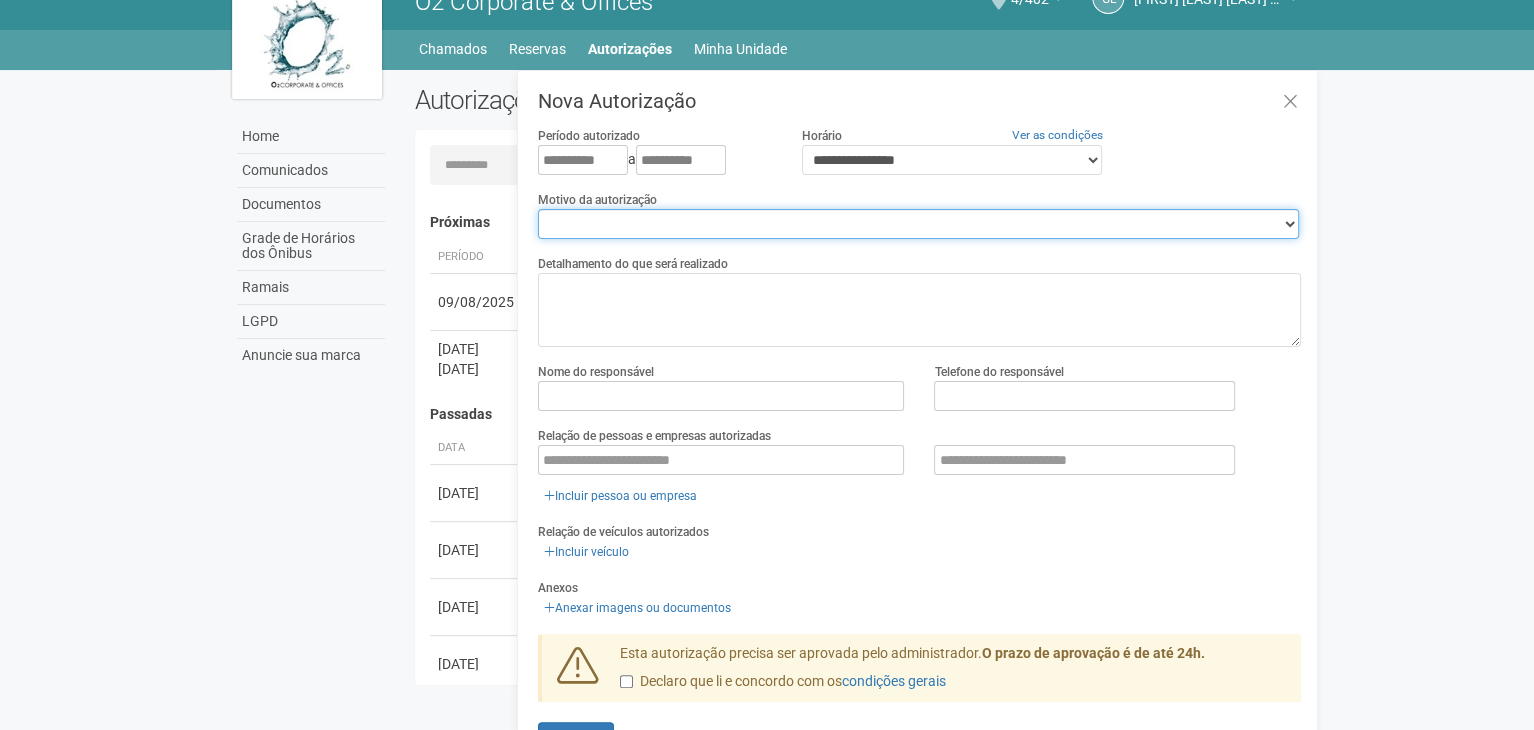 click on "**********" at bounding box center [918, 224] 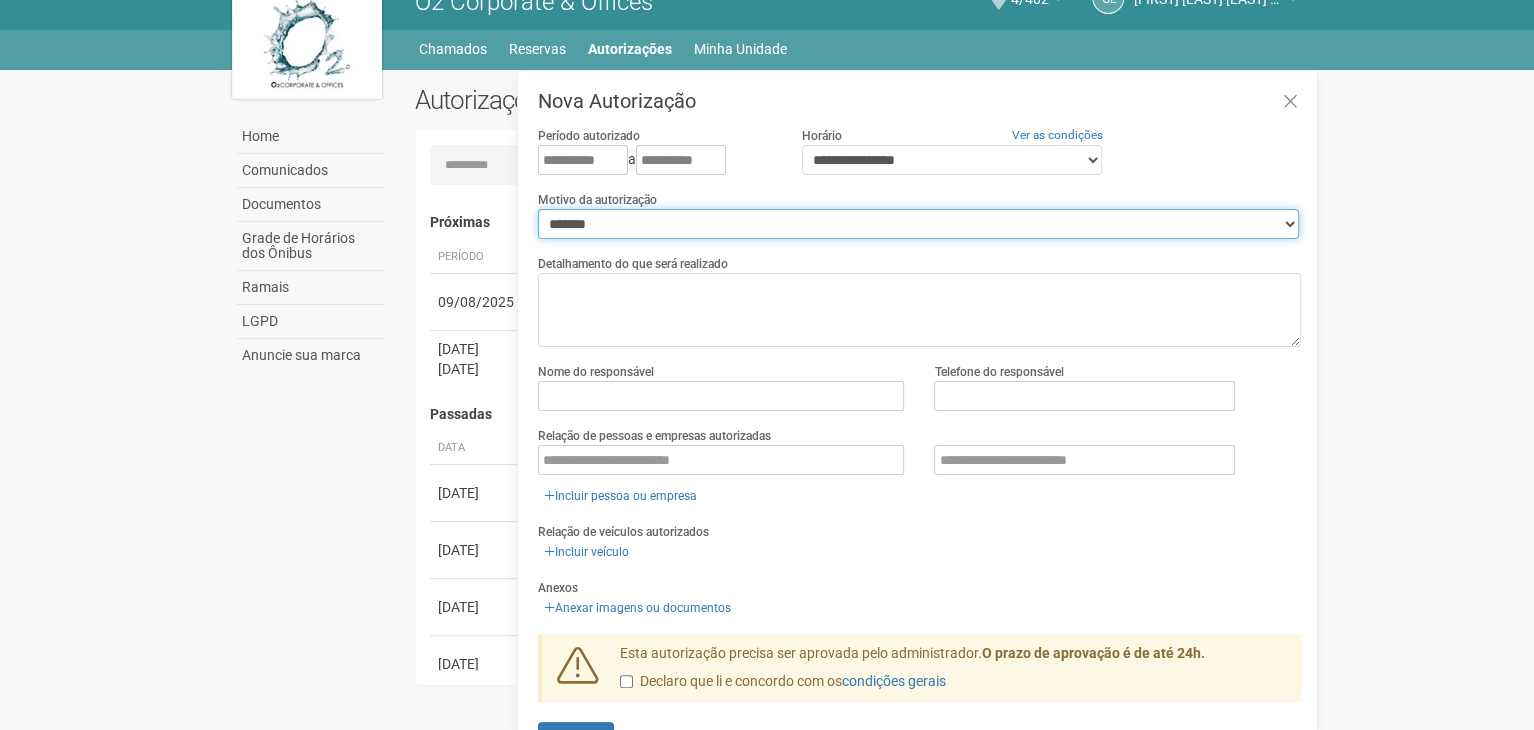click on "**********" at bounding box center (918, 224) 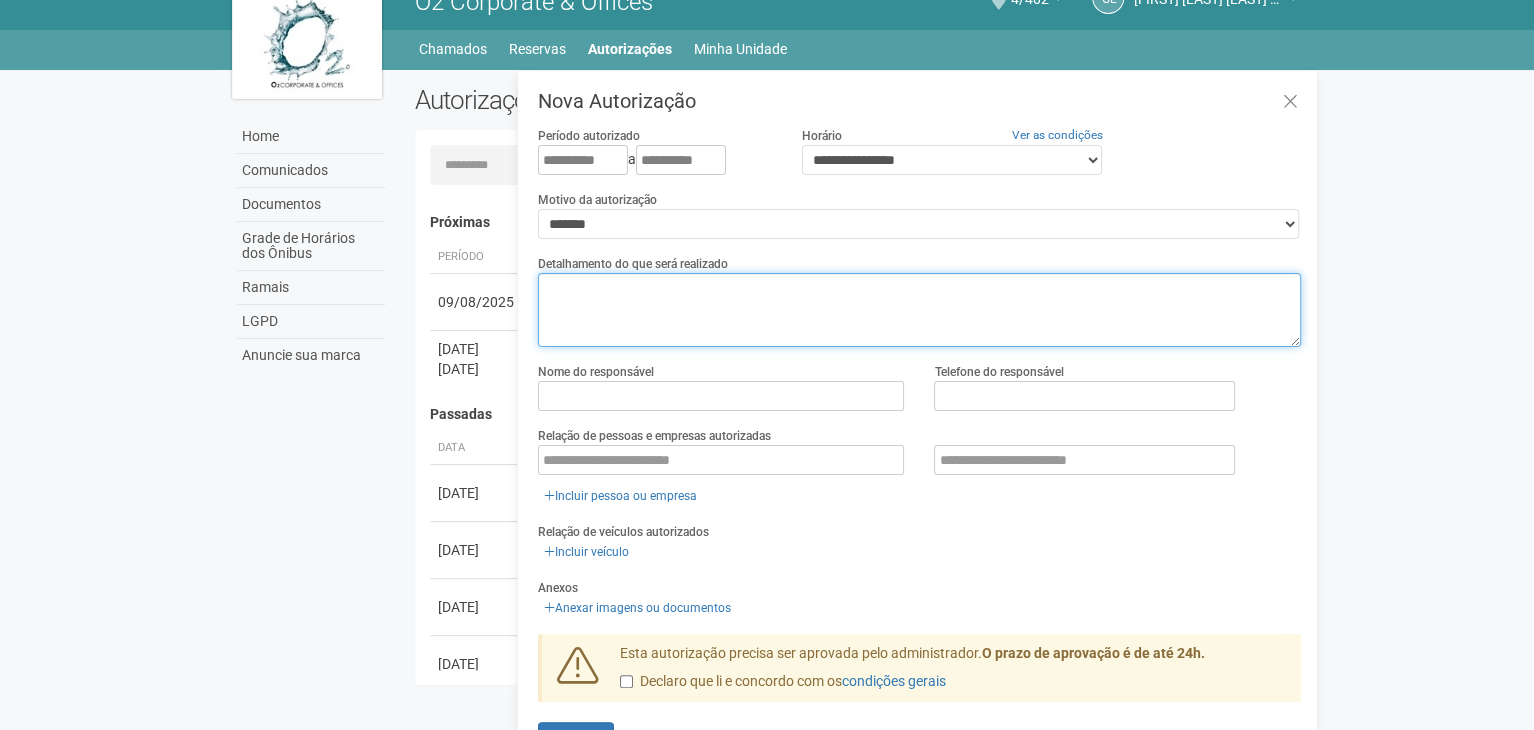 click at bounding box center [919, 310] 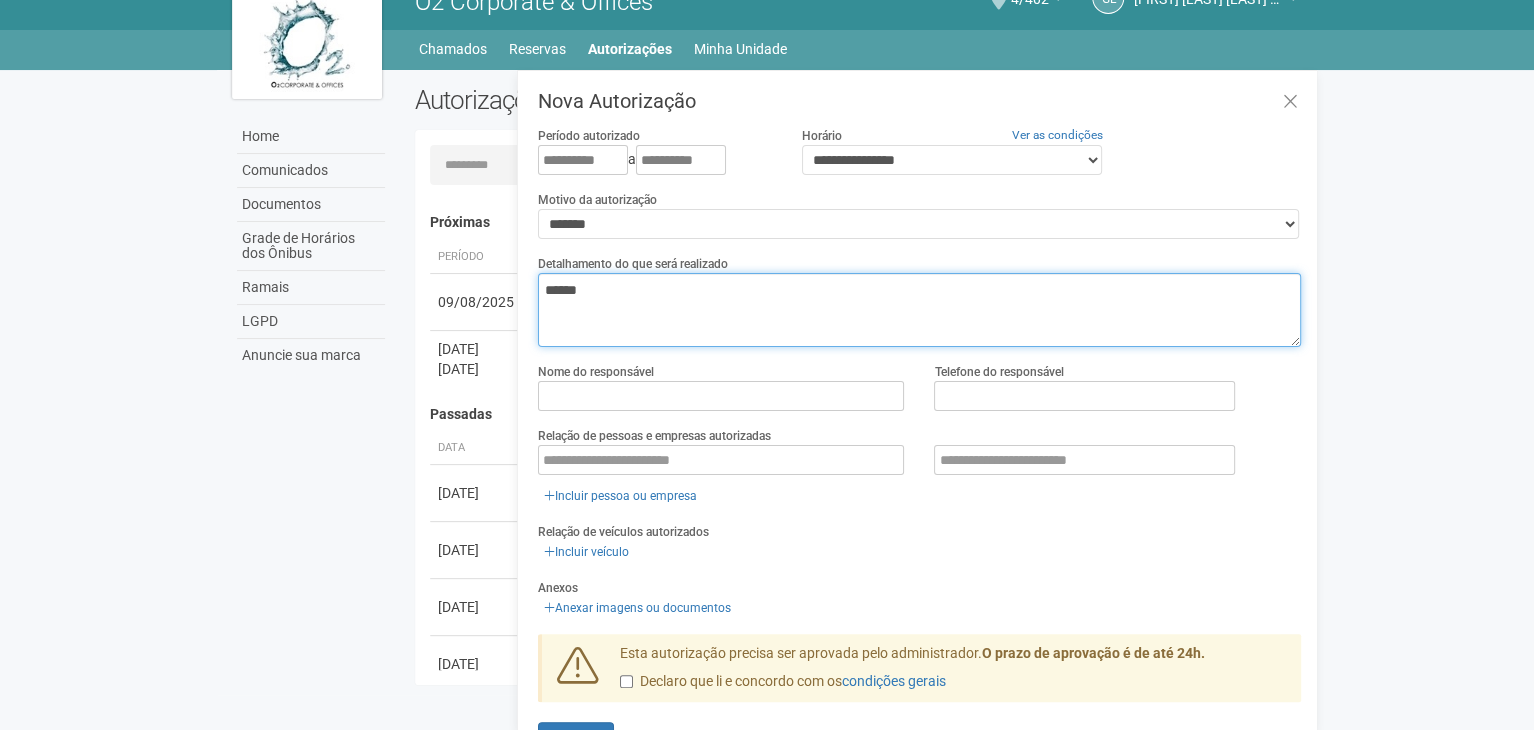 type on "******" 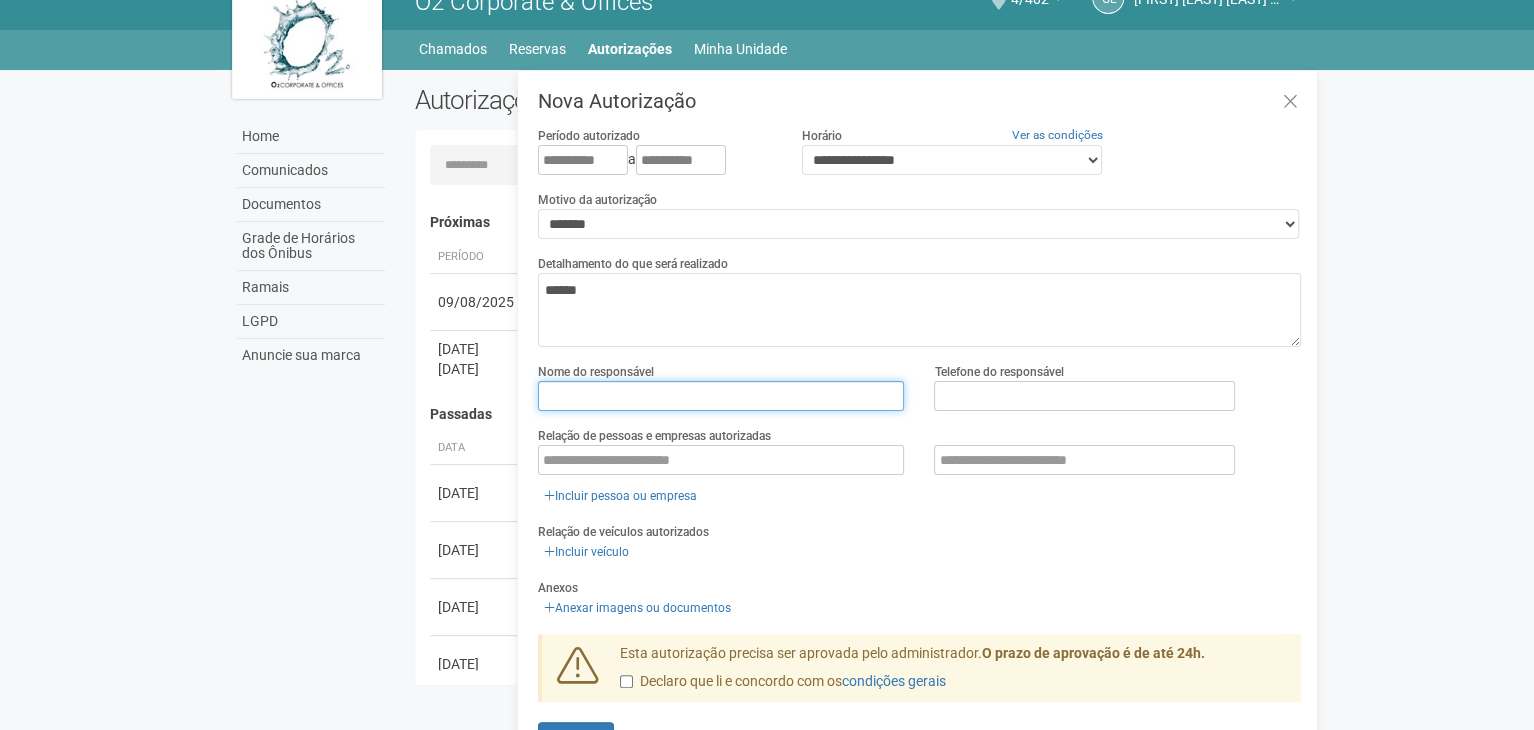 click at bounding box center [721, 396] 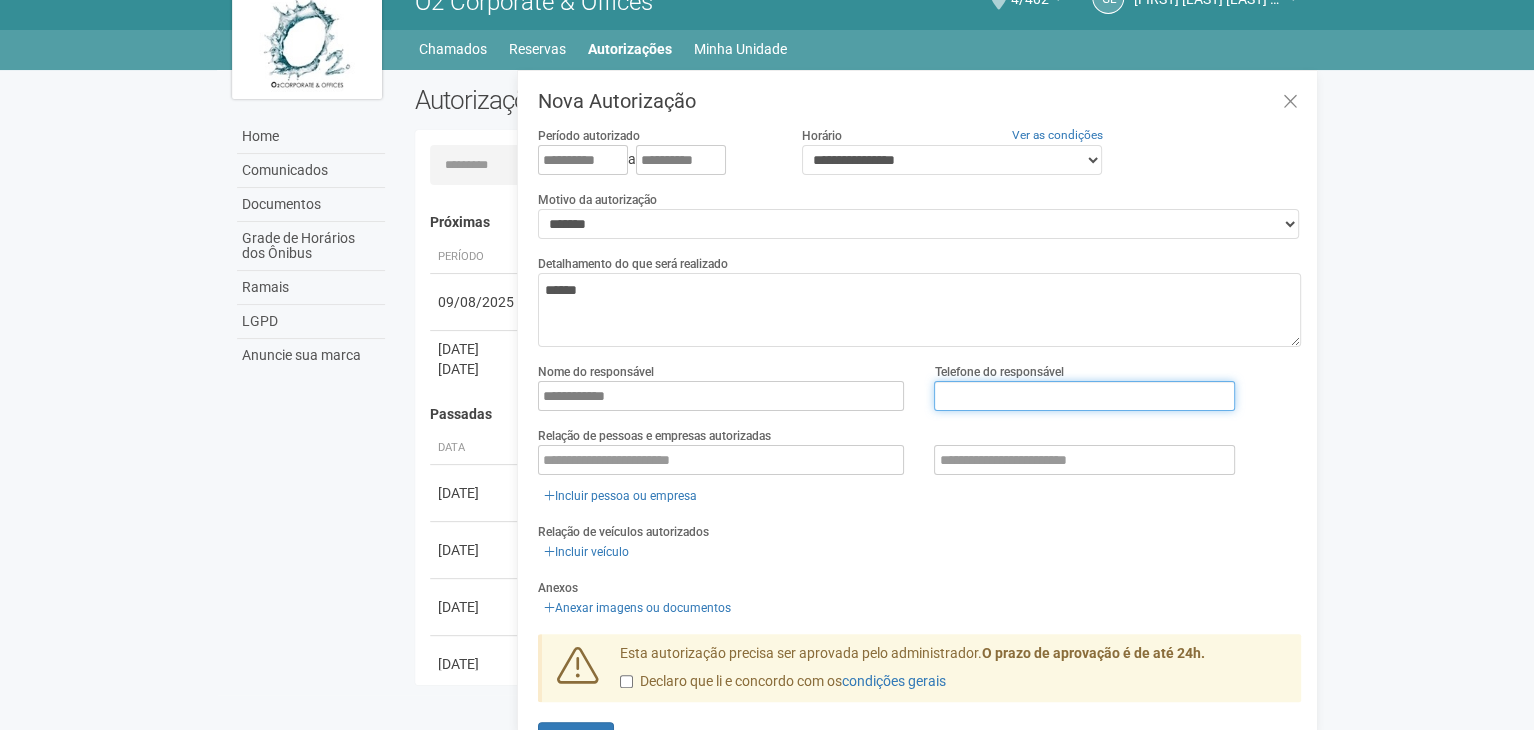 click at bounding box center (1084, 396) 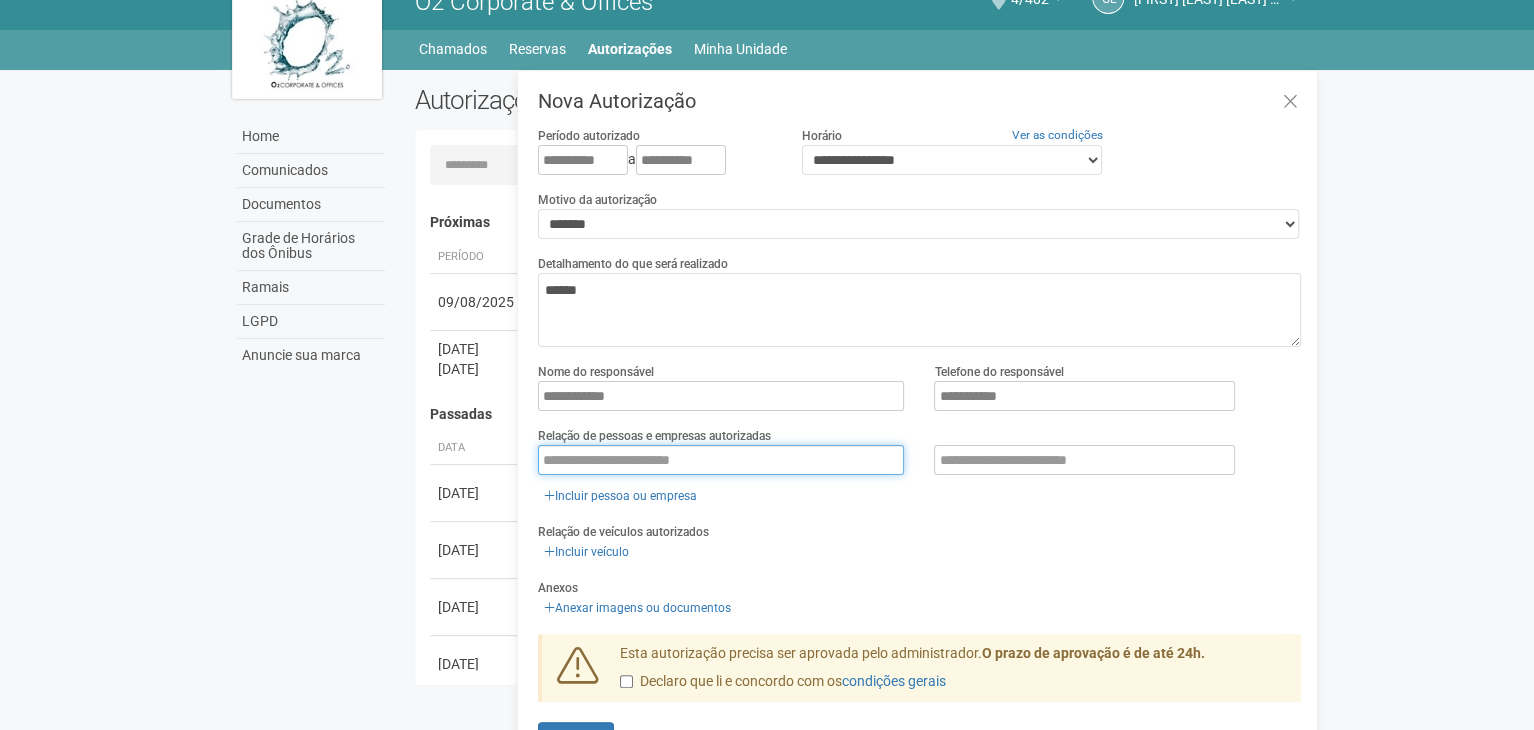 click at bounding box center [721, 460] 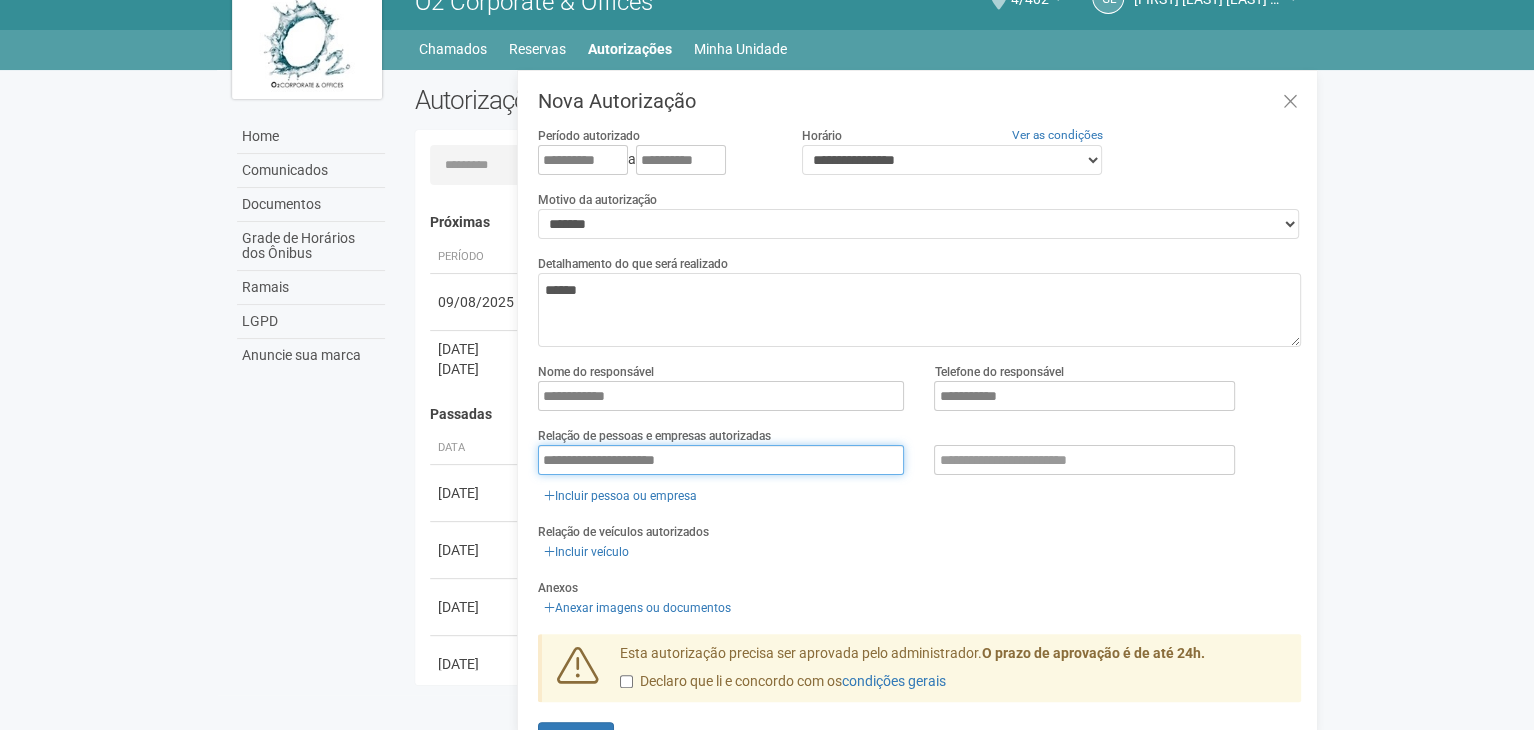 type on "**********" 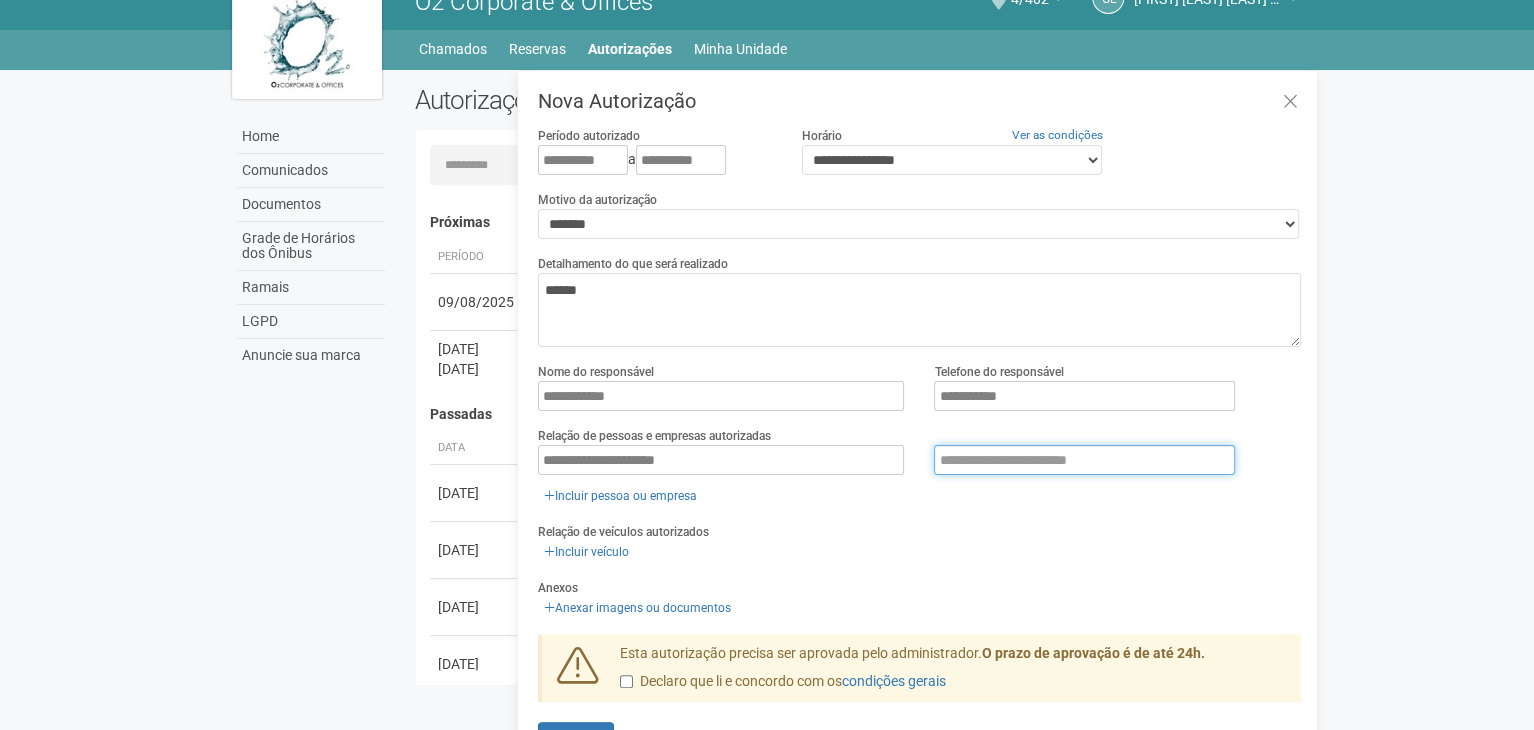 paste on "**********" 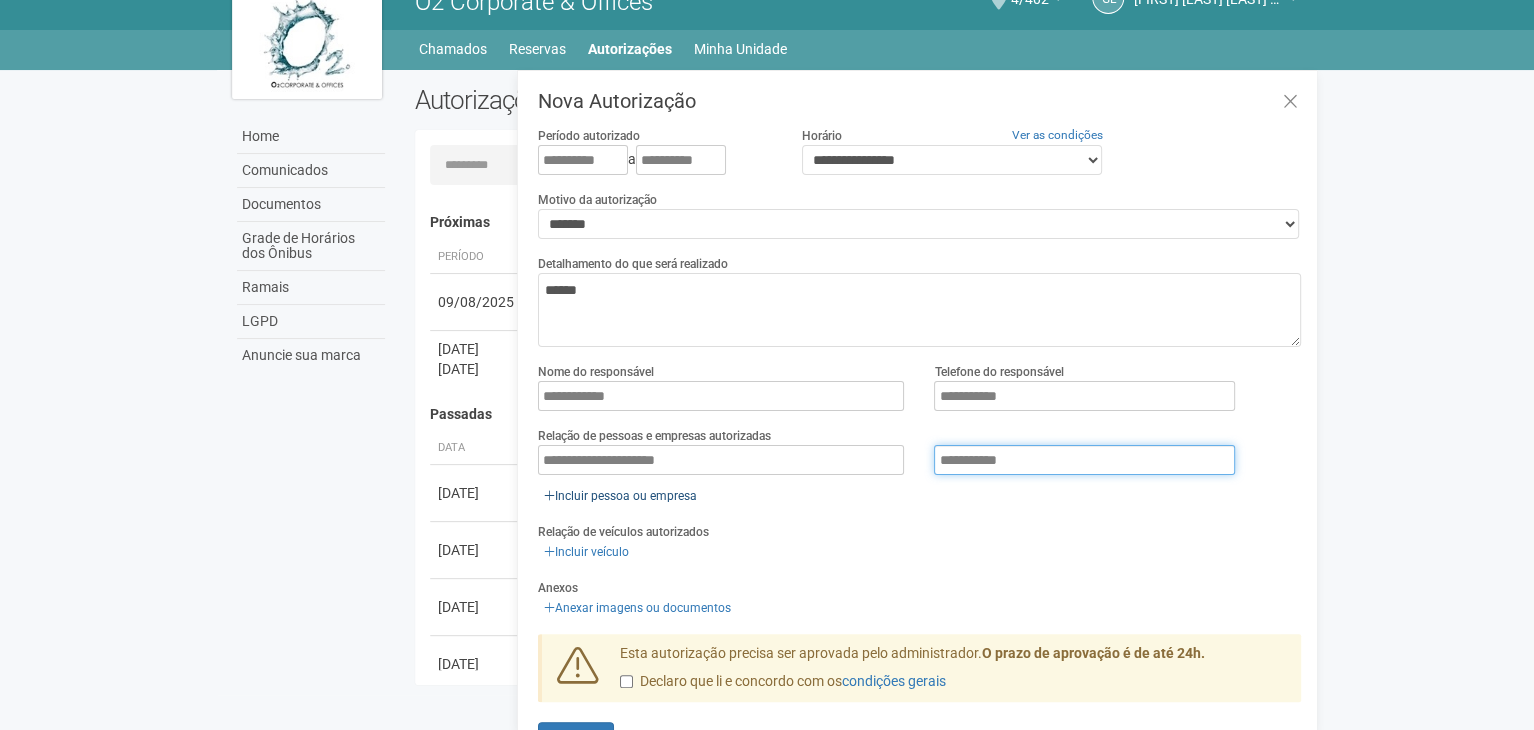 type on "**********" 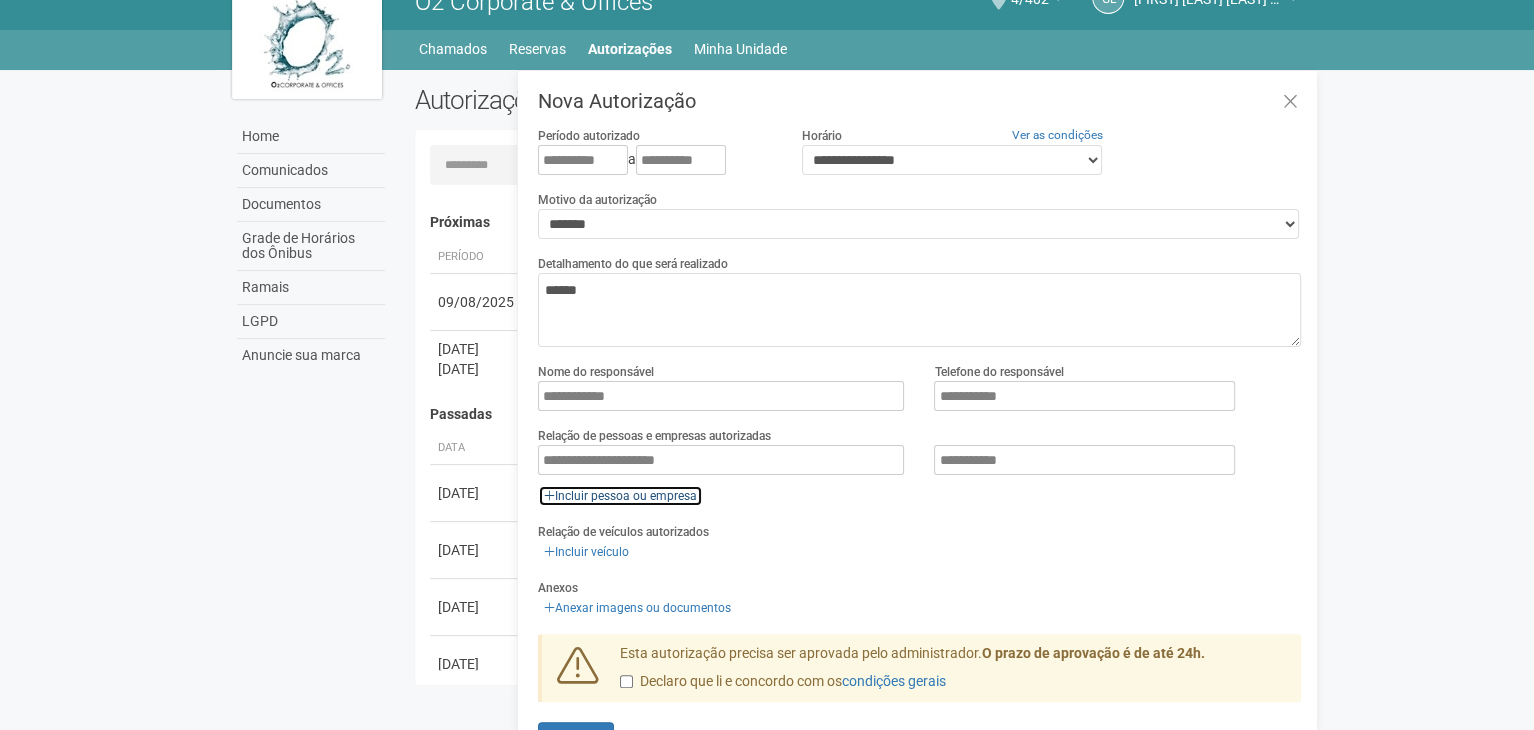 click on "Incluir pessoa ou empresa" at bounding box center (620, 496) 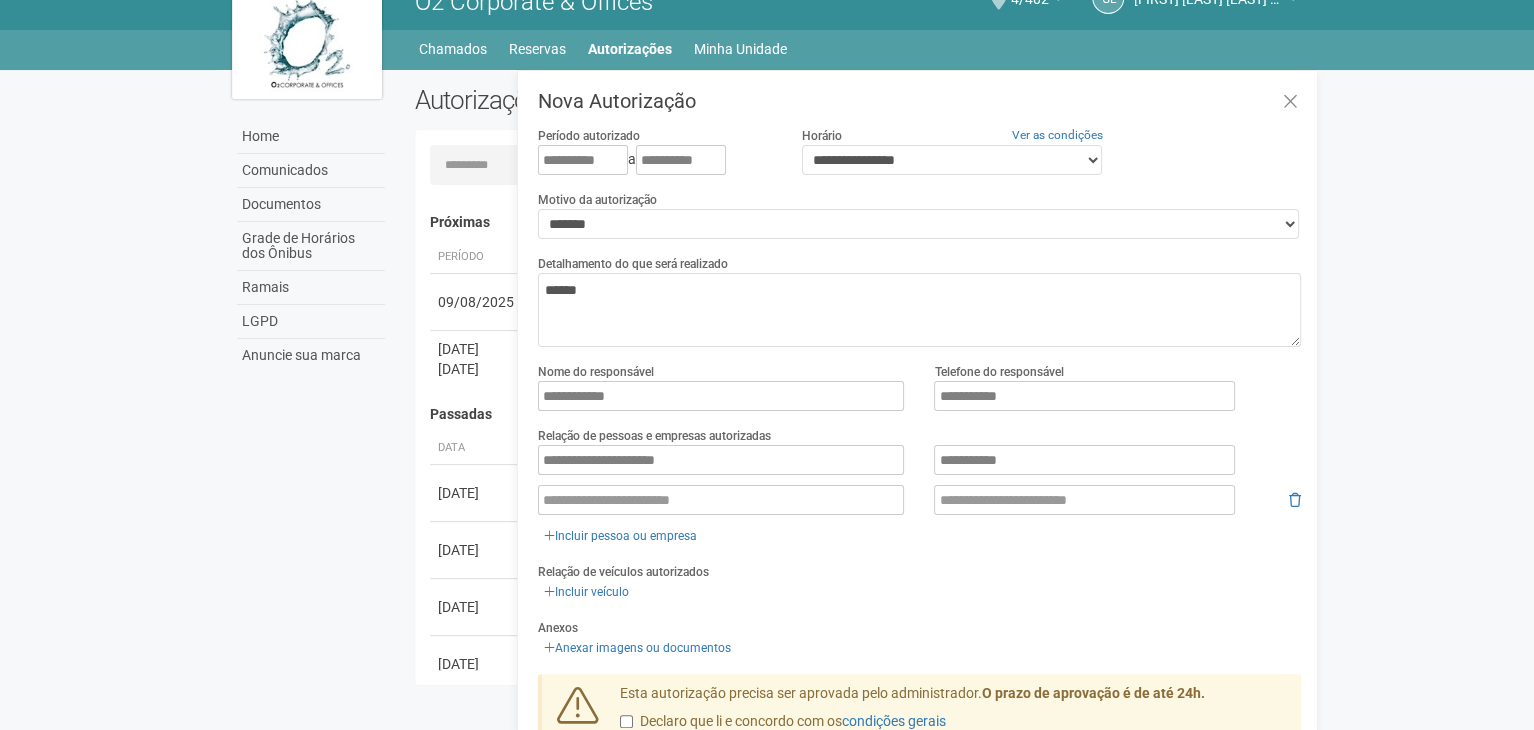 click on "**********" at bounding box center (919, 496) 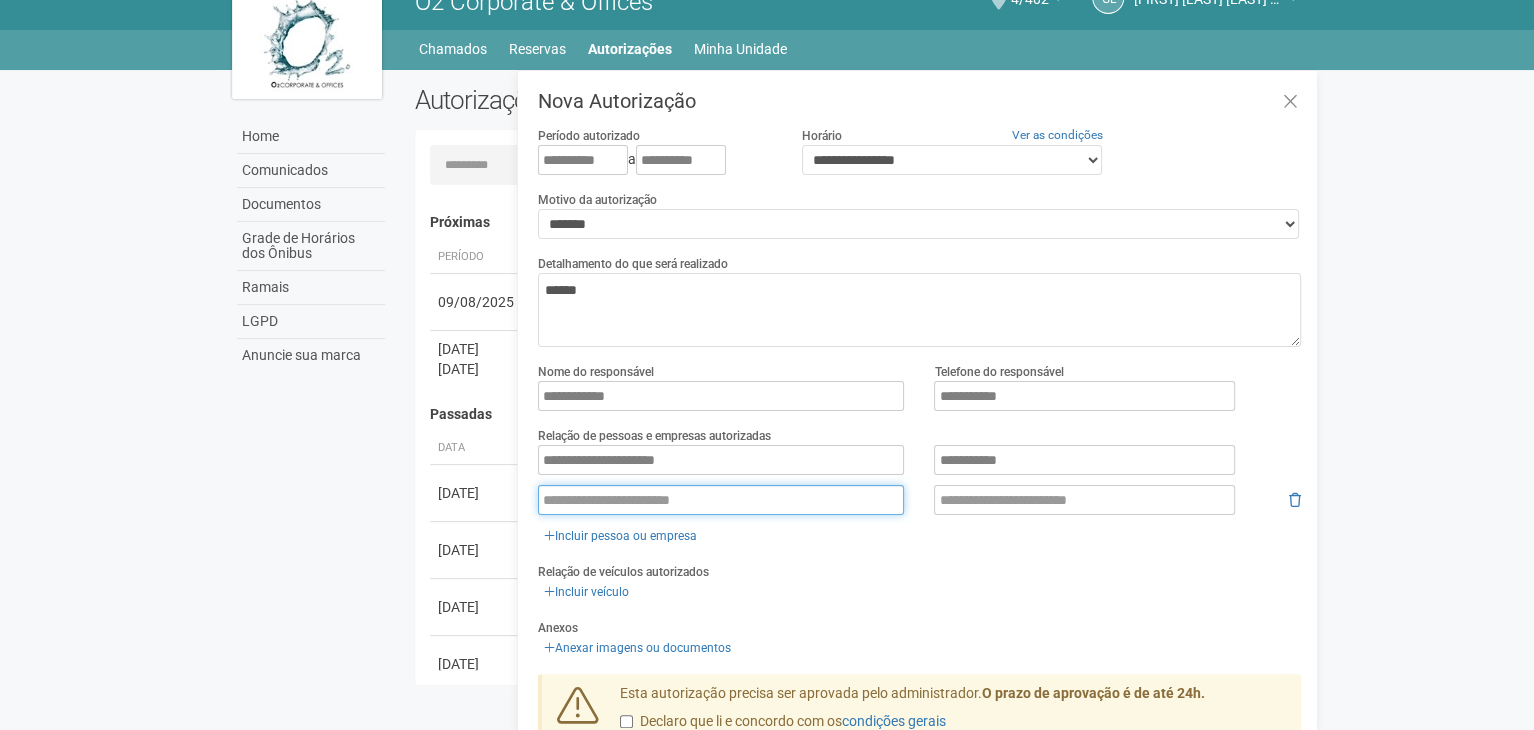 click at bounding box center (721, 500) 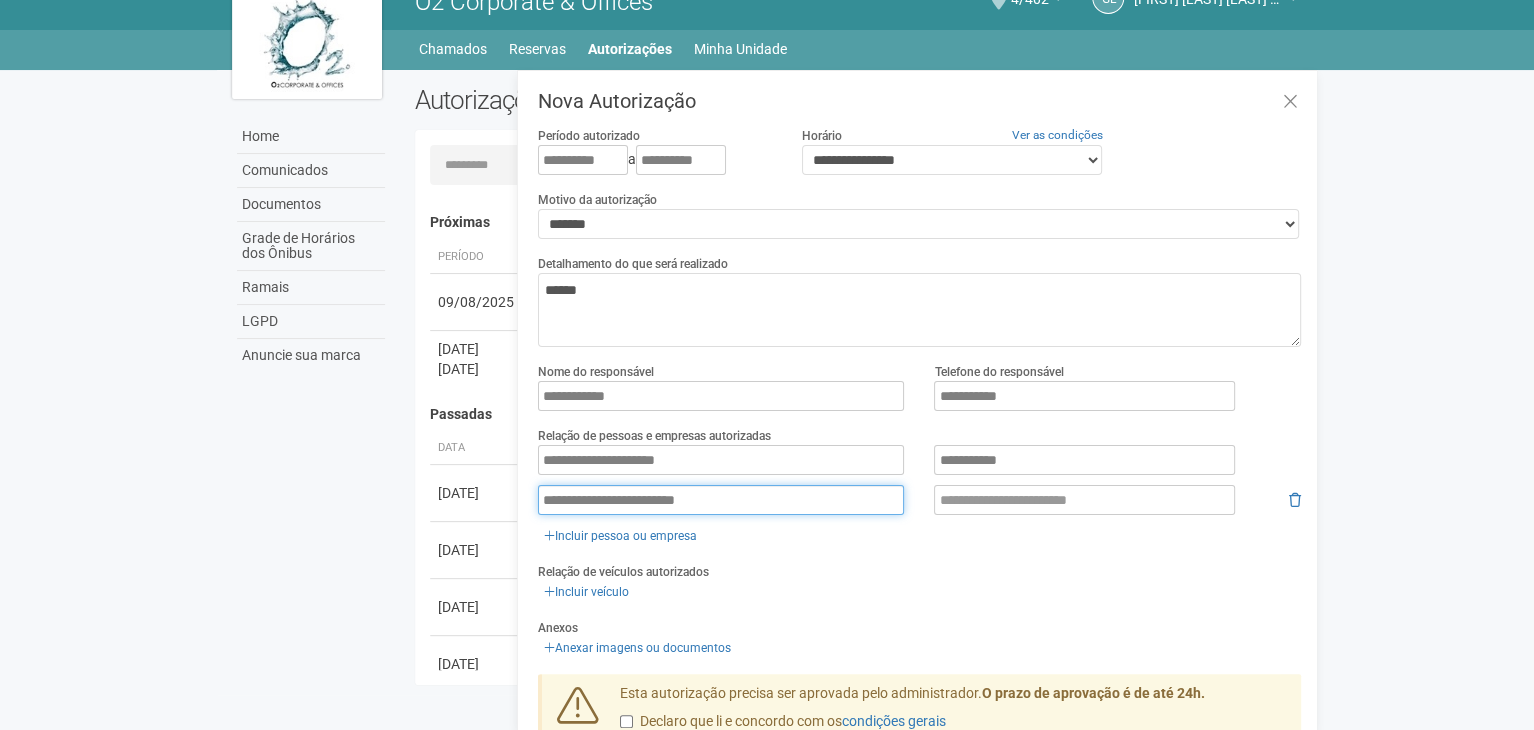 type on "**********" 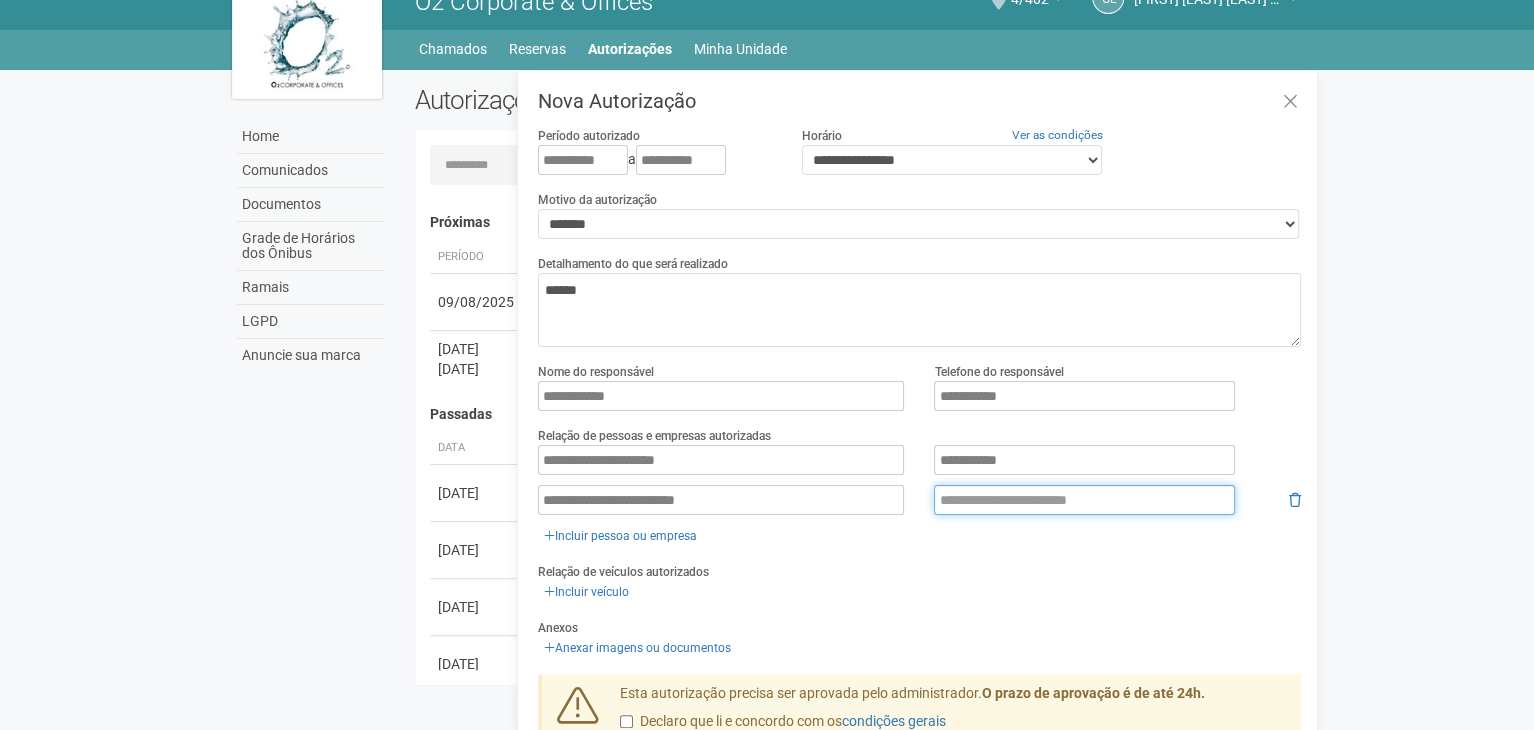 paste on "**********" 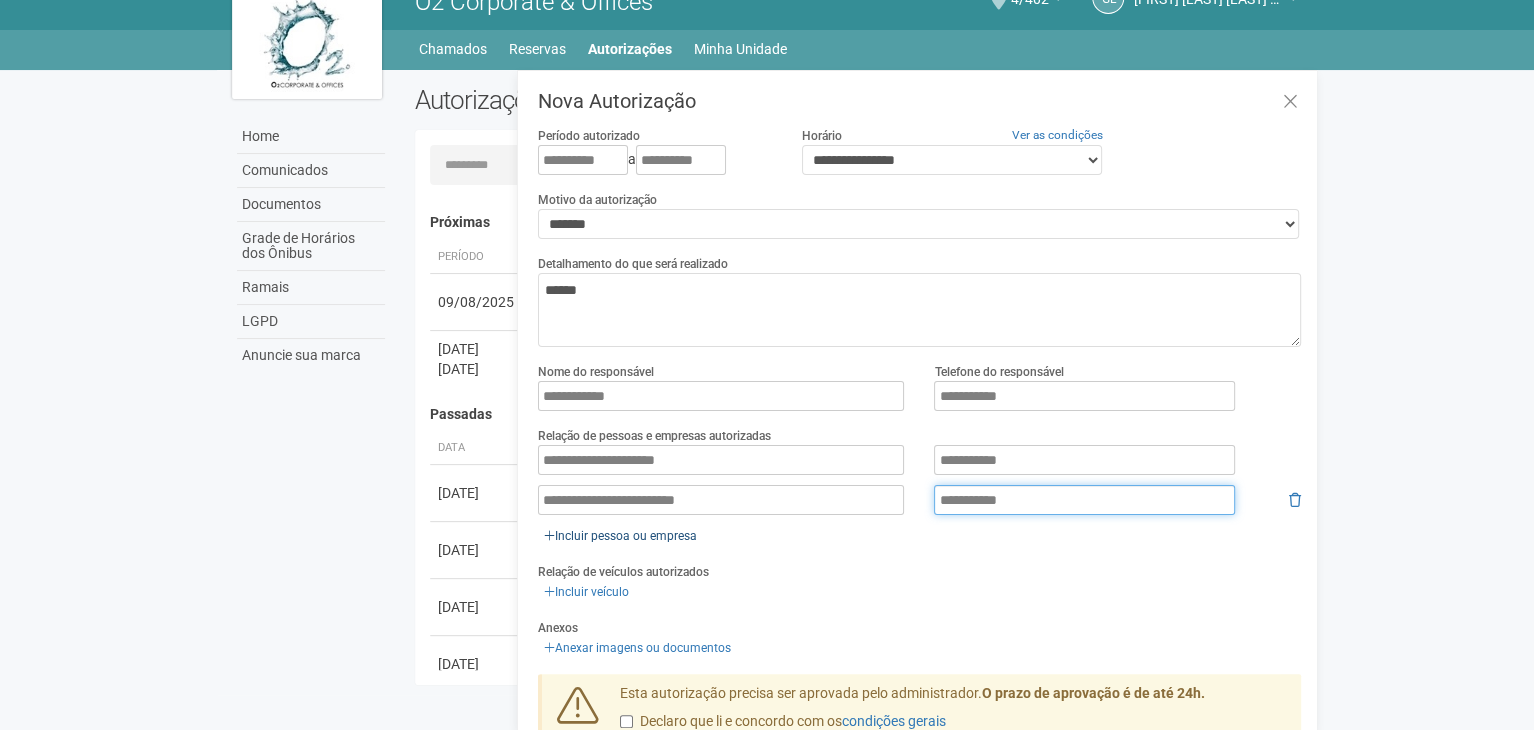 type on "**********" 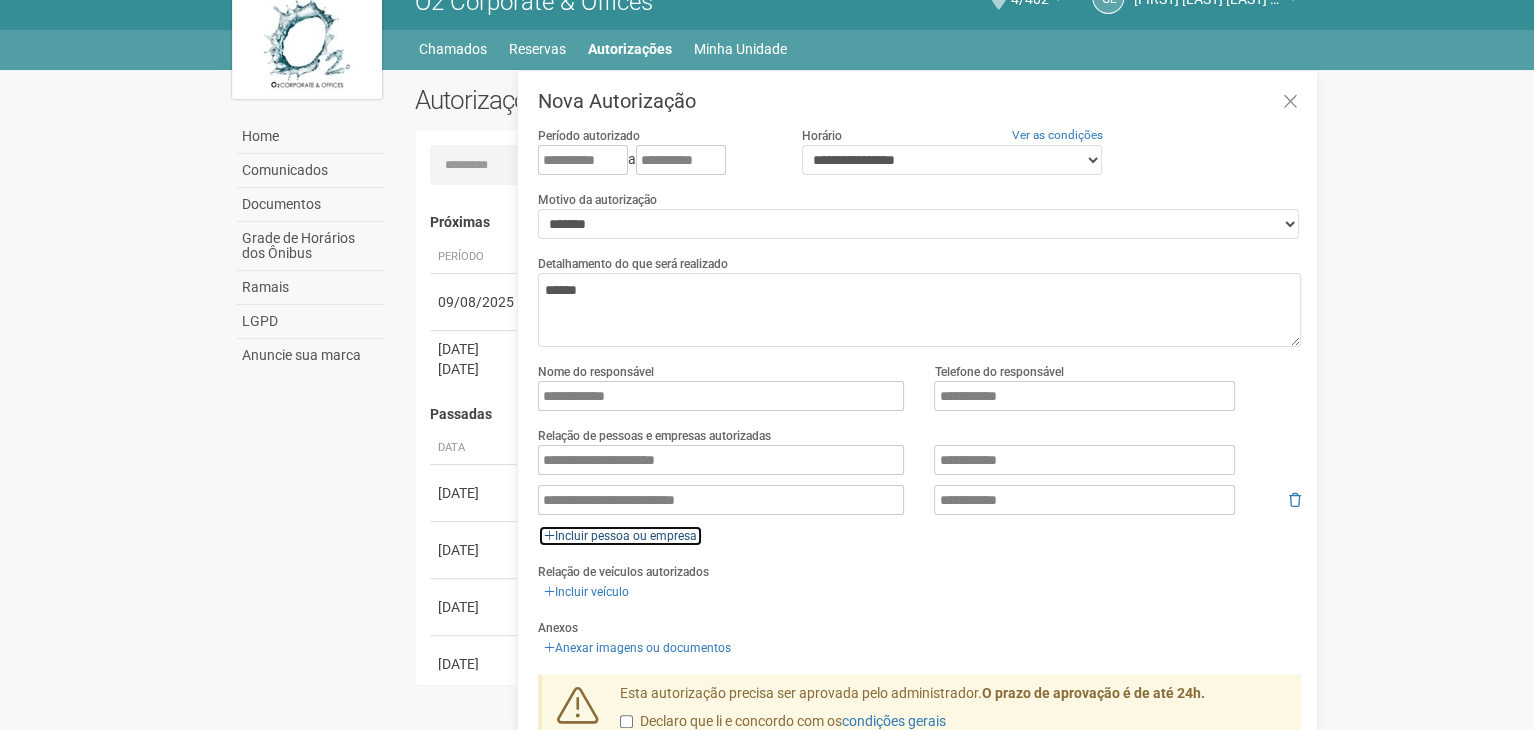click on "Incluir pessoa ou empresa" at bounding box center (620, 536) 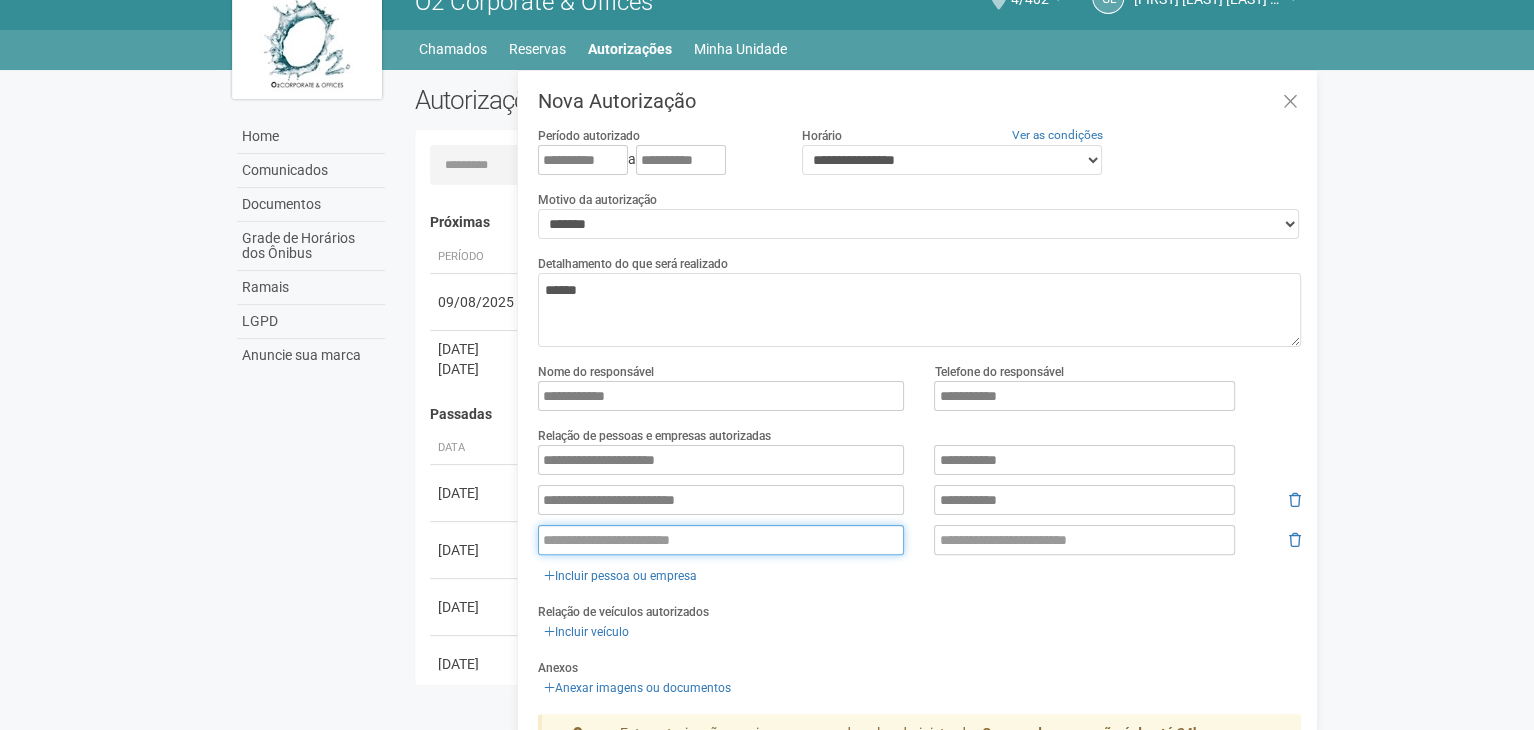 click at bounding box center (721, 540) 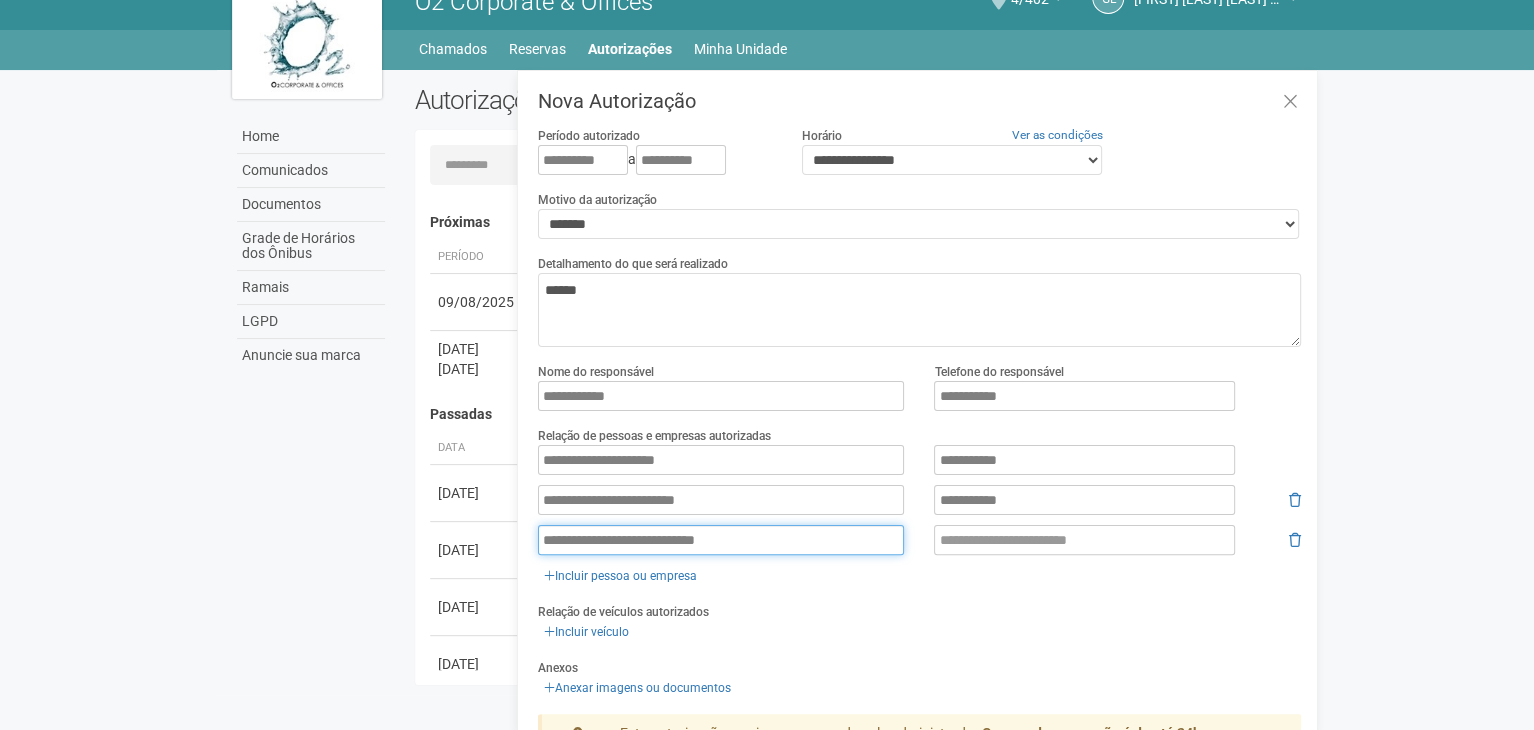 type on "**********" 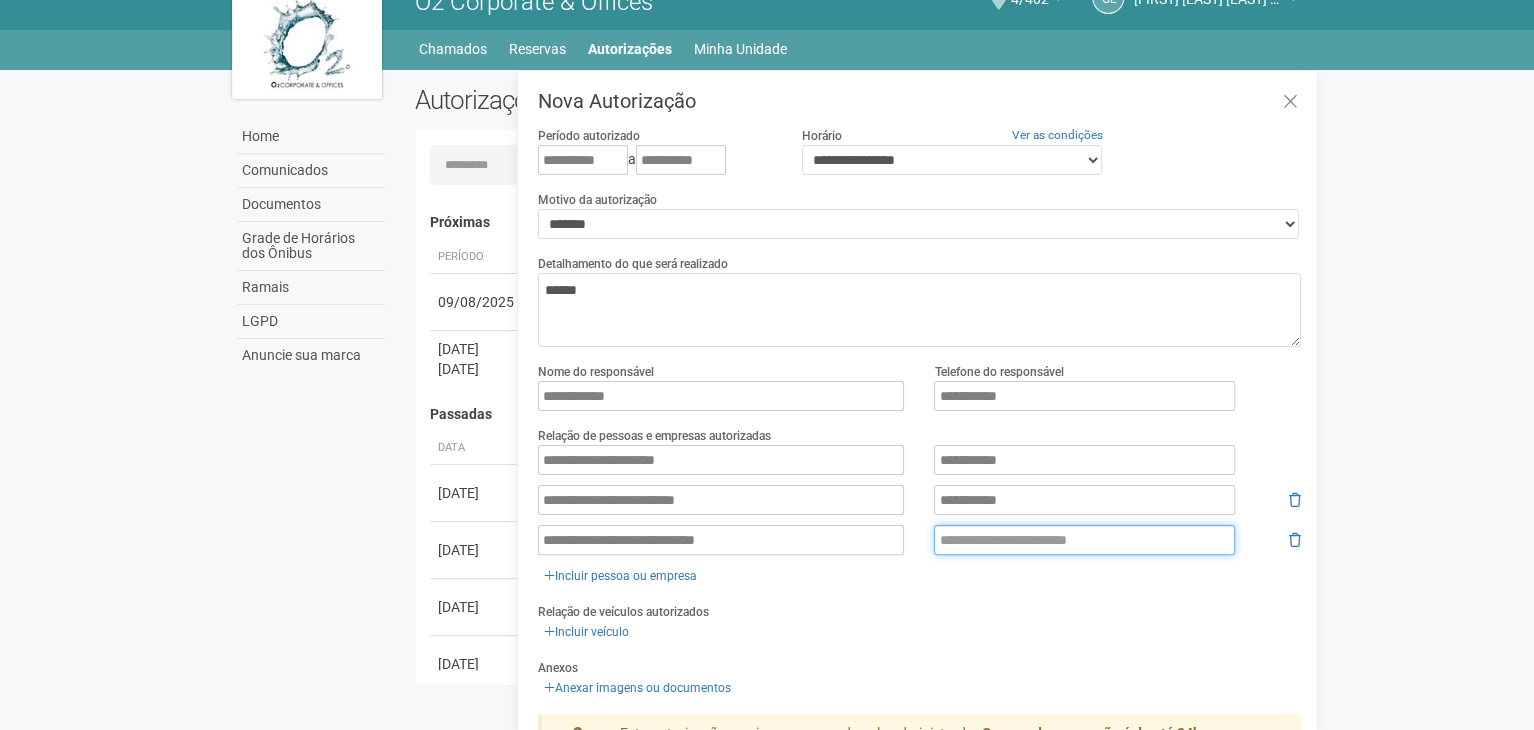 paste on "**********" 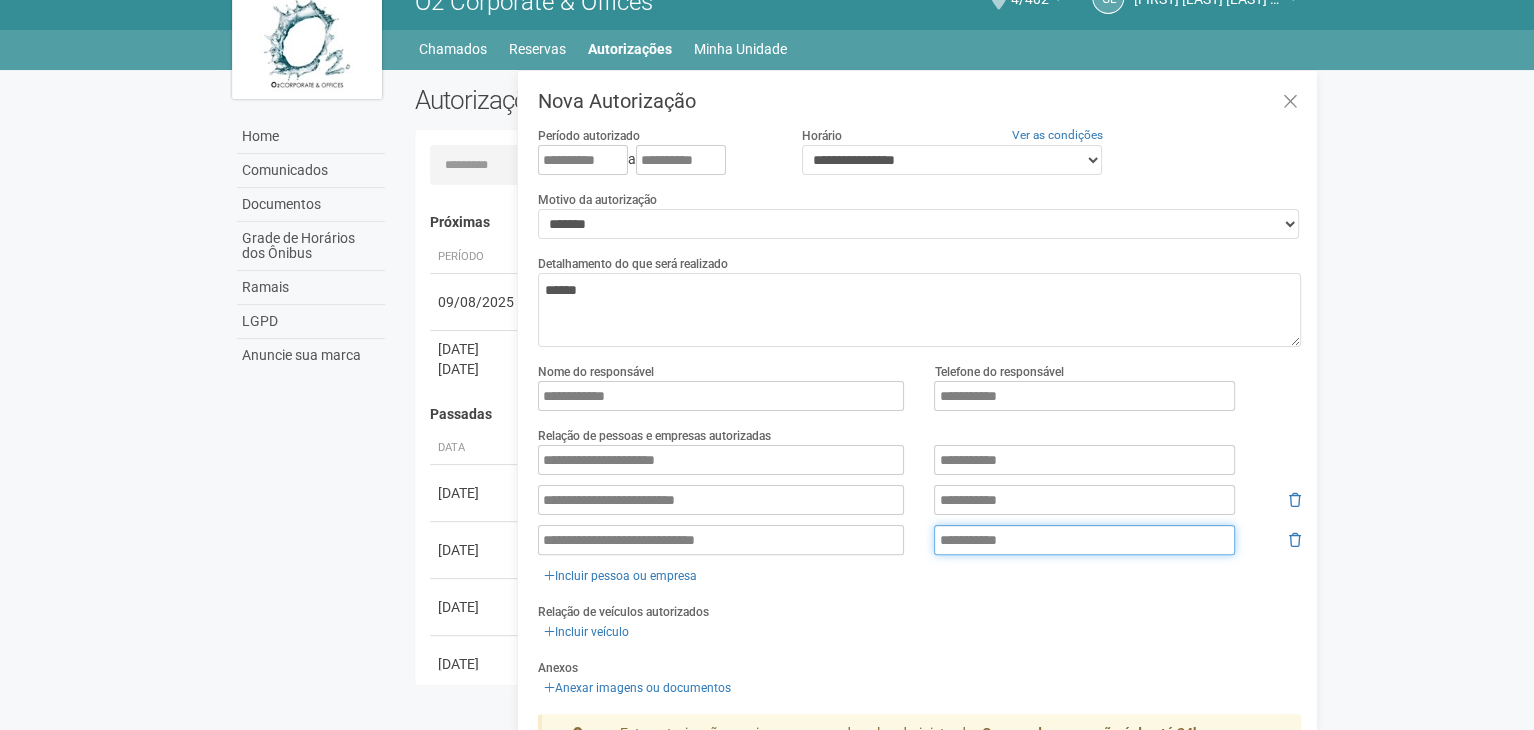 scroll, scrollTop: 136, scrollLeft: 0, axis: vertical 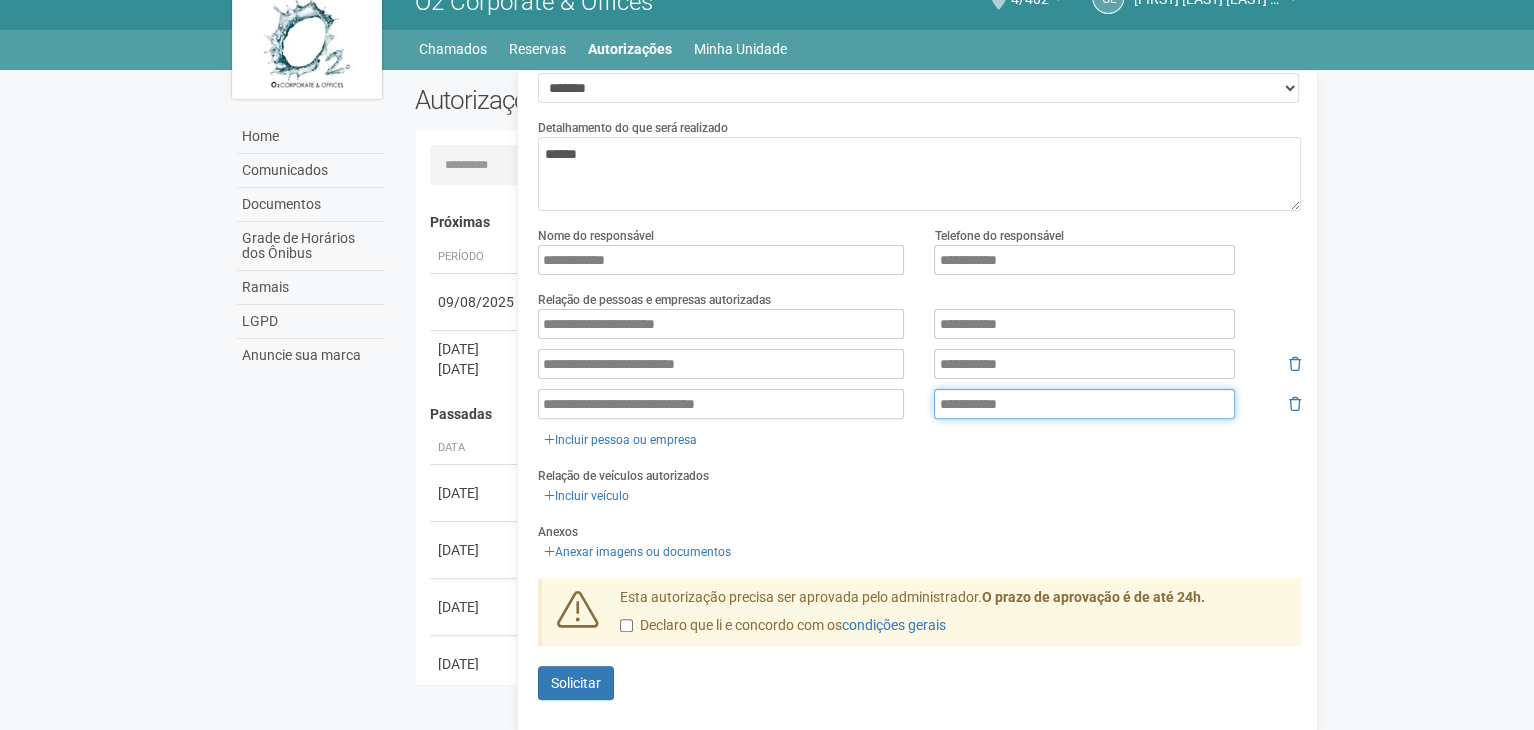 type on "**********" 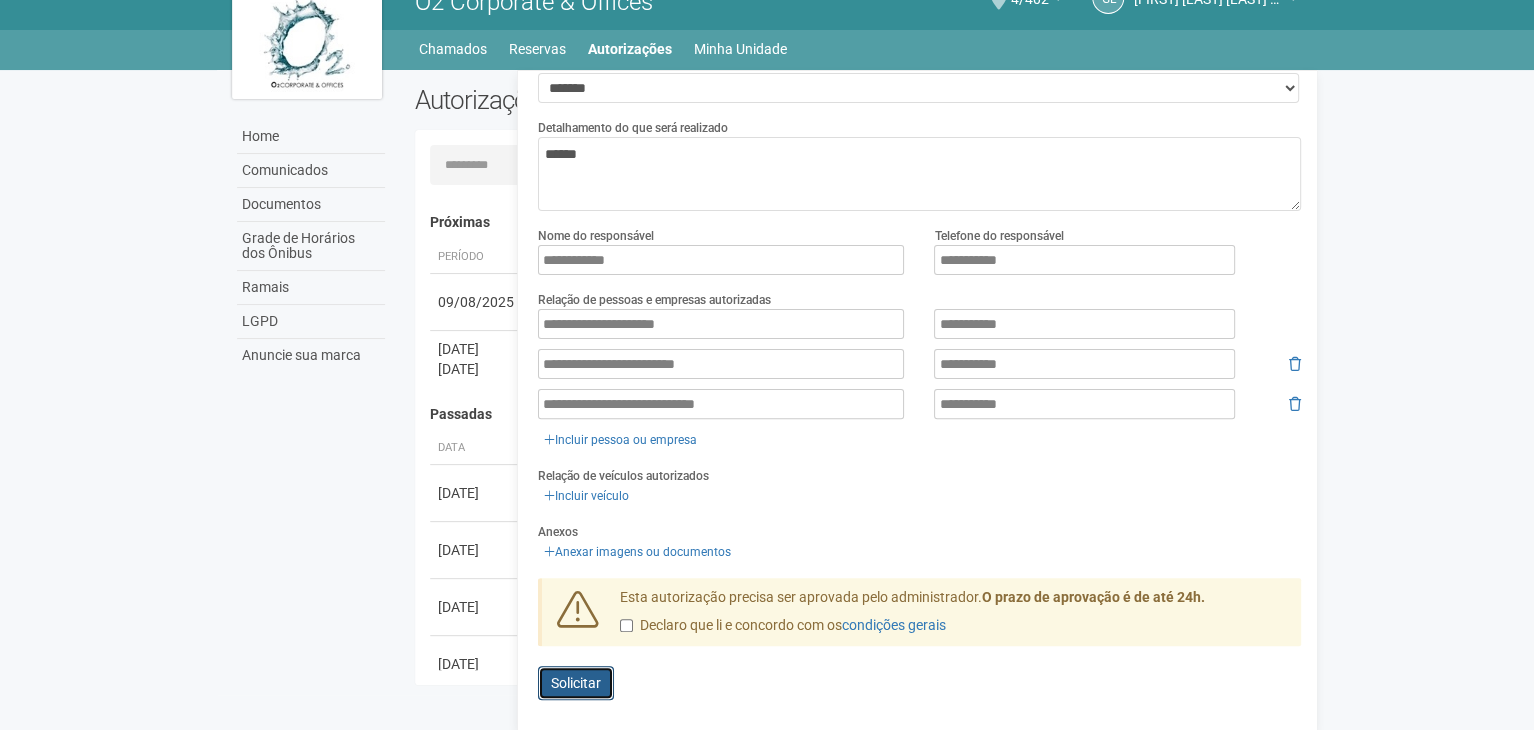 click on "Solicitar" at bounding box center [576, 683] 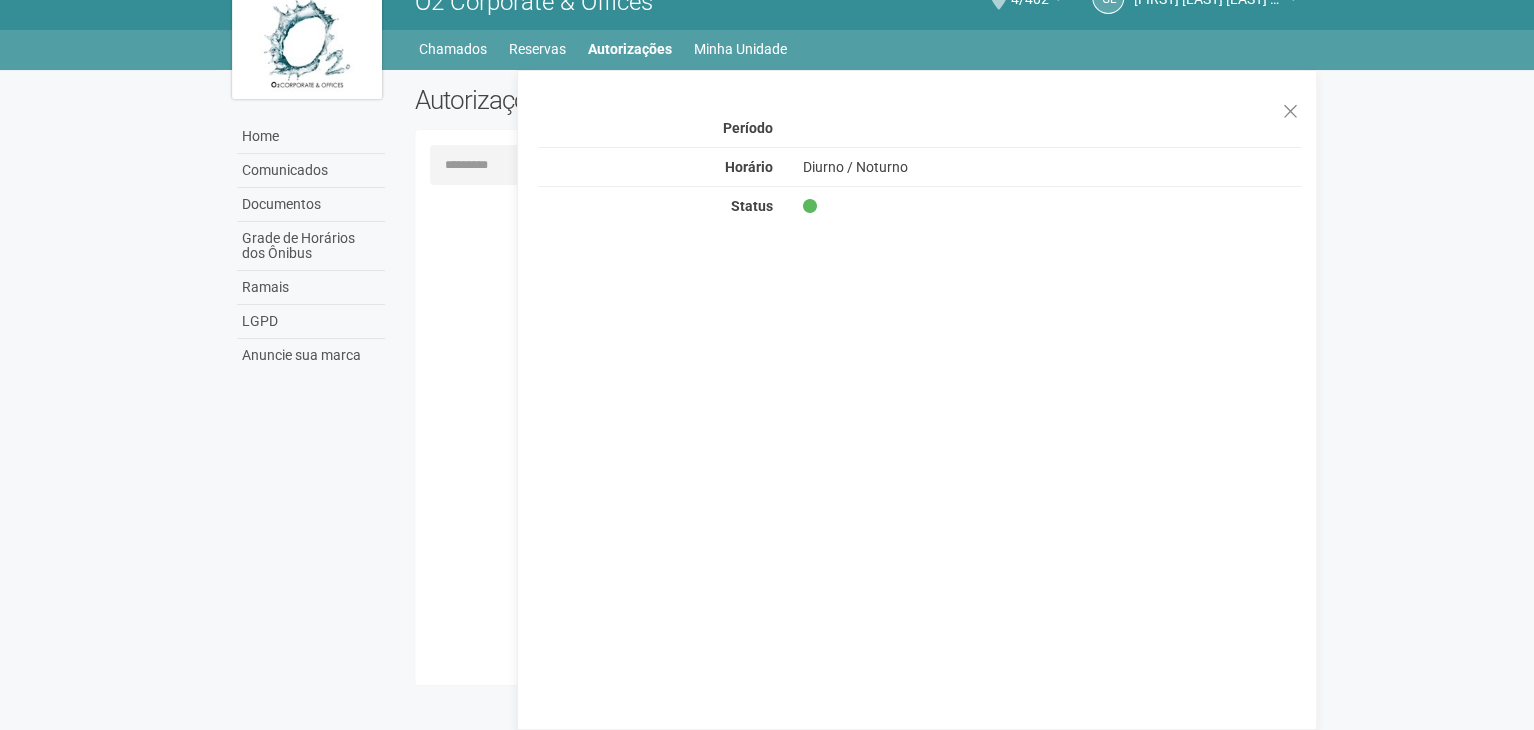 scroll, scrollTop: 0, scrollLeft: 0, axis: both 